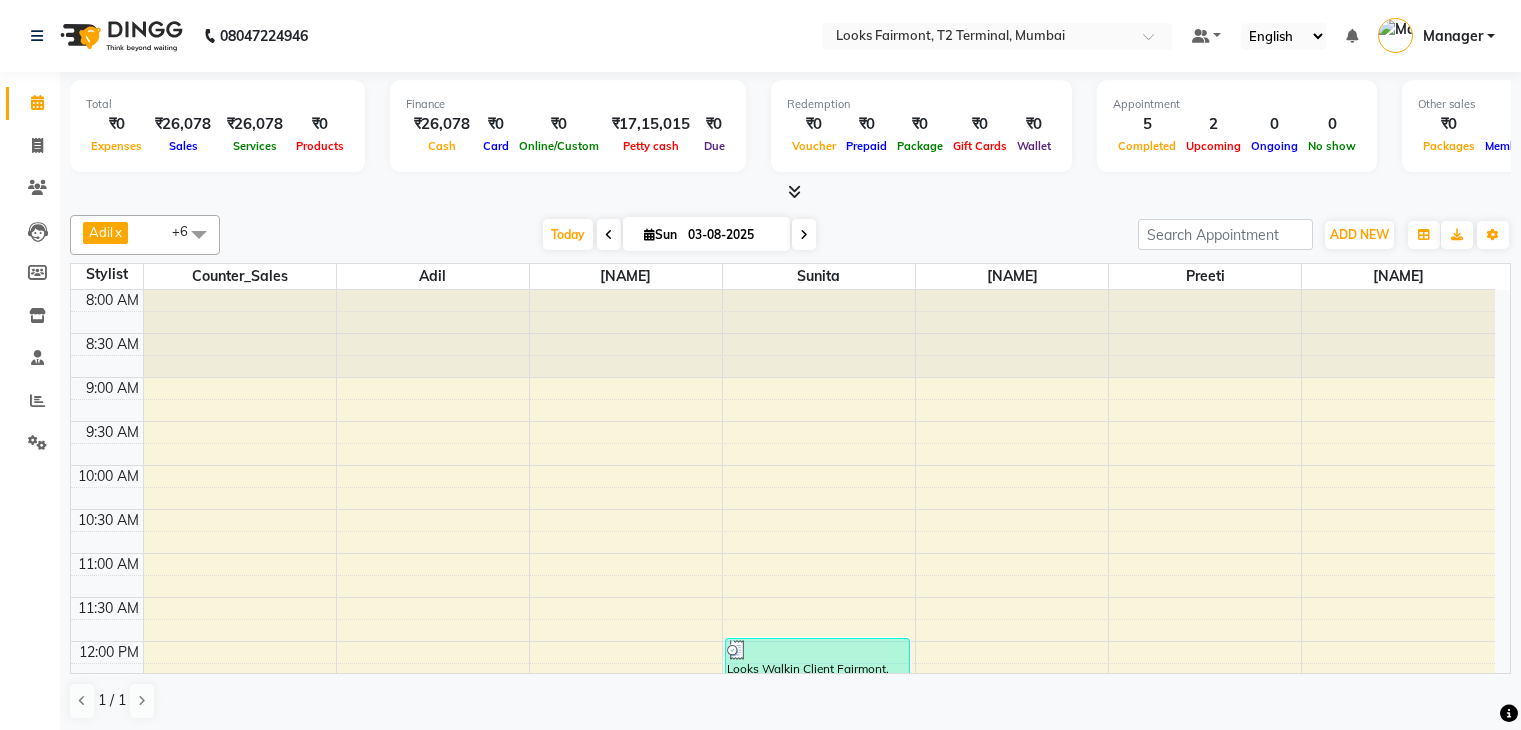 scroll, scrollTop: 1, scrollLeft: 0, axis: vertical 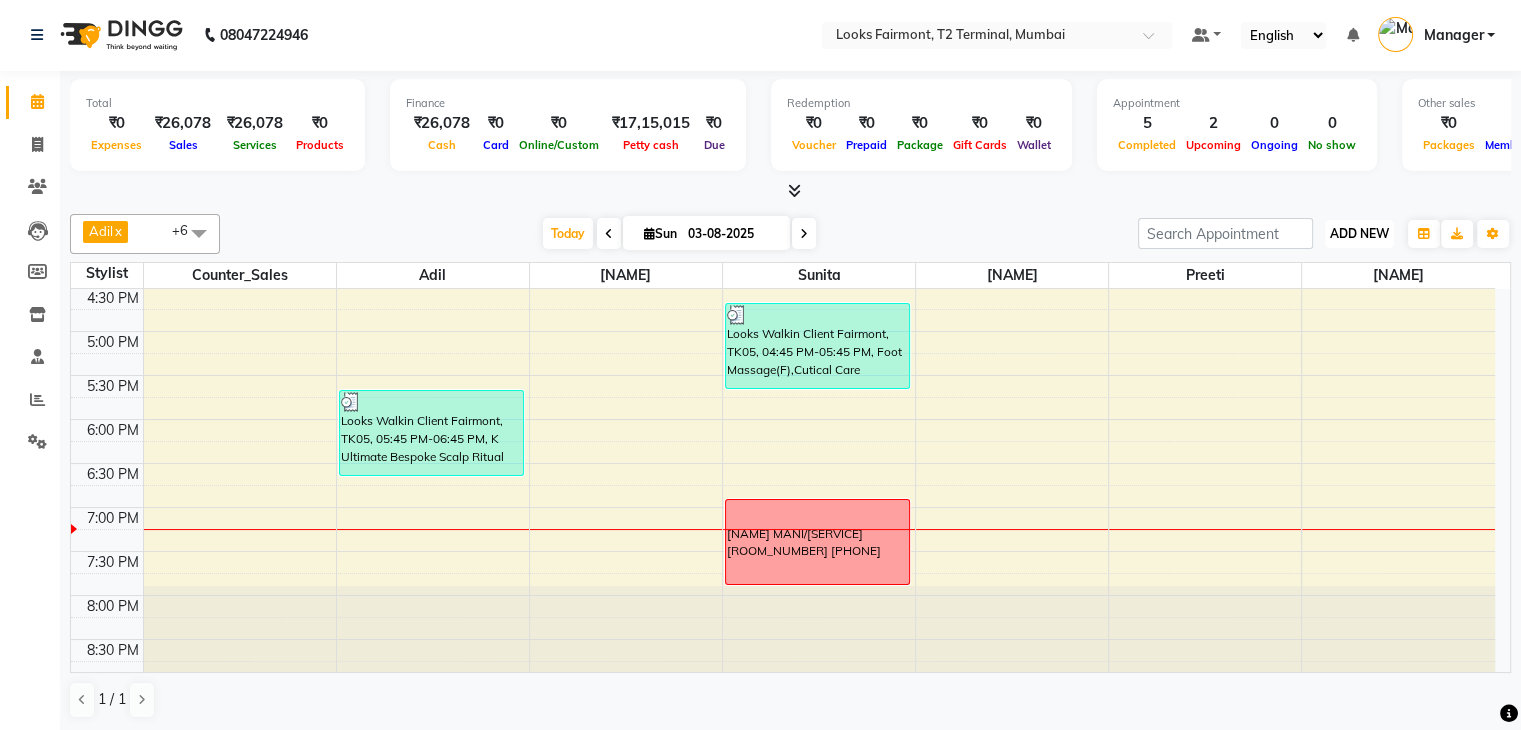 click on "ADD NEW" at bounding box center (1359, 233) 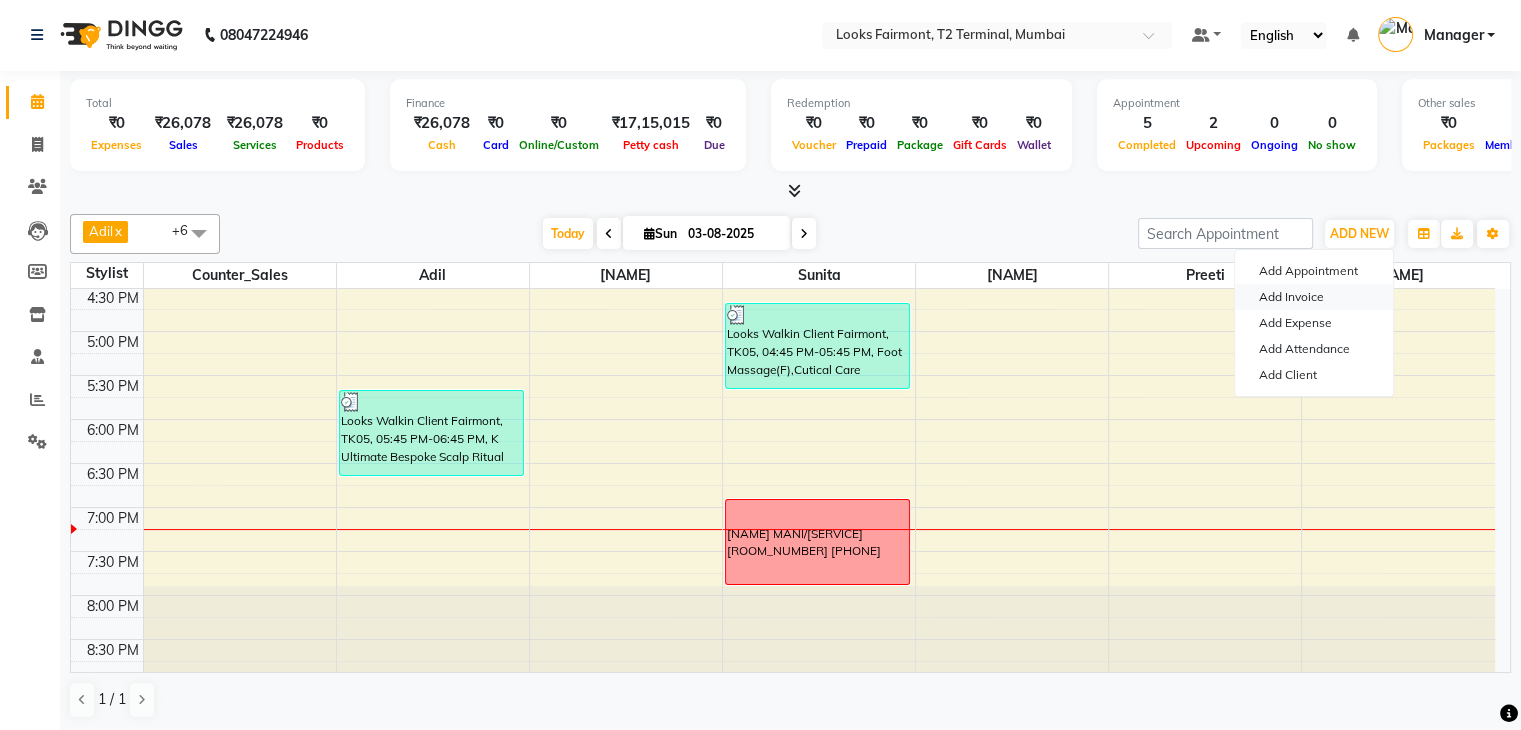 click on "Add Invoice" at bounding box center (1314, 297) 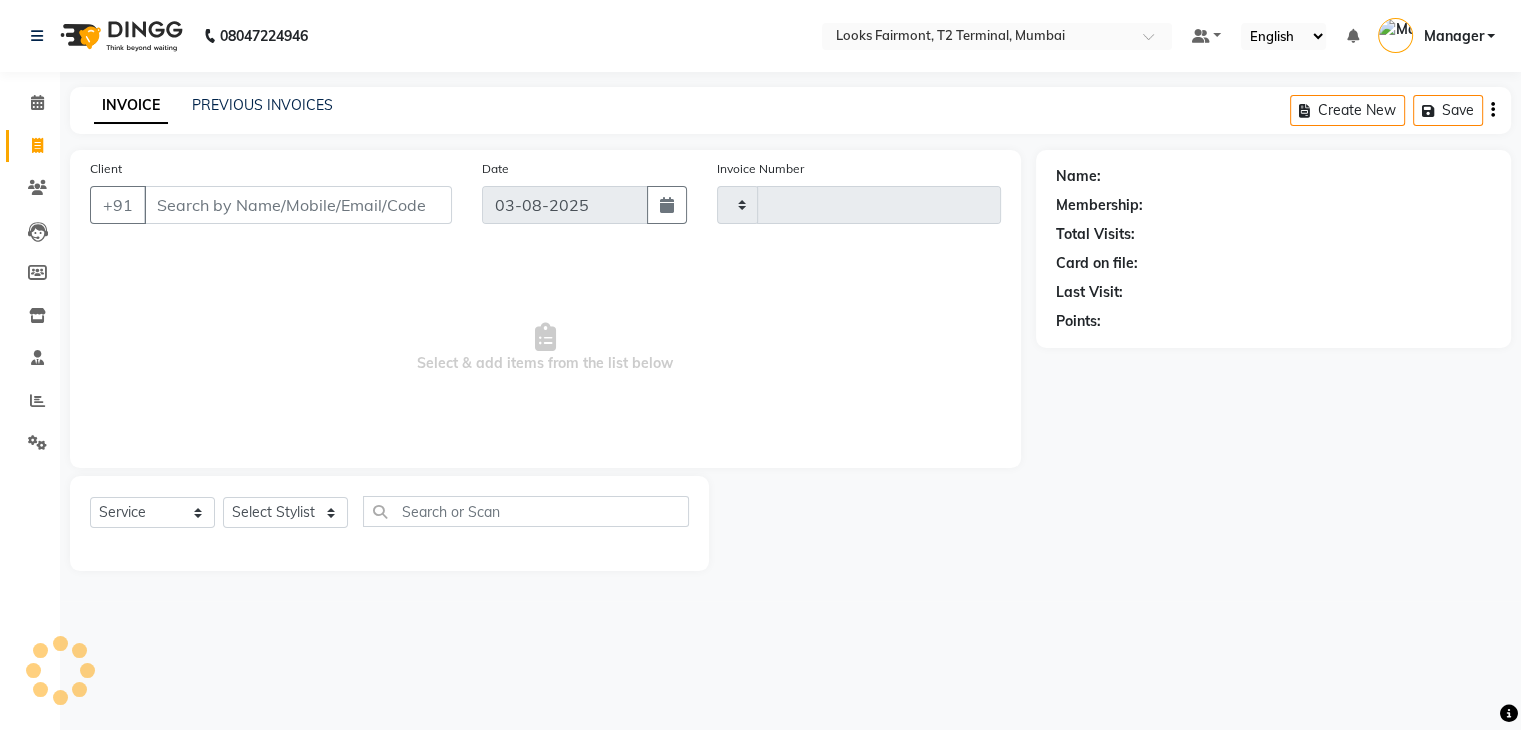 scroll, scrollTop: 0, scrollLeft: 0, axis: both 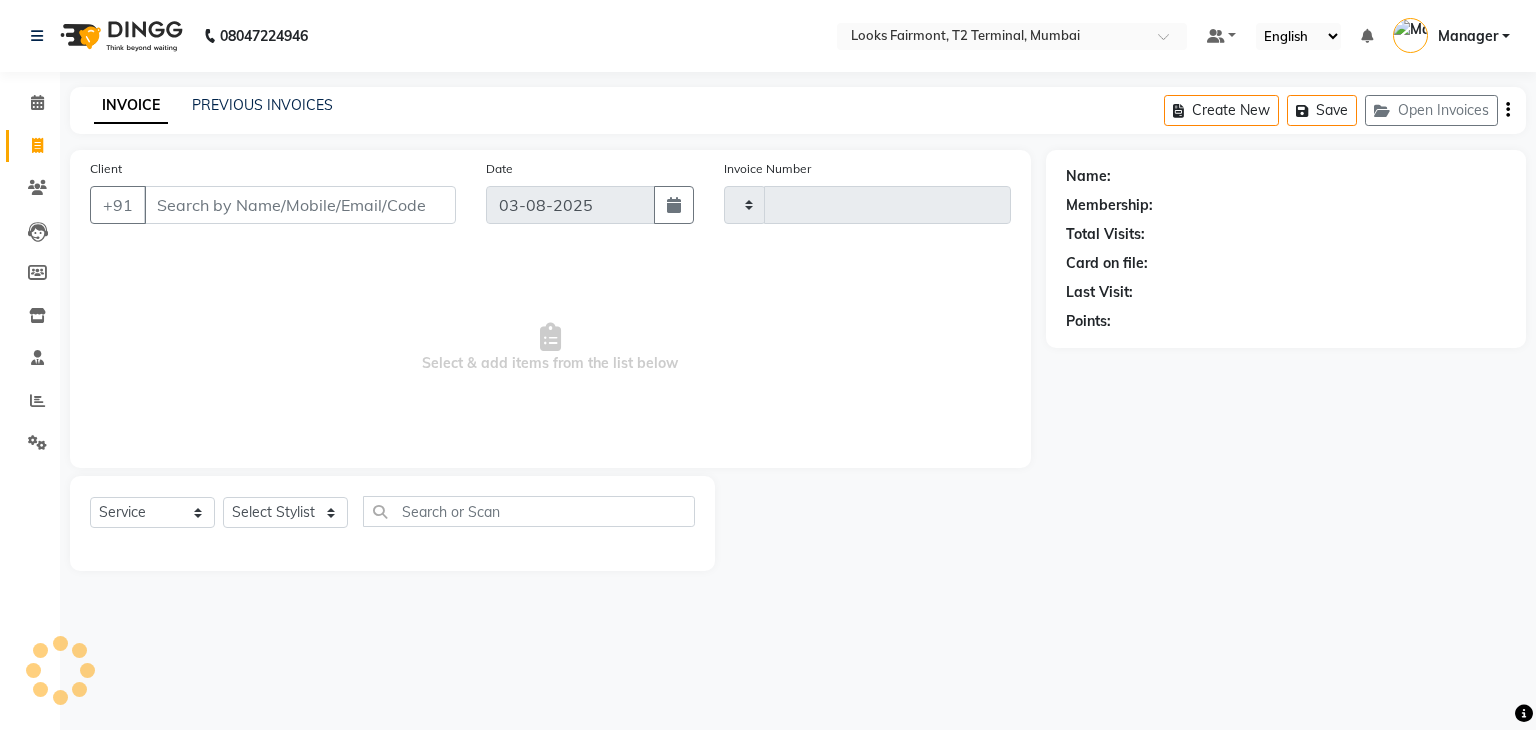 type on "0361" 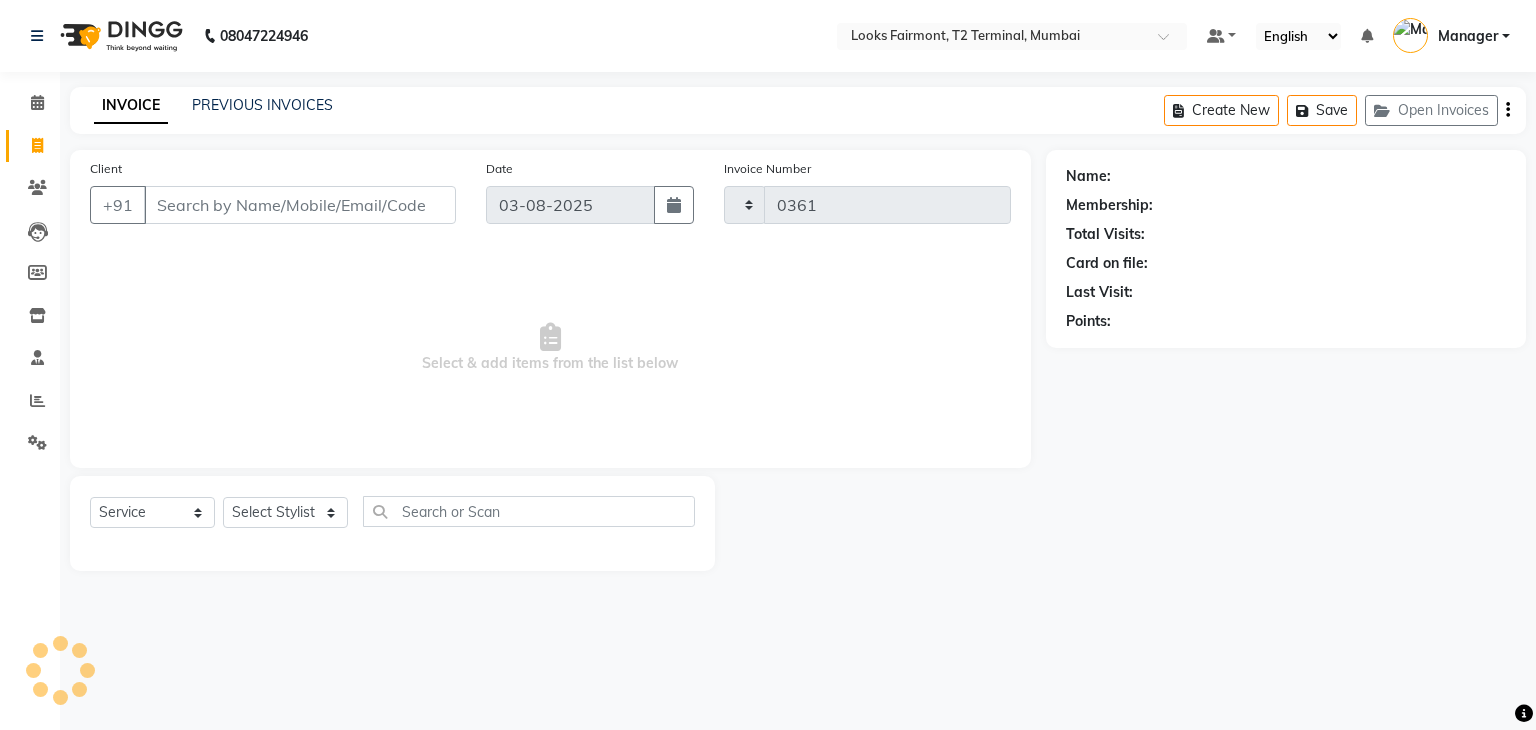 select on "8139" 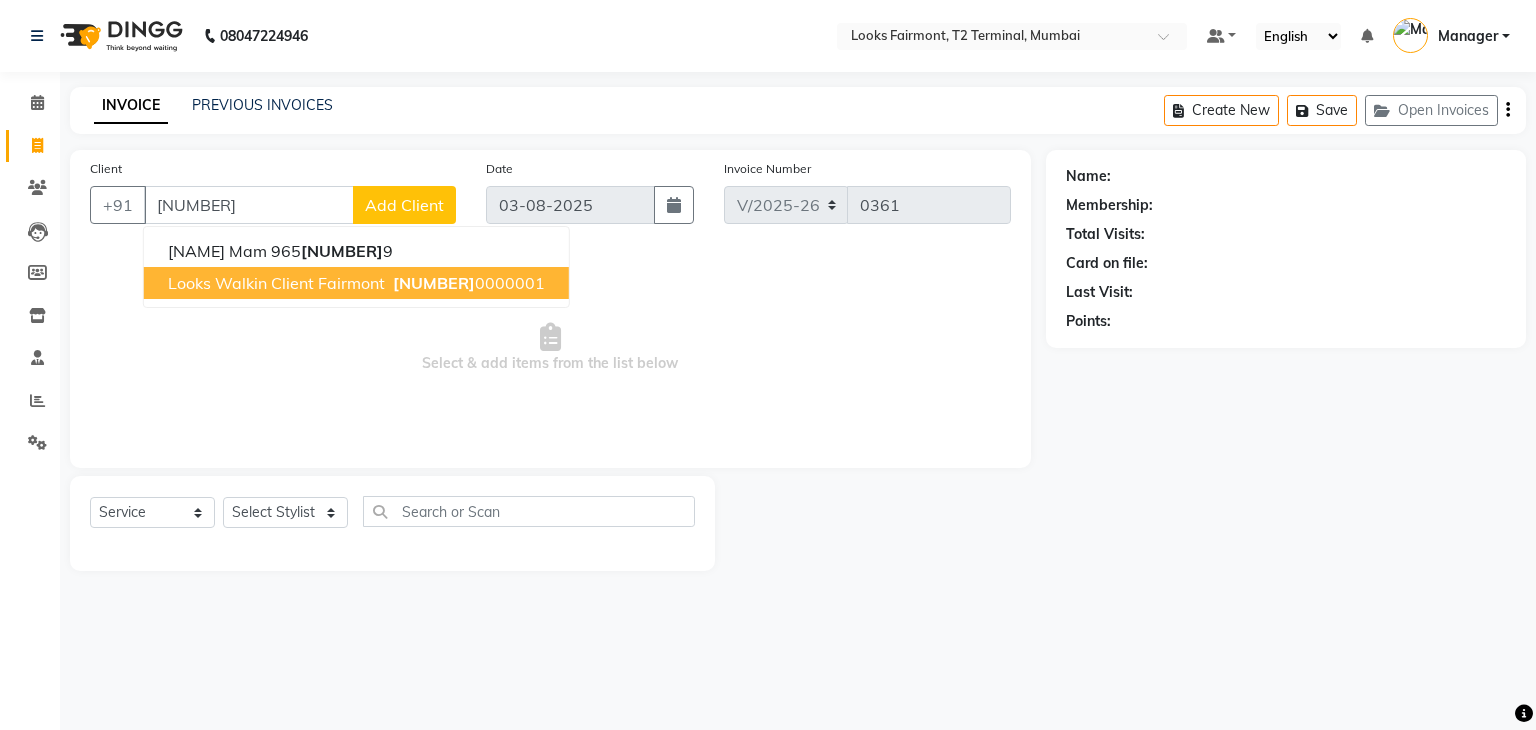 click on "Looks Walkin Client Fairmont" at bounding box center [276, 283] 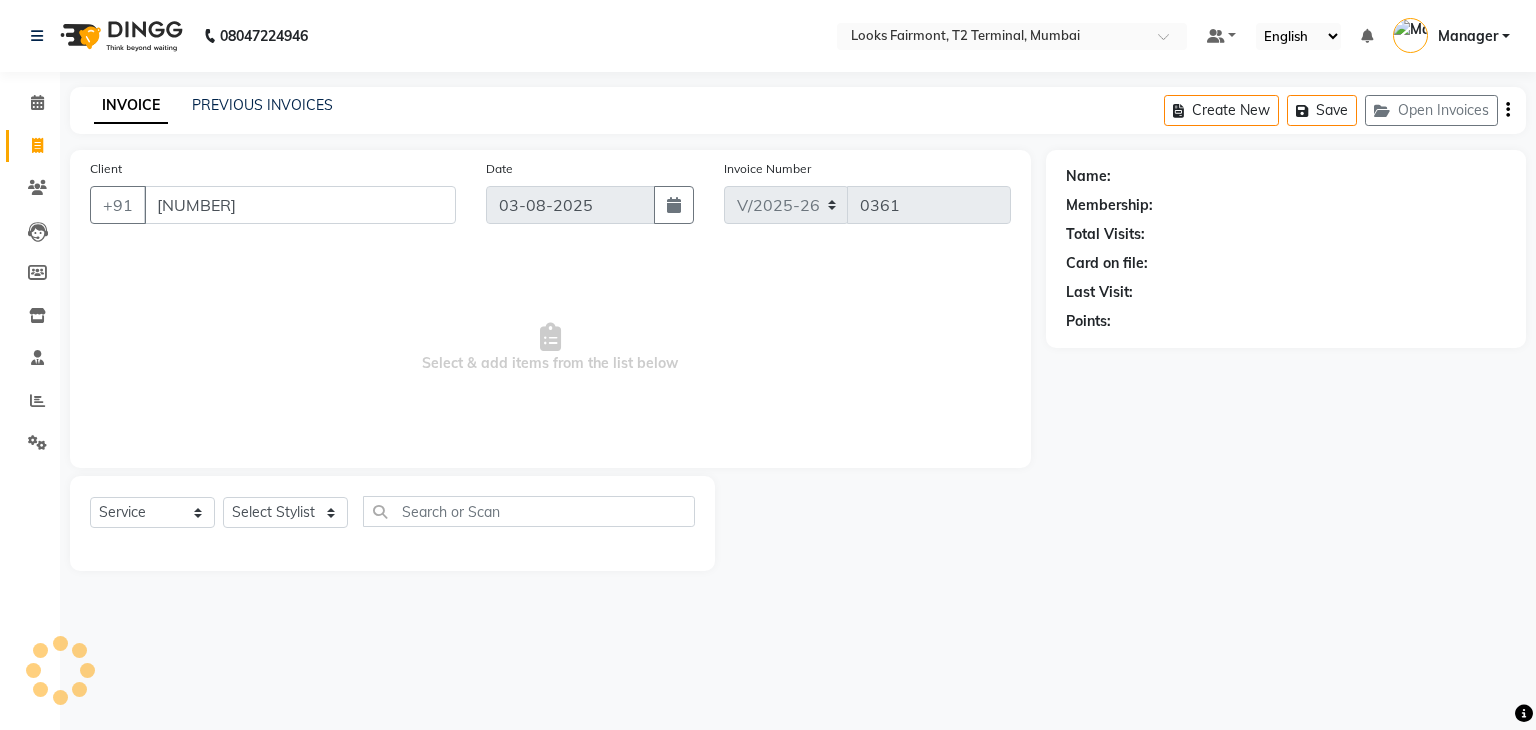 type on "[NUMBER]" 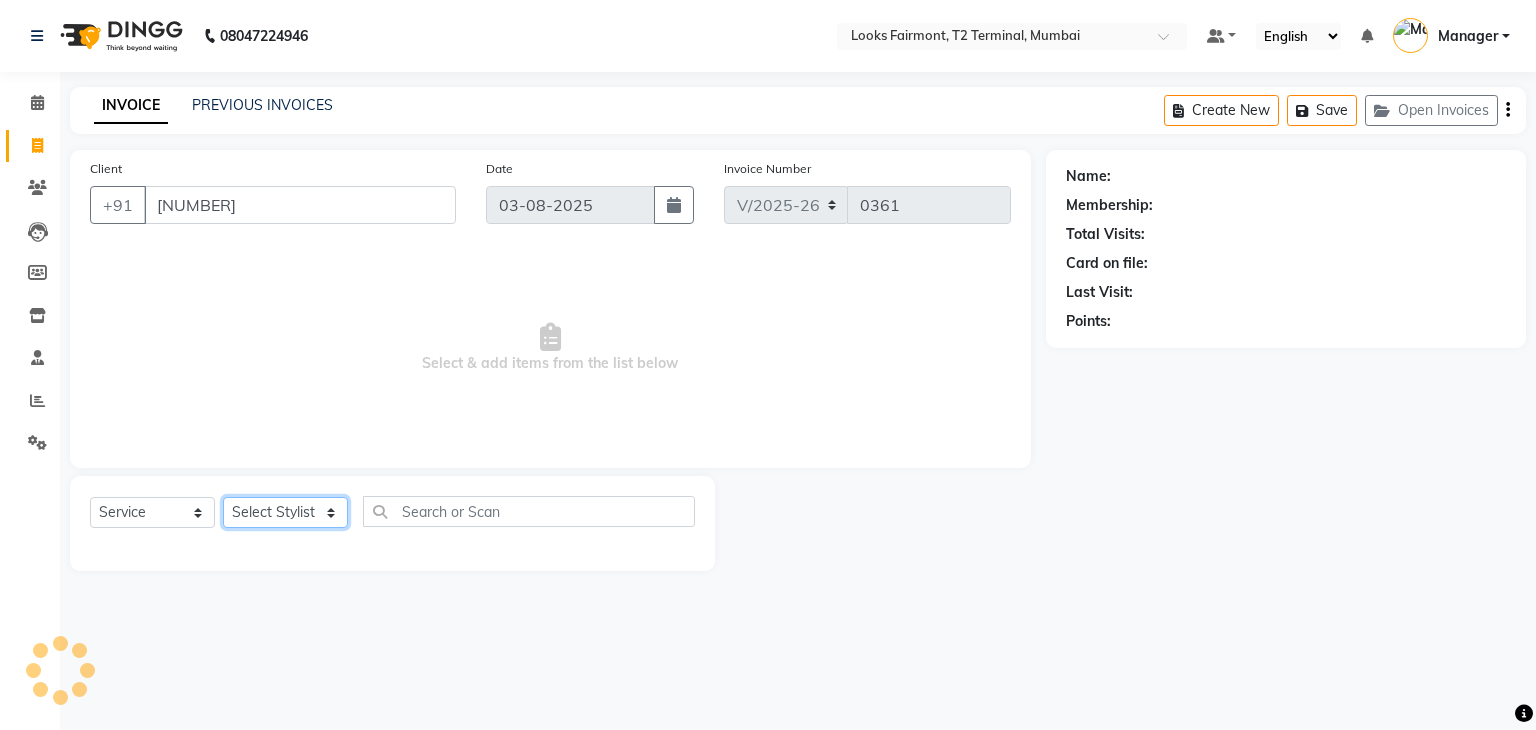 click on "Select Stylist Adil Anisa Counter_Sales Deepak_asst Manager Nisha Preeti Rais Soring_mgr Sunita Tajuddin" 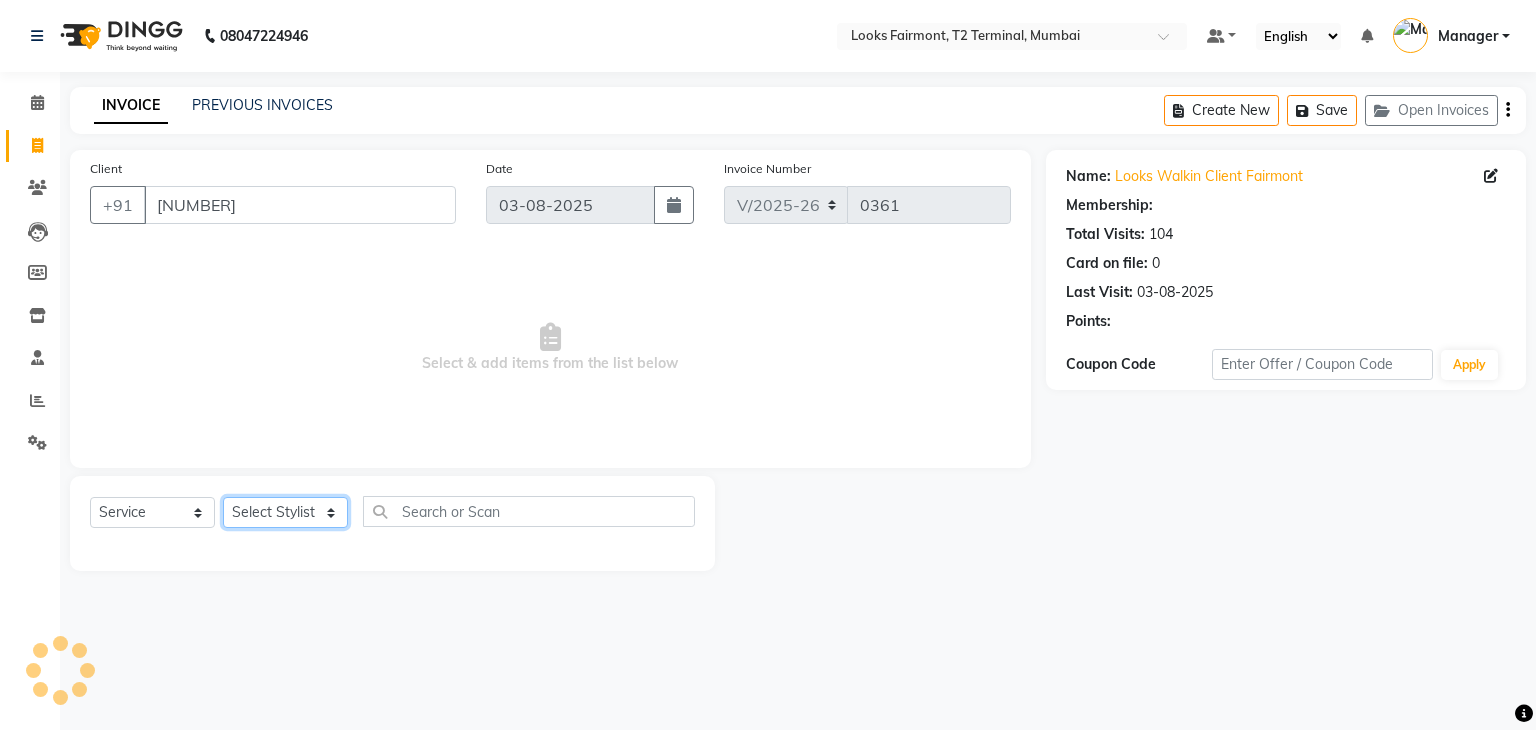 select on "1: Object" 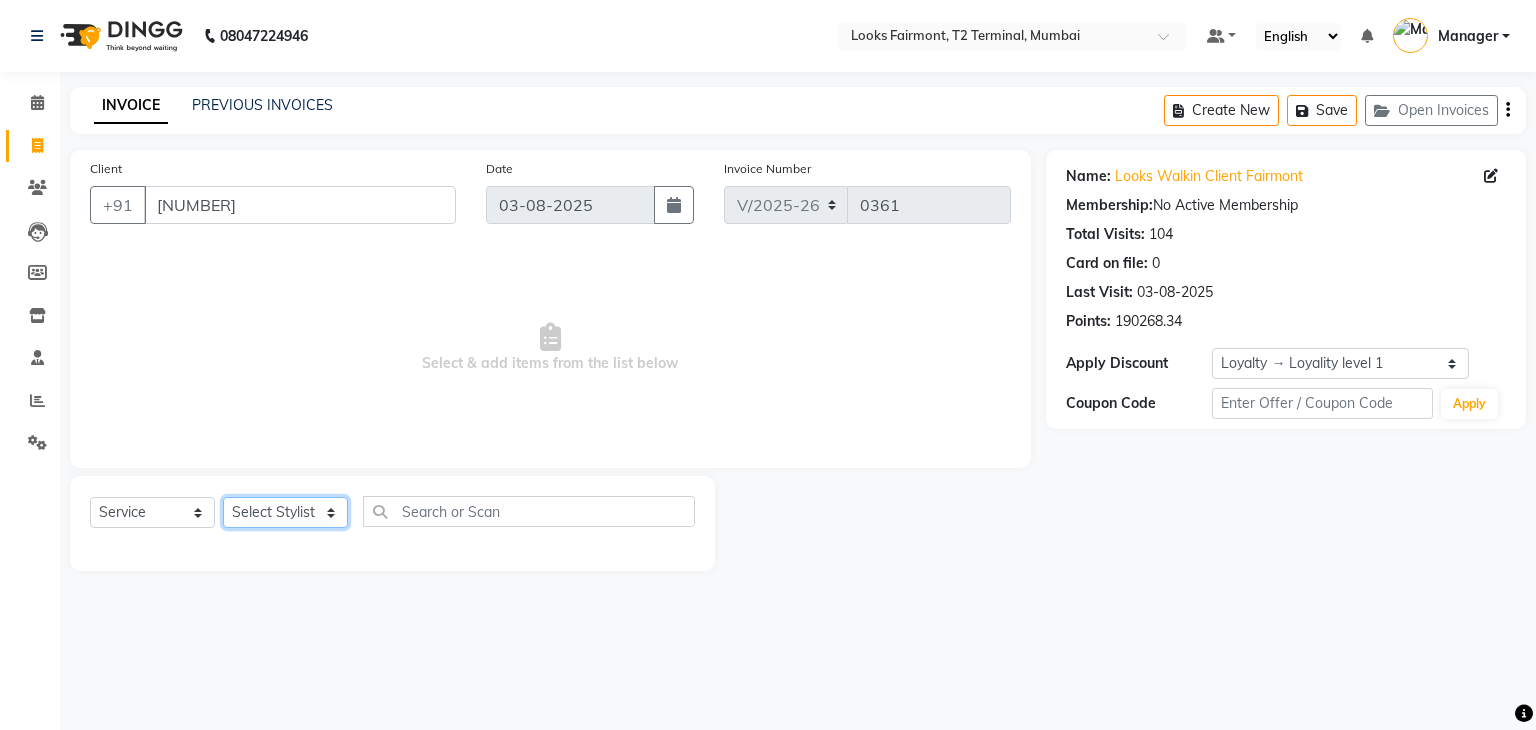 select on "[NUMBER]" 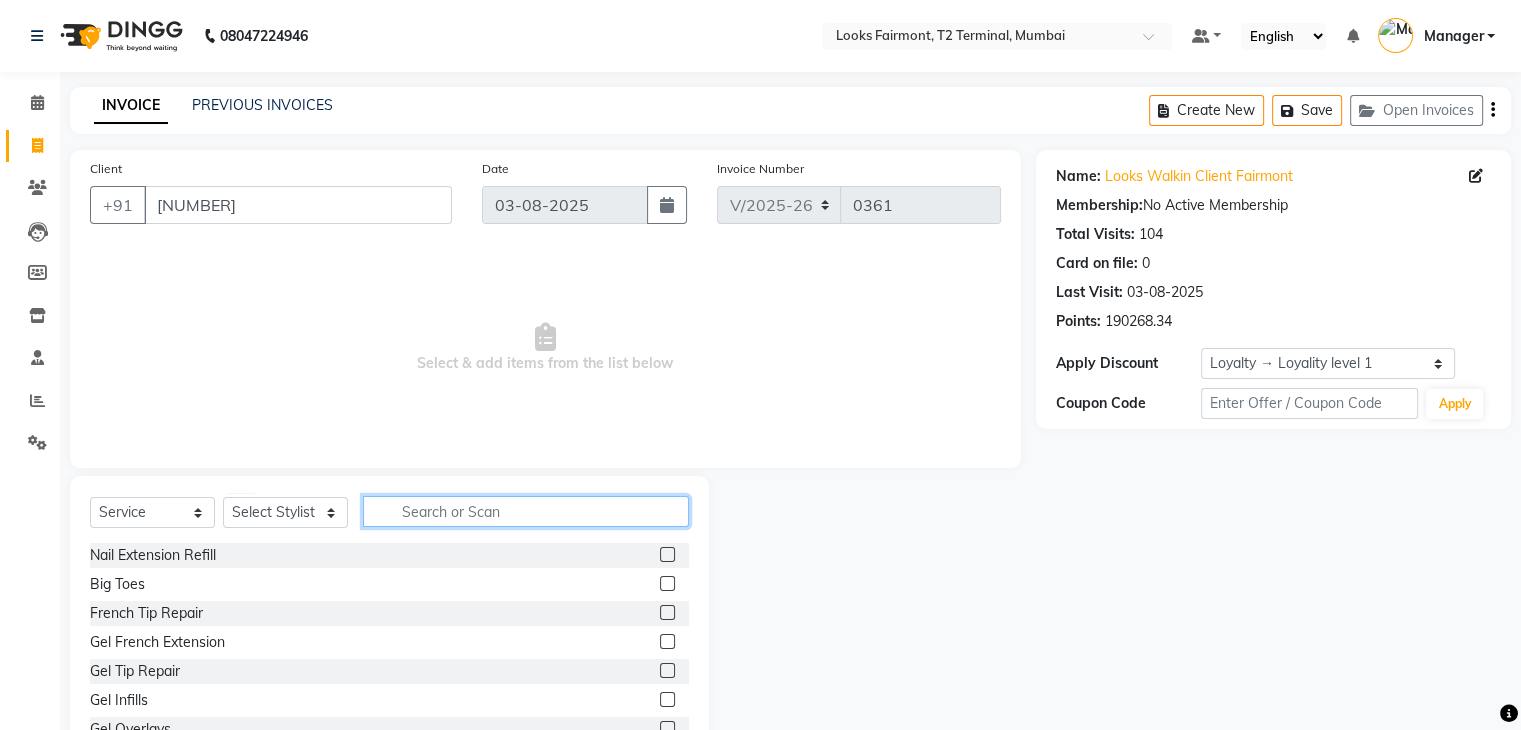 click 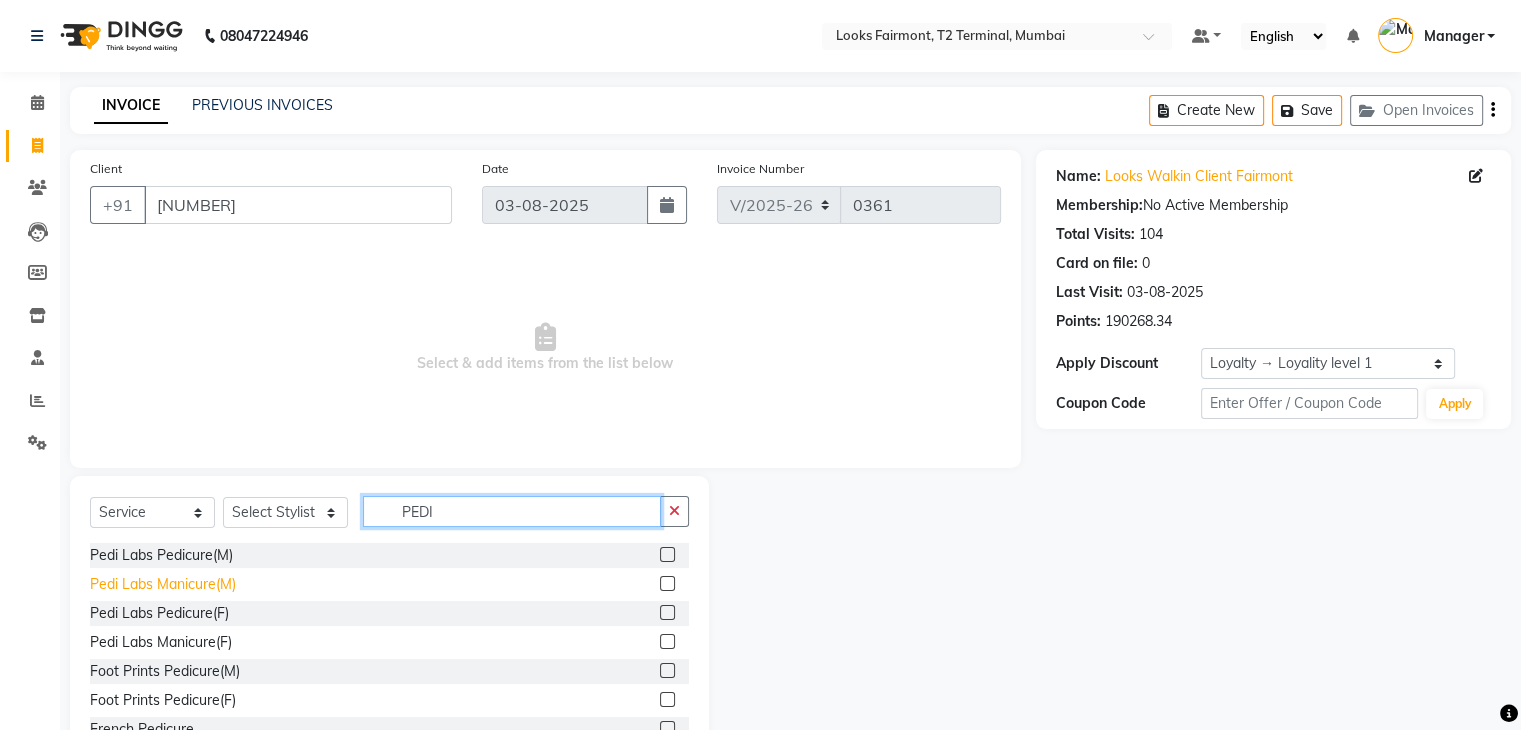 type on "PEDI" 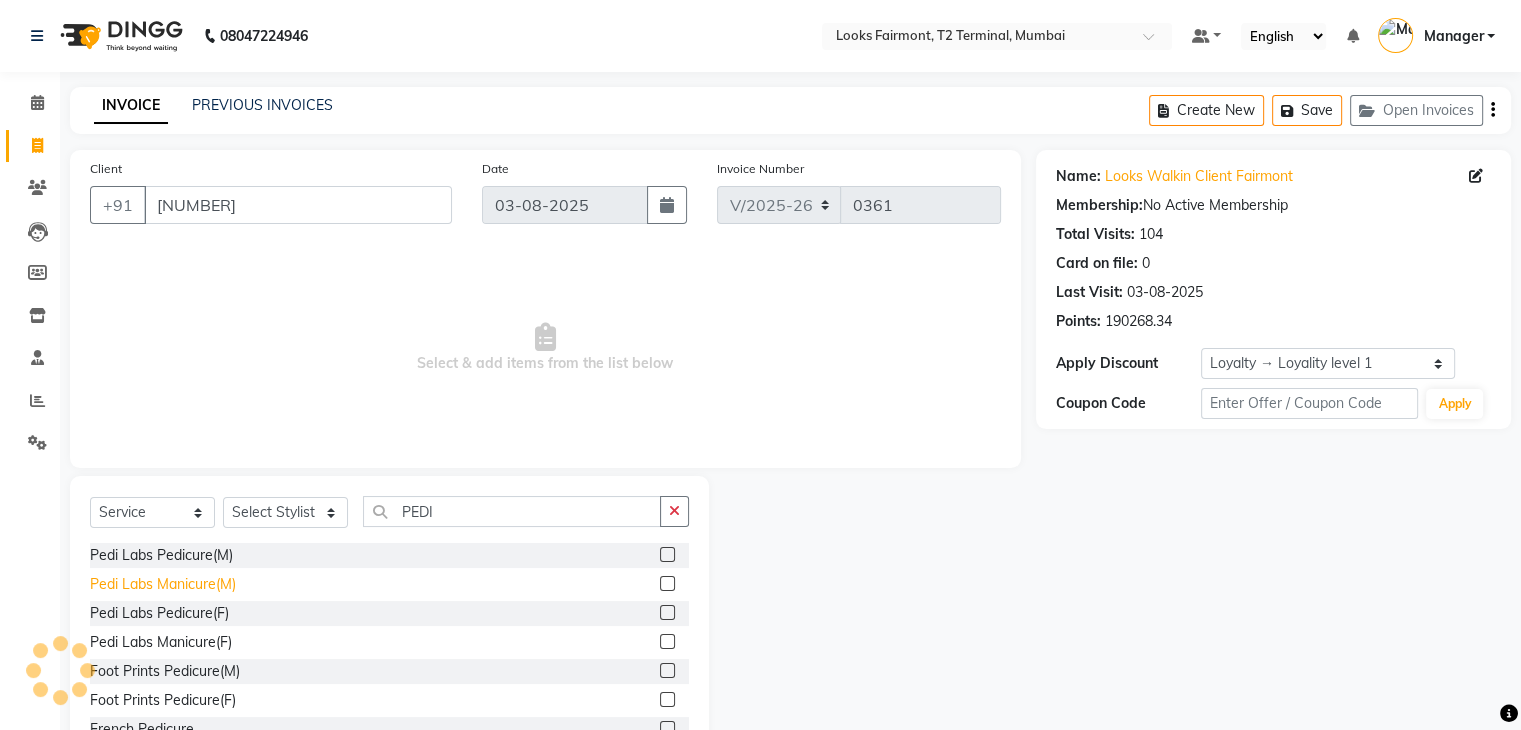 click on "Pedi Labs Manicure(M)" 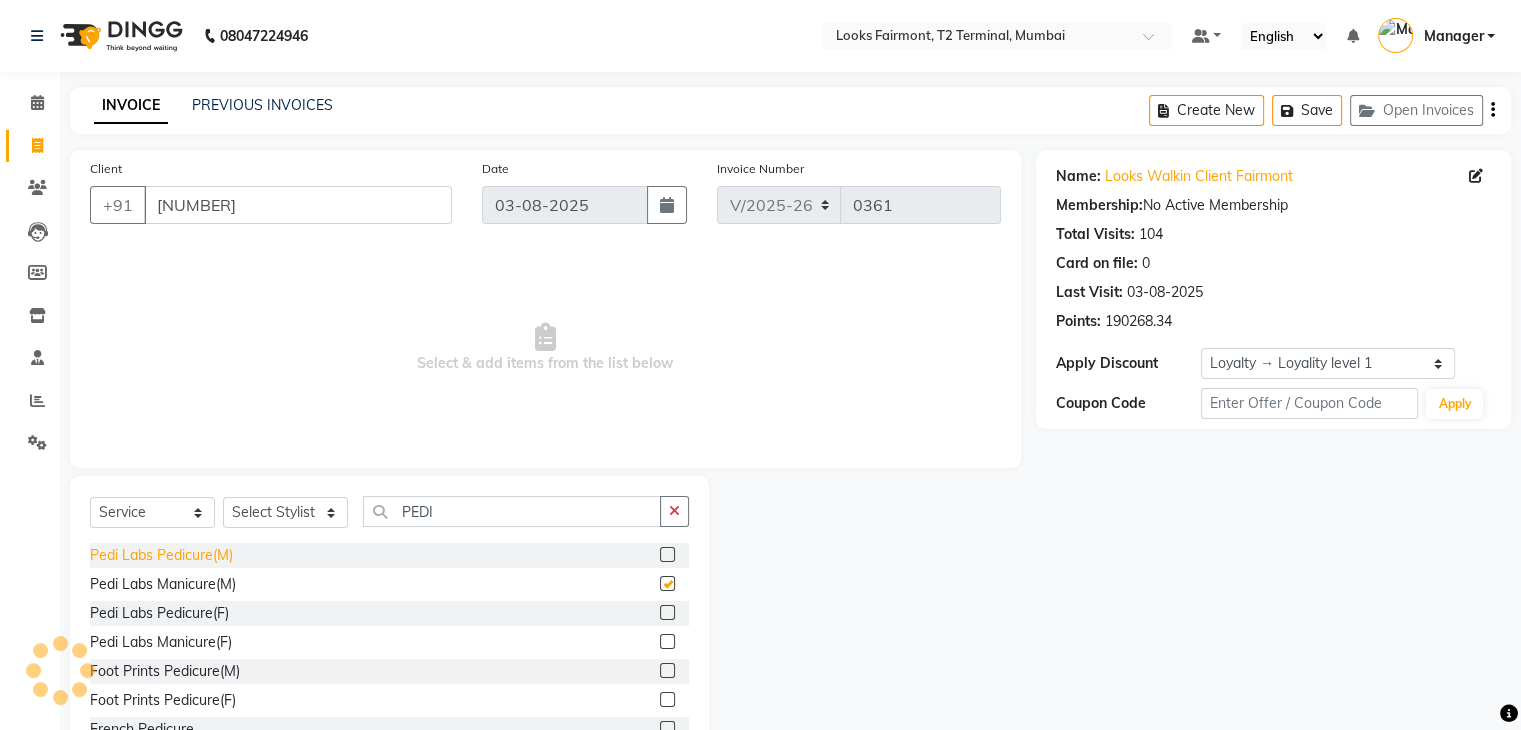 checkbox on "false" 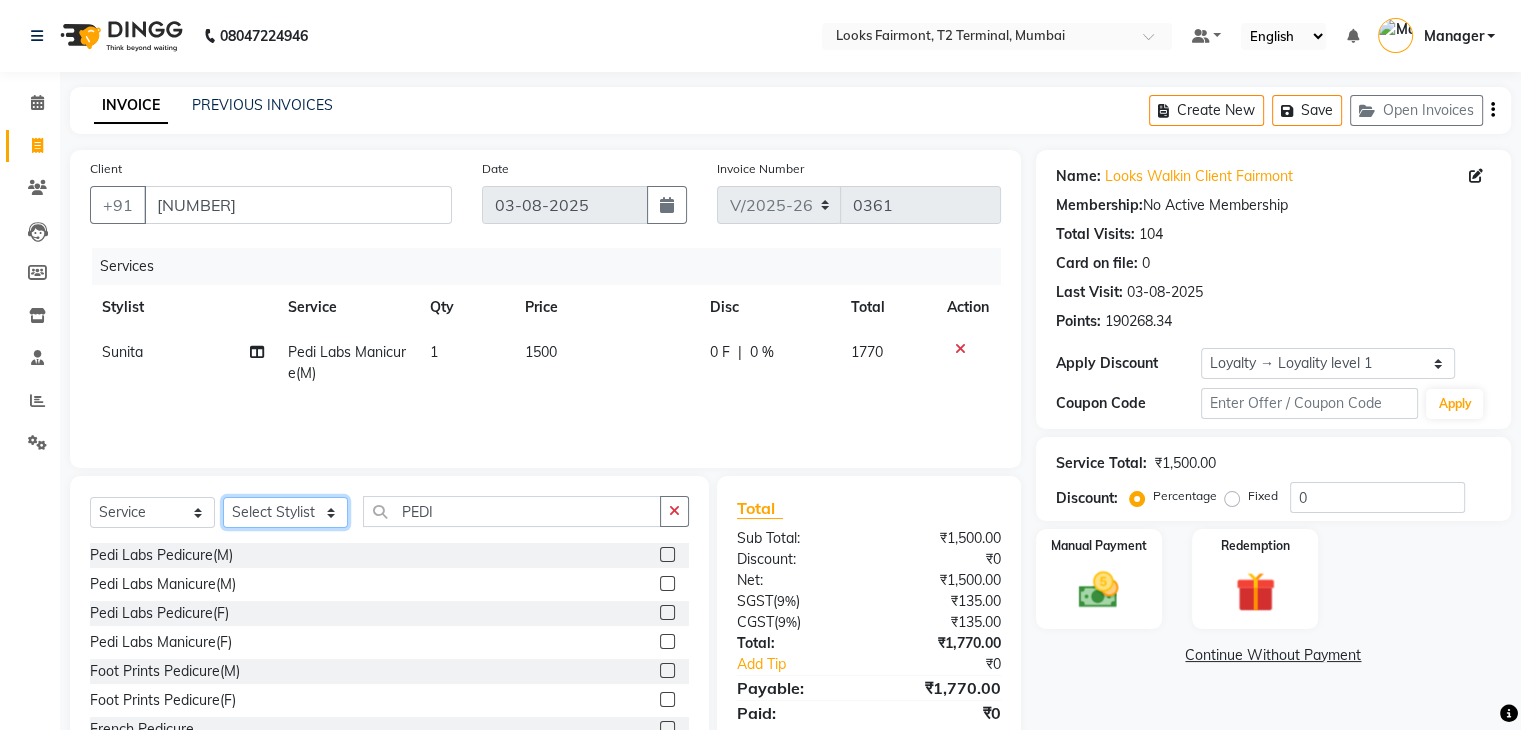 click on "Select Stylist Adil Anisa Counter_Sales Deepak_asst Manager Nisha Preeti Rais Soring_mgr Sunita Tajuddin" 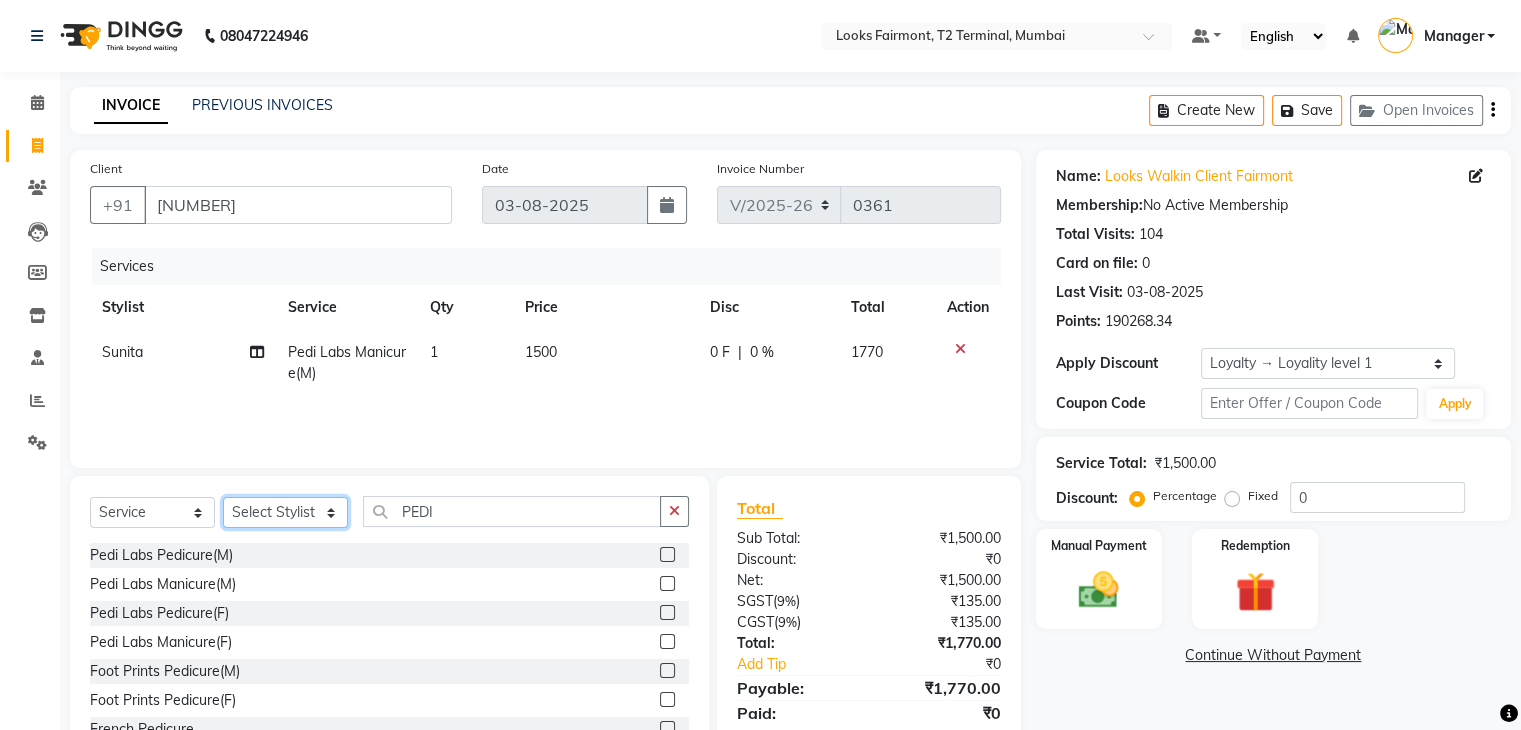 select on "[NUMBER]" 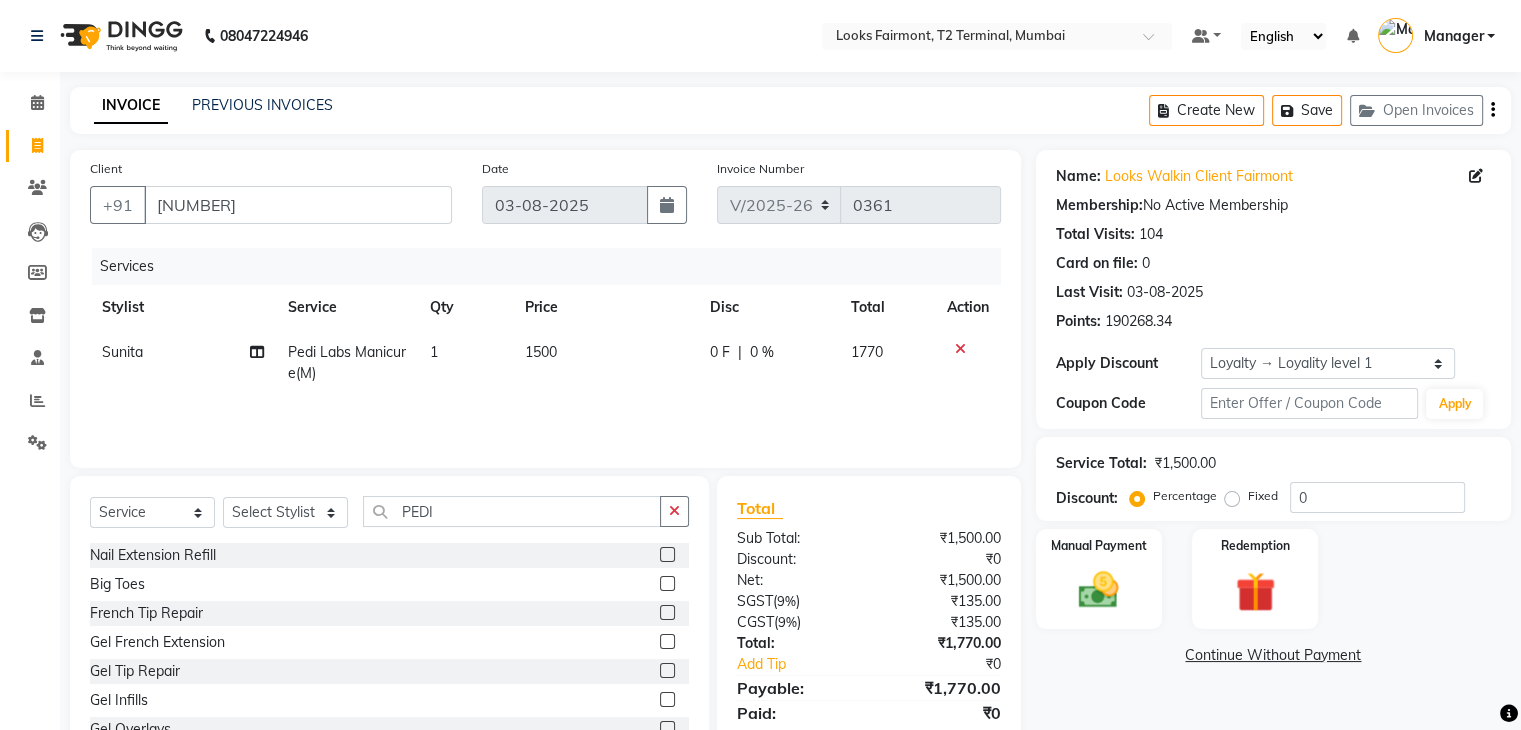 drag, startPoint x: 500, startPoint y: 534, endPoint x: 500, endPoint y: 523, distance: 11 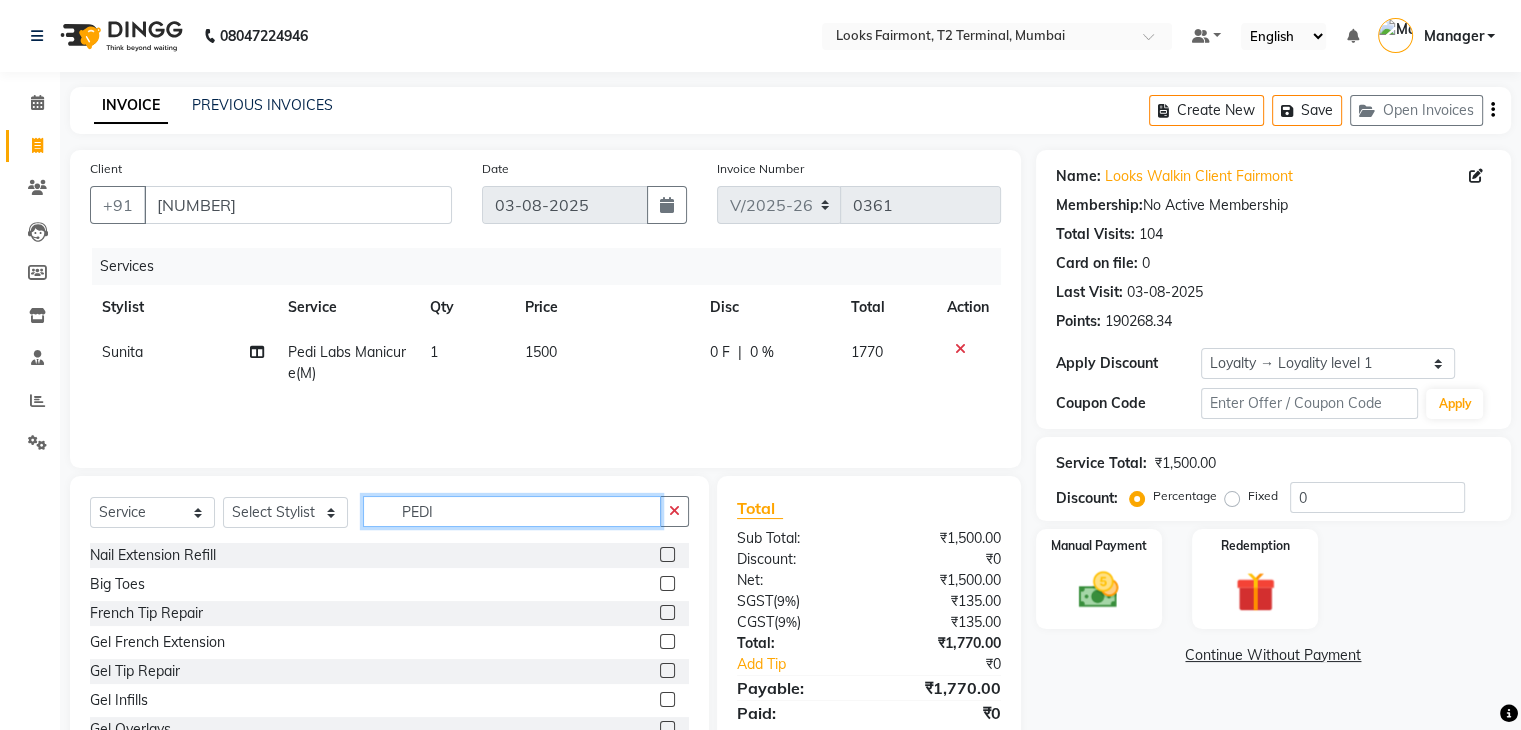 click on "PEDI" 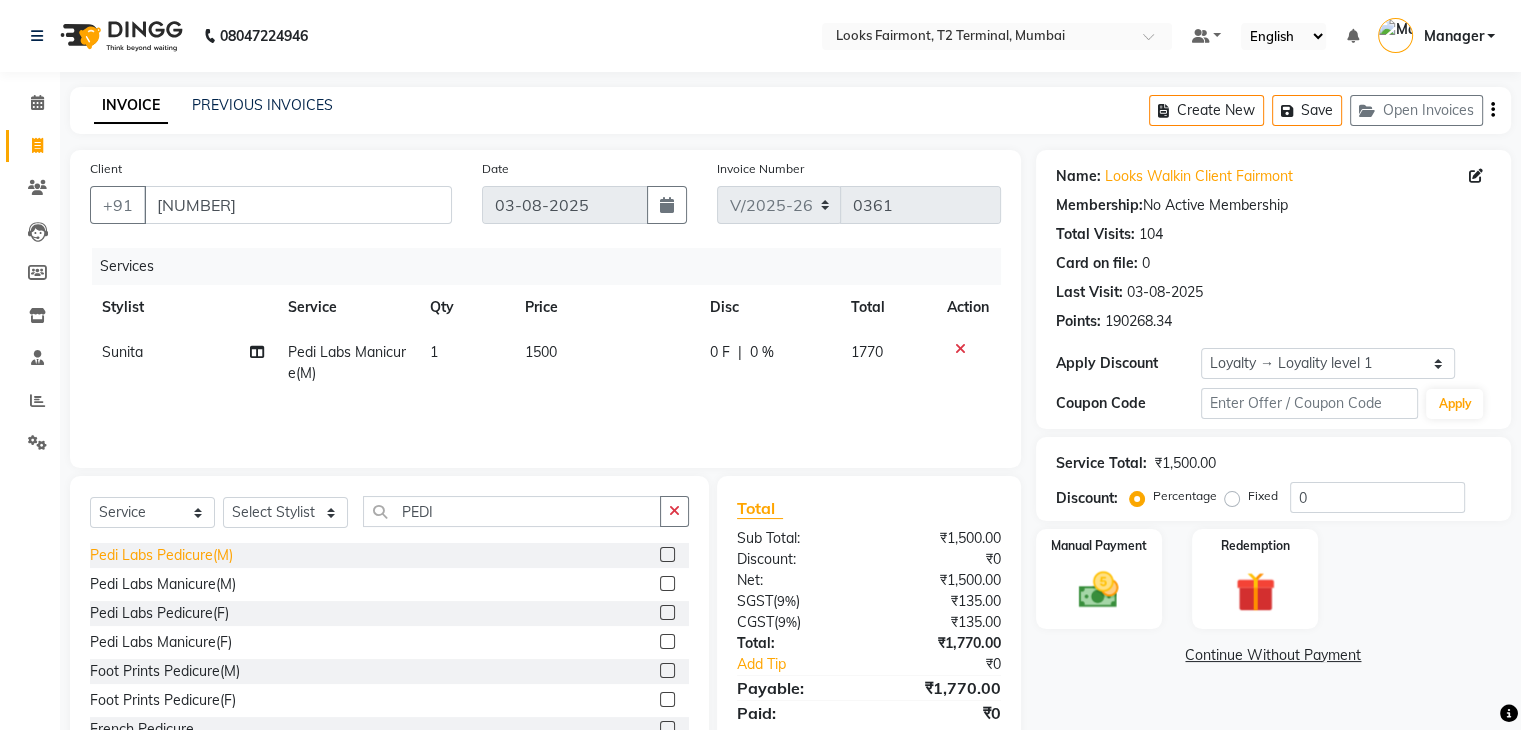 click on "Pedi Labs Pedicure(M)" 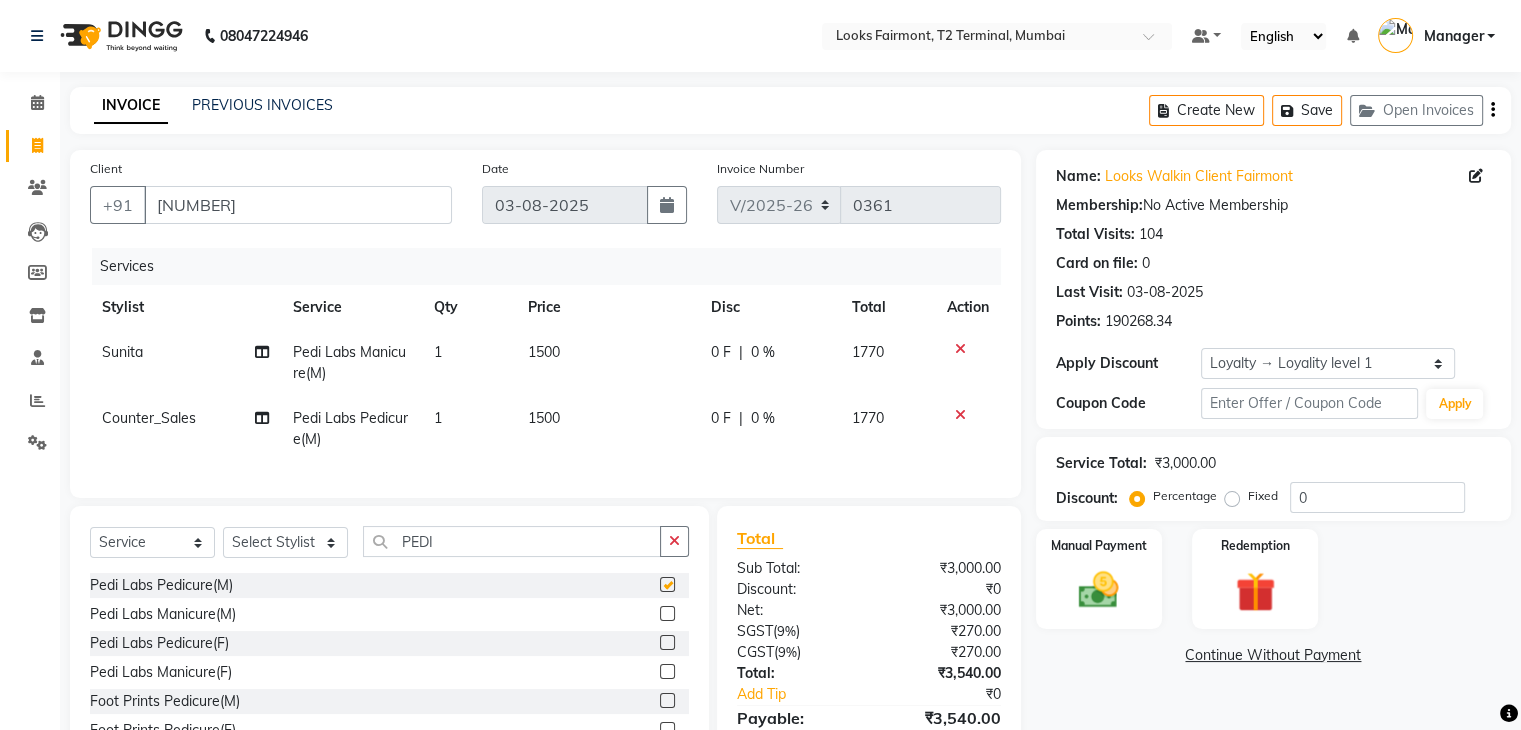checkbox on "false" 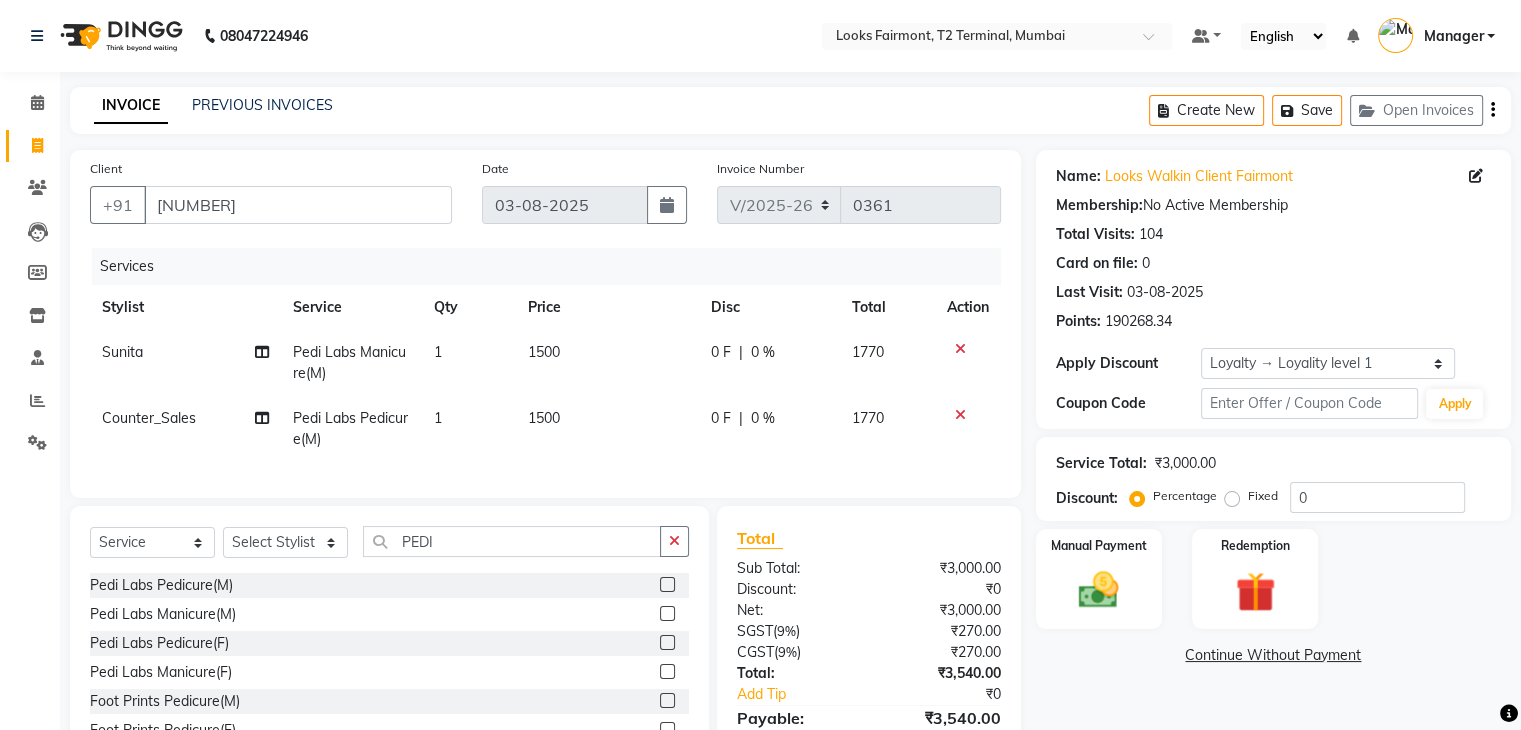 click on "1500" 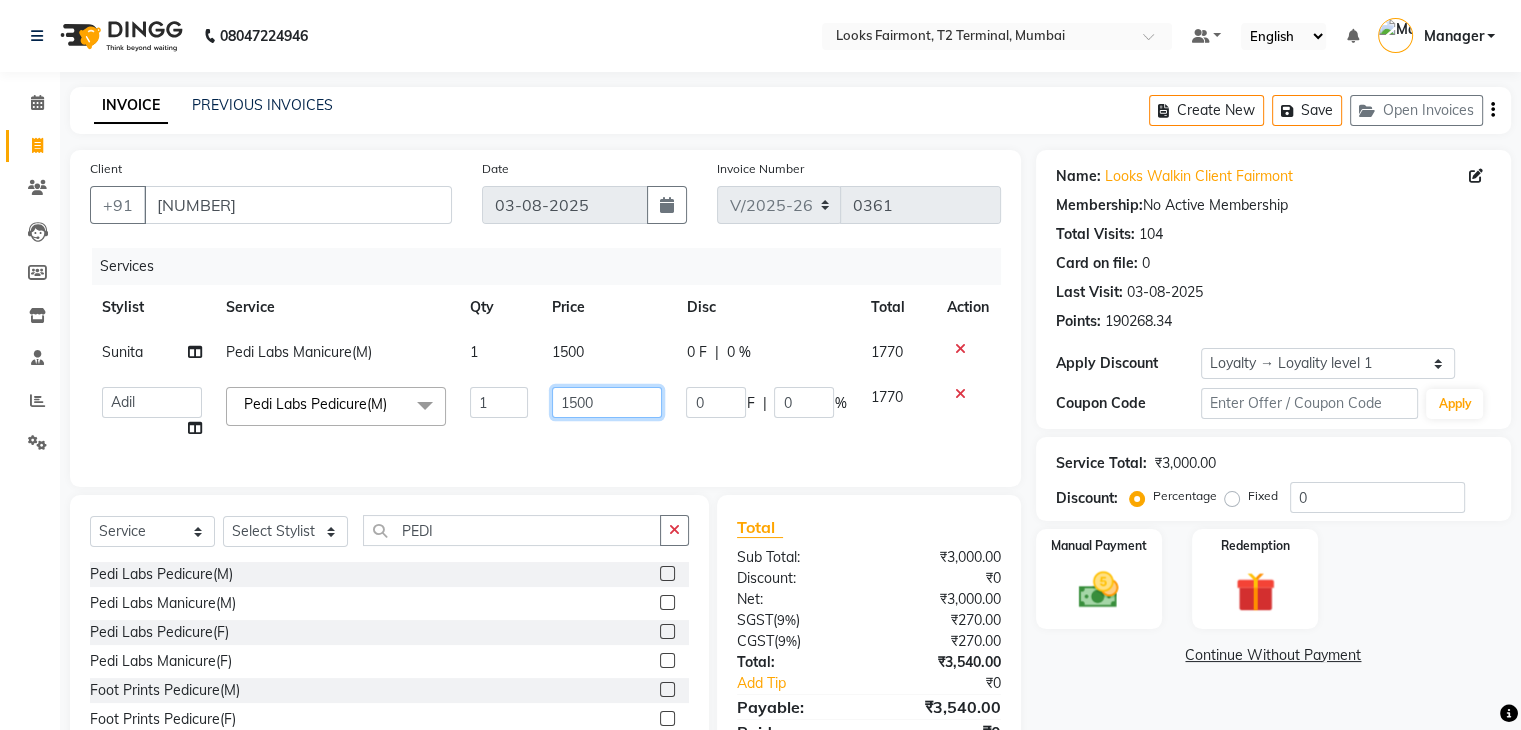 drag, startPoint x: 624, startPoint y: 405, endPoint x: 512, endPoint y: 391, distance: 112.871605 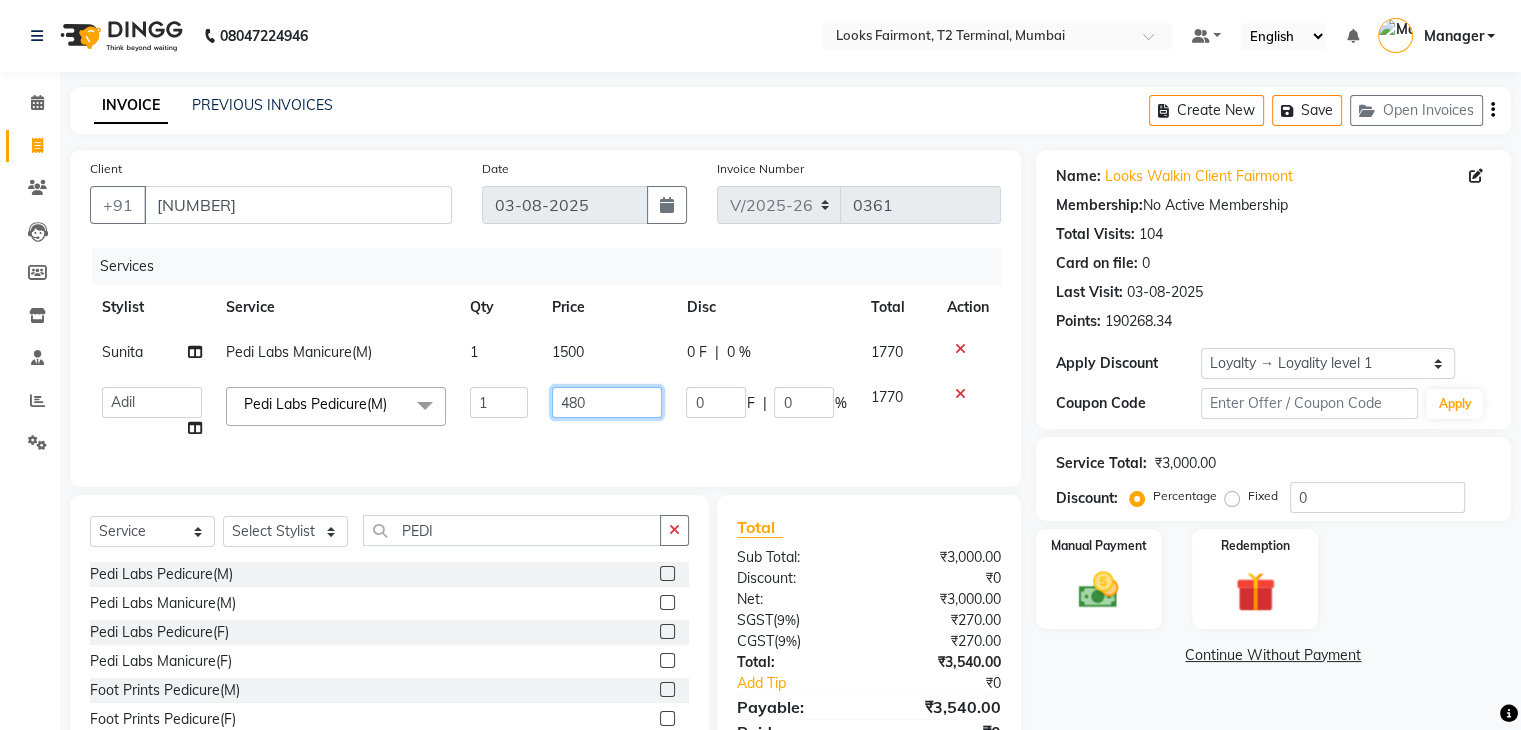 type on "4800" 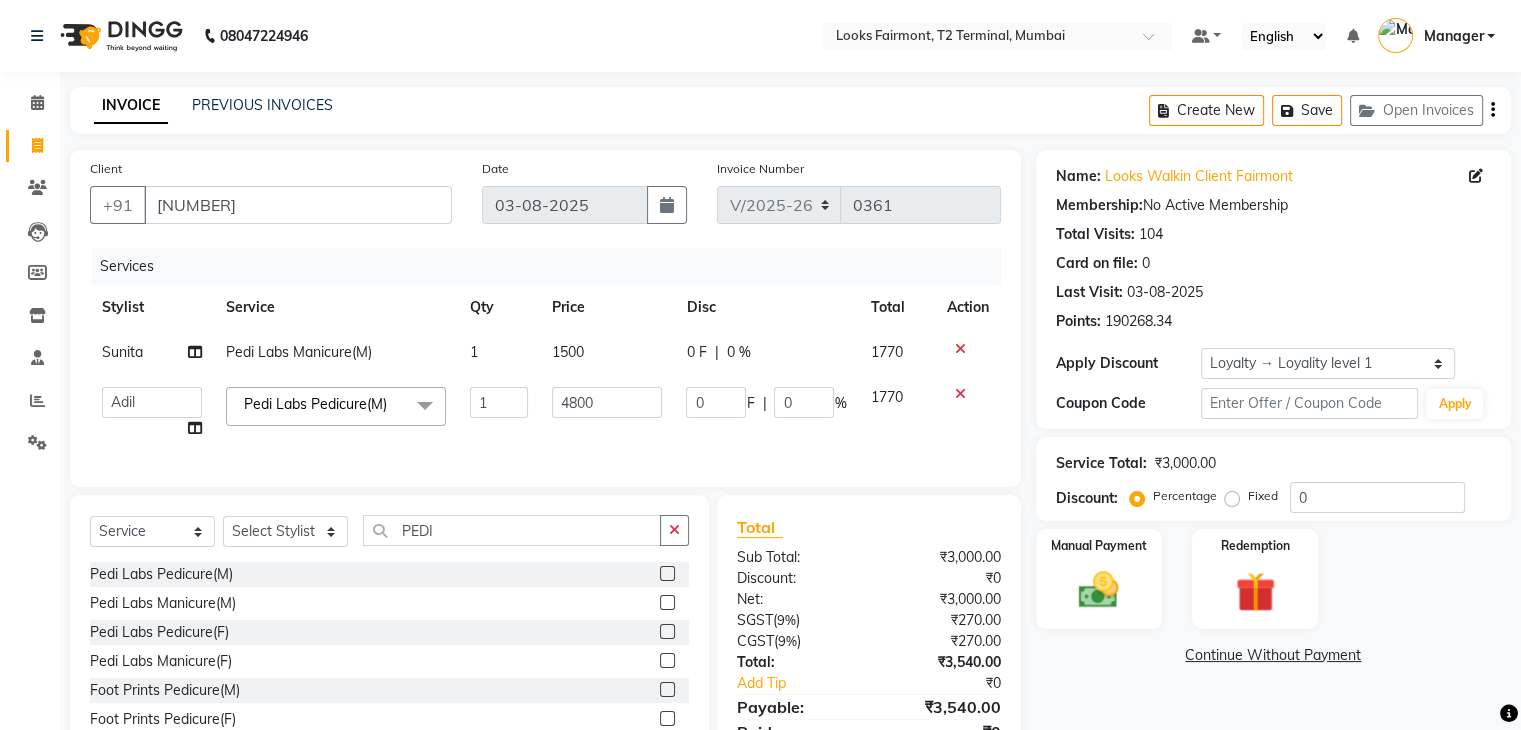 click on "1500" 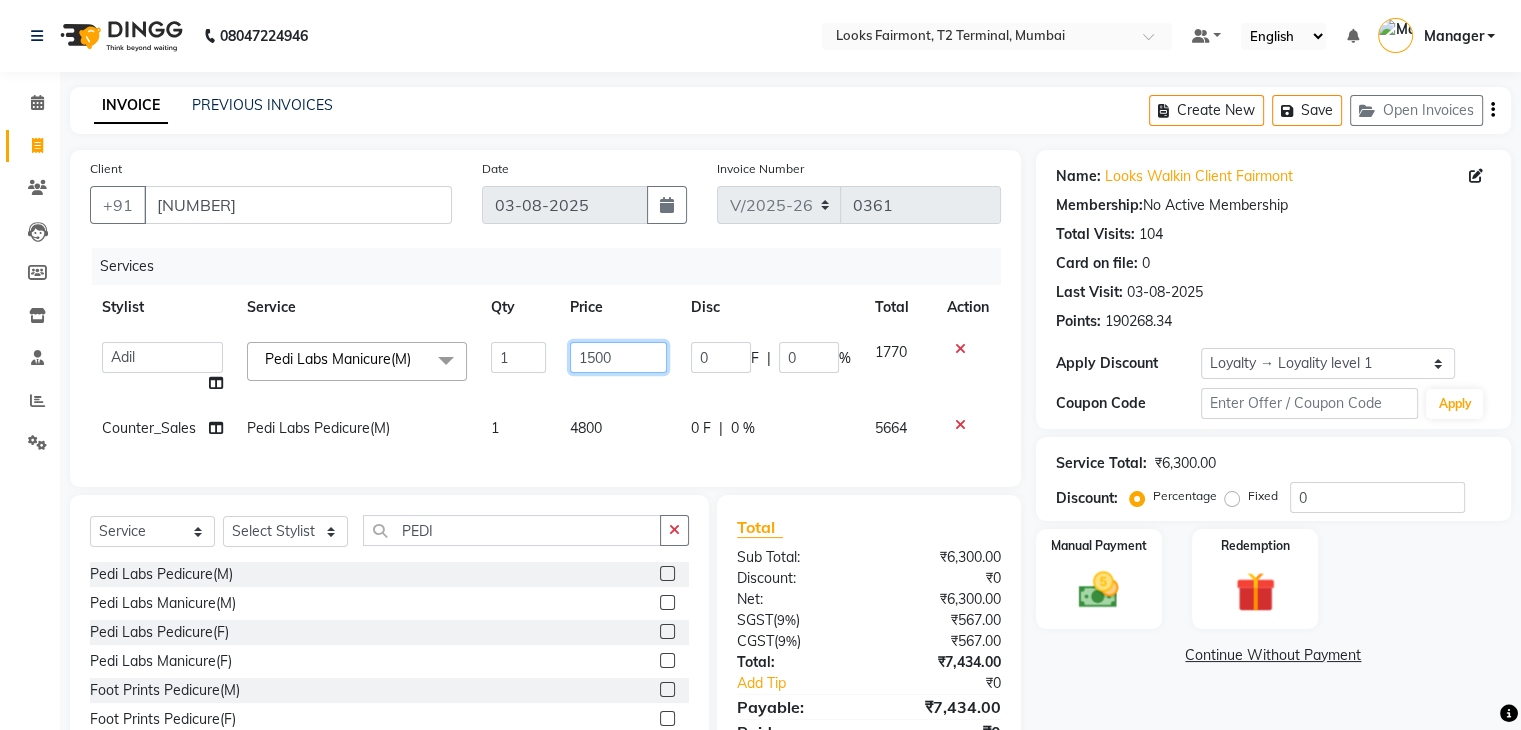 drag, startPoint x: 613, startPoint y: 363, endPoint x: 502, endPoint y: 347, distance: 112.147224 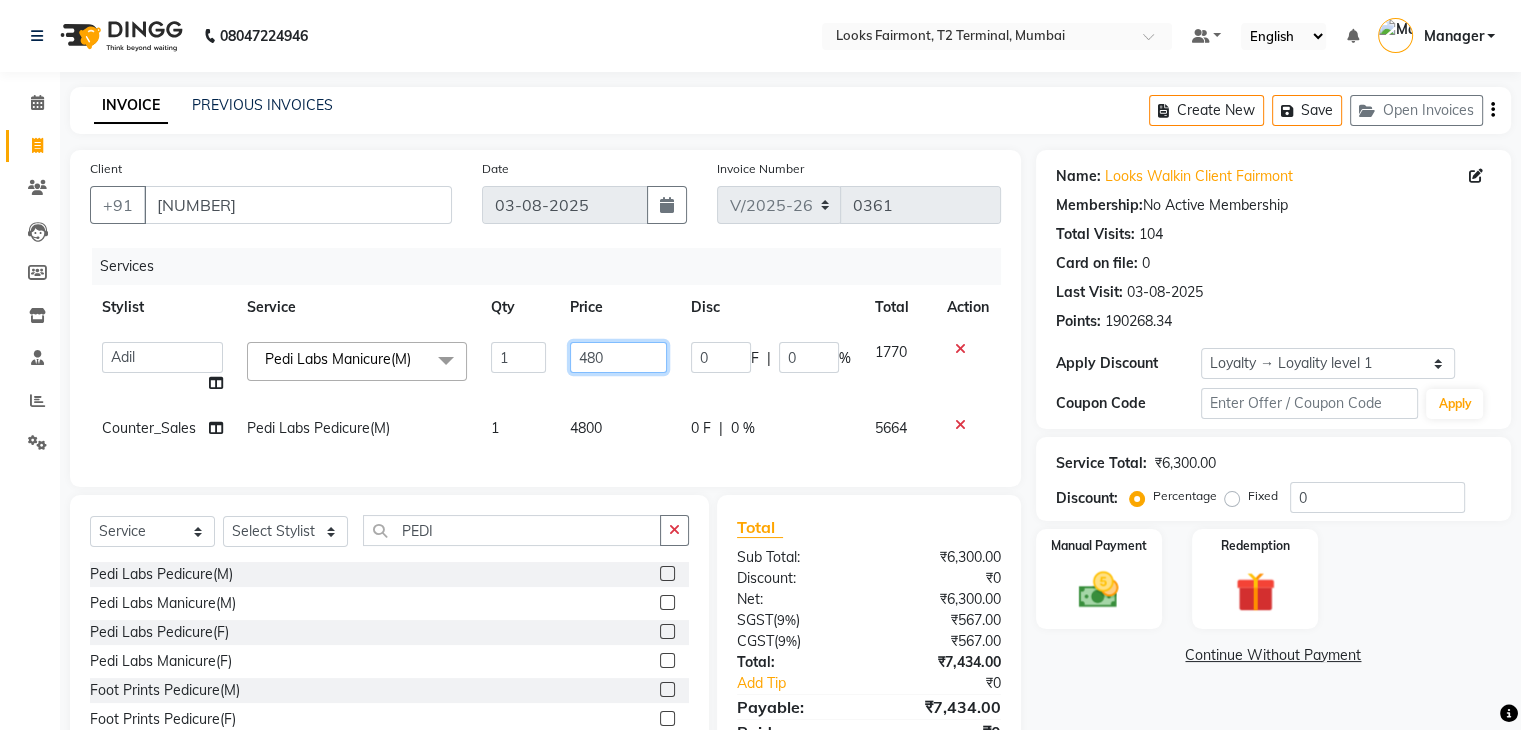 type on "4800" 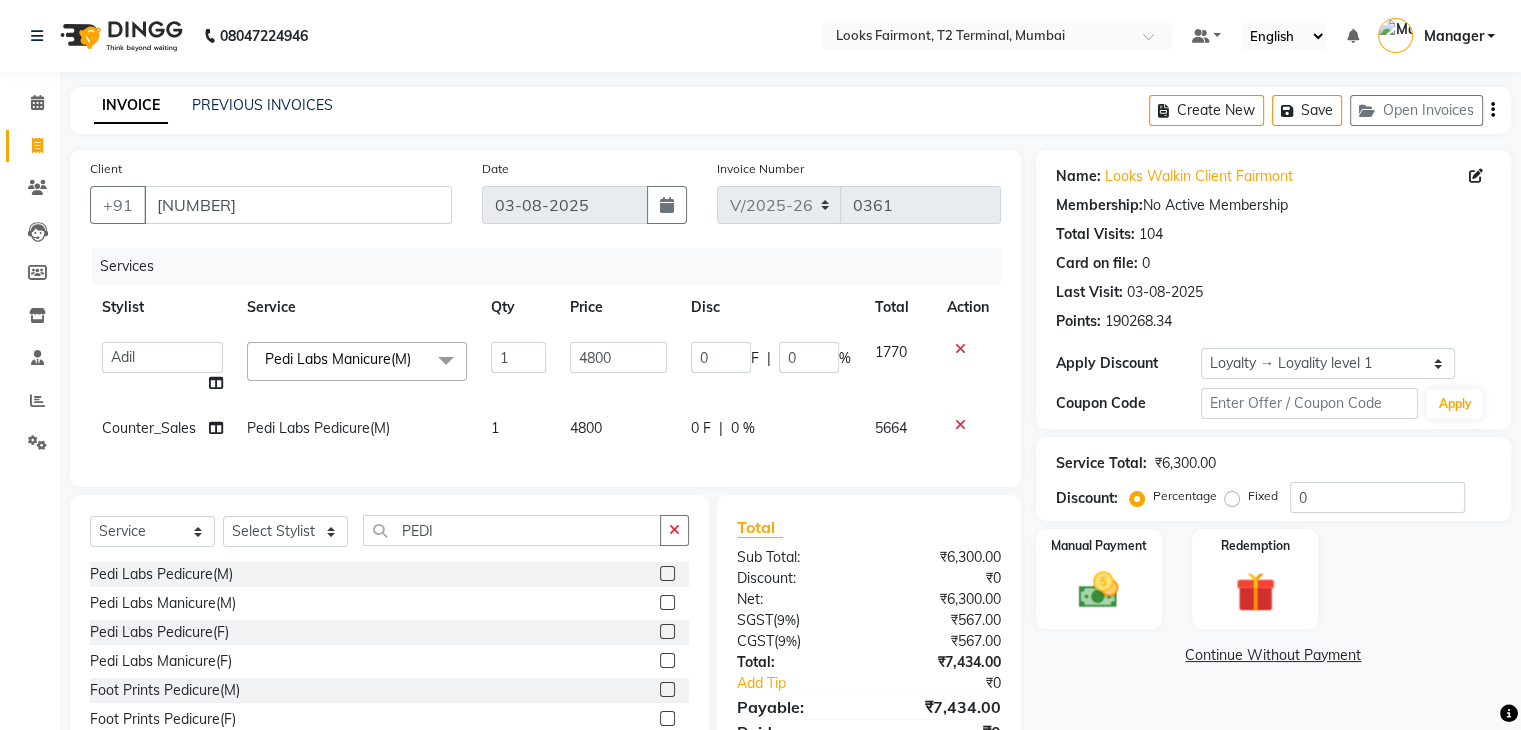 click on "Name: Looks Walkin Client Fairmont Membership:  No Active Membership  Total Visits:  104 Card on file:  0 Last Visit:   03-08-2025 Points:   190268.34  Apply Discount Select  Loyalty → Loyality level 1  Coupon Code Apply Service Total:  ₹6,300.00  Discount:  Percentage   Fixed  0 Manual Payment Redemption  Continue Without Payment" 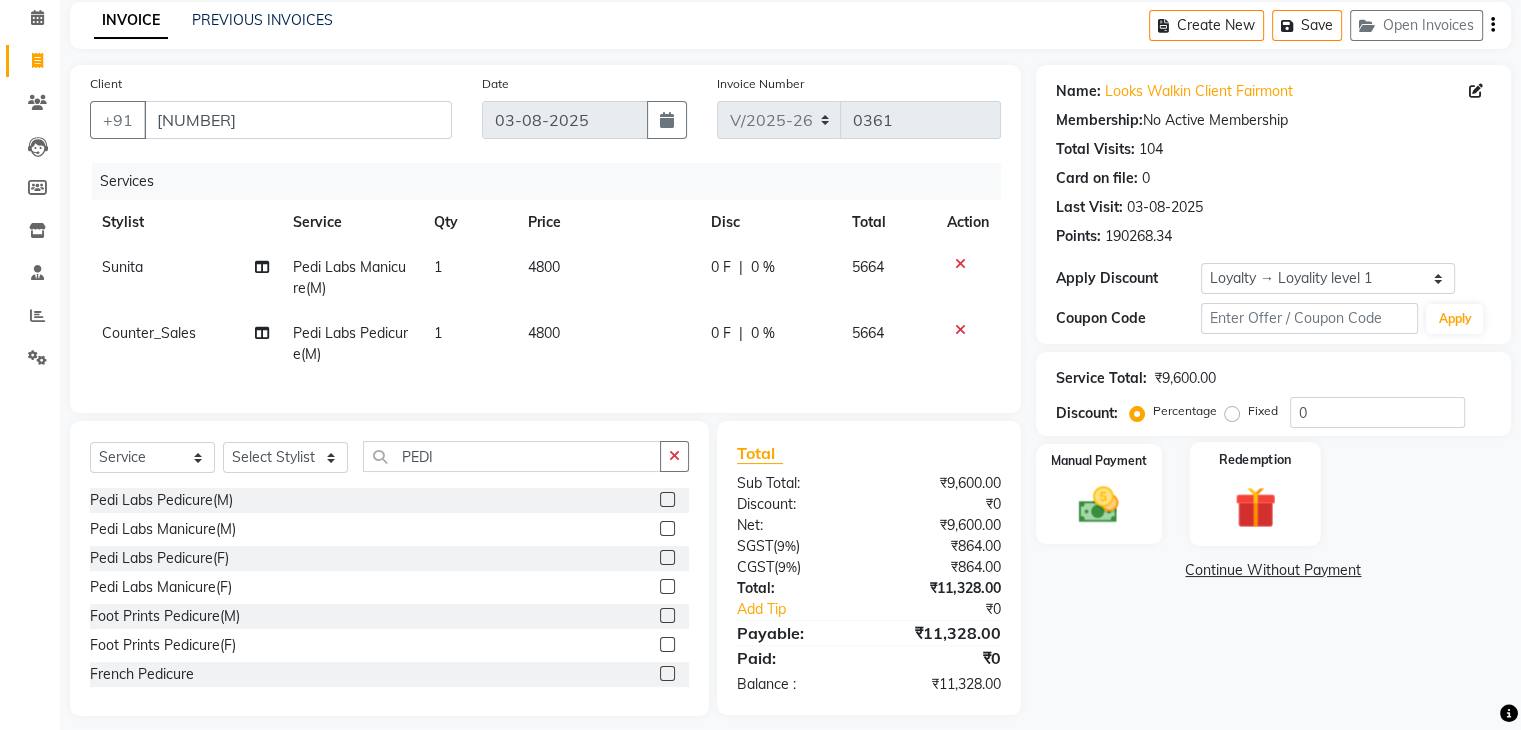 scroll, scrollTop: 117, scrollLeft: 0, axis: vertical 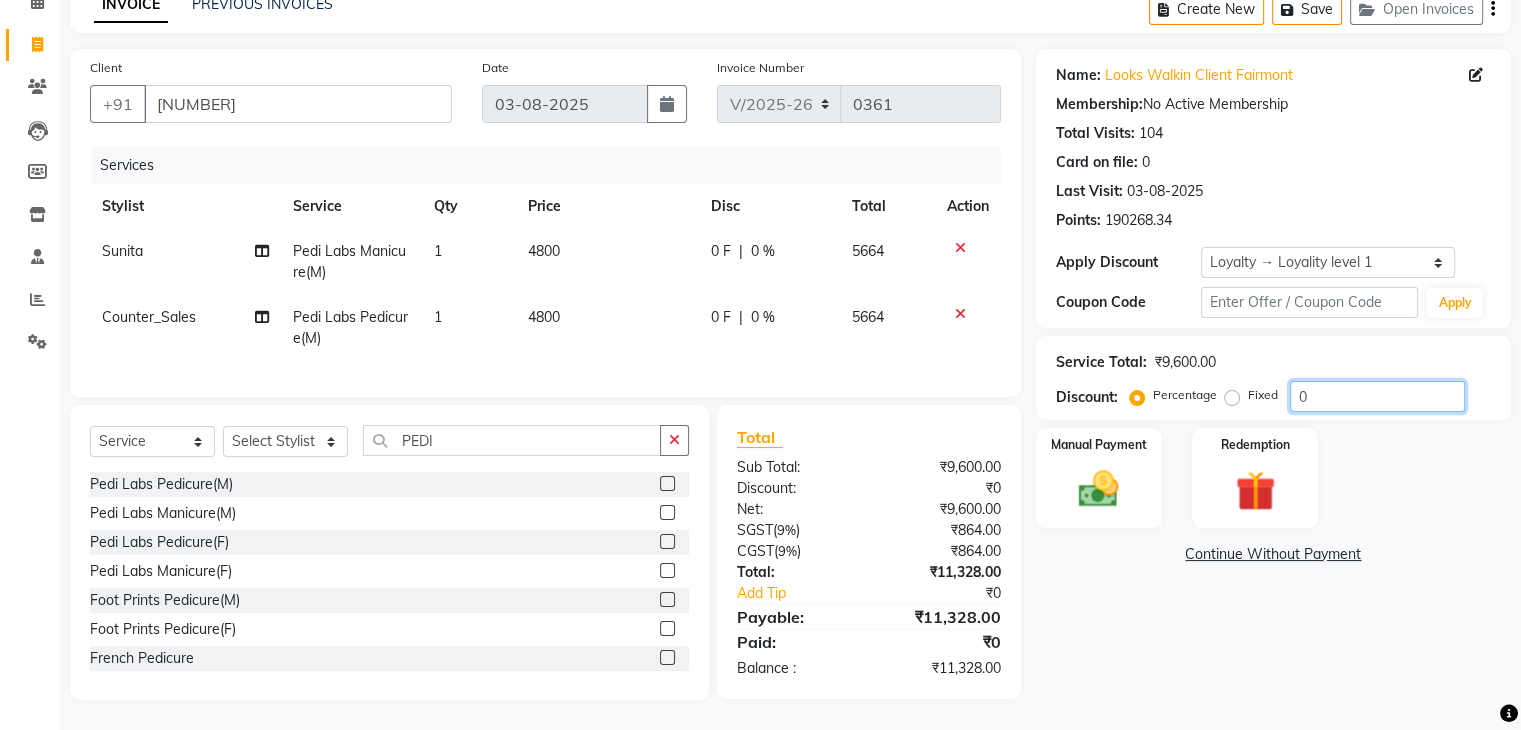 click on "0" 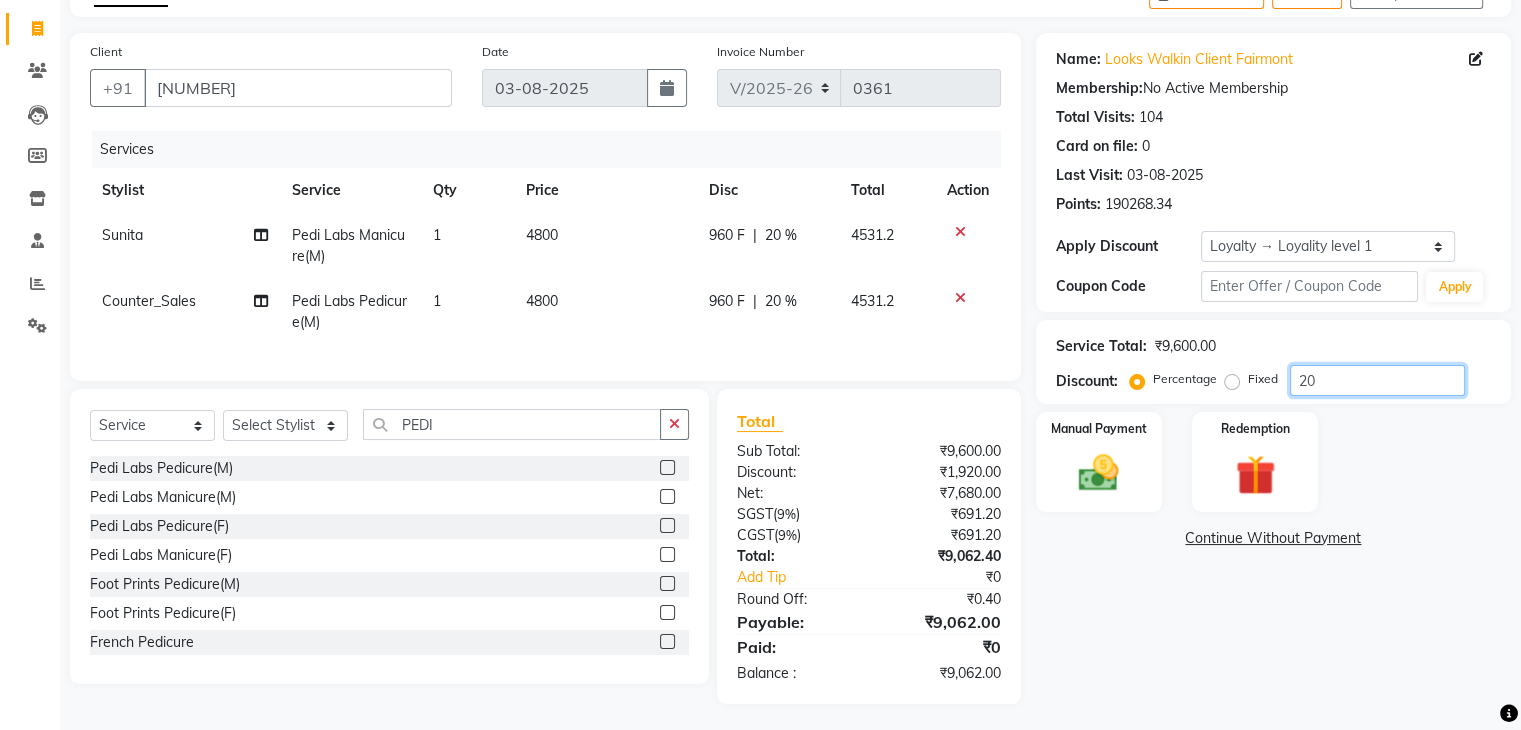 type on "20" 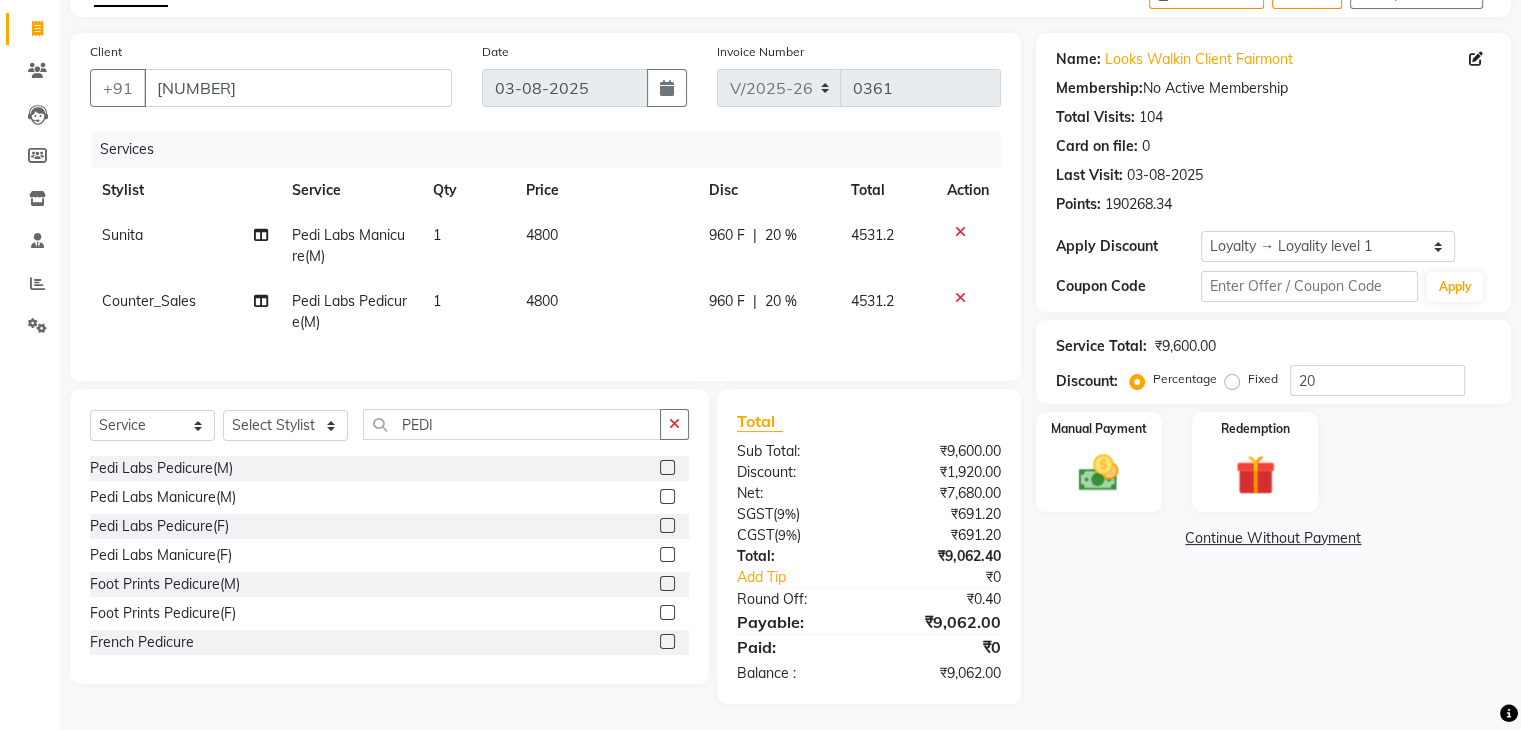 click on "Name: Looks Walkin Client Fairmont Membership:  No Active Membership  Total Visits:  104 Card on file:  0 Last Visit:   03-08-2025 Points:   190268.34  Apply Discount Select  Loyalty → Loyality level 1  Coupon Code Apply Service Total:  ₹9,600.00  Discount:  Percentage   Fixed  20 Manual Payment Redemption  Continue Without Payment" 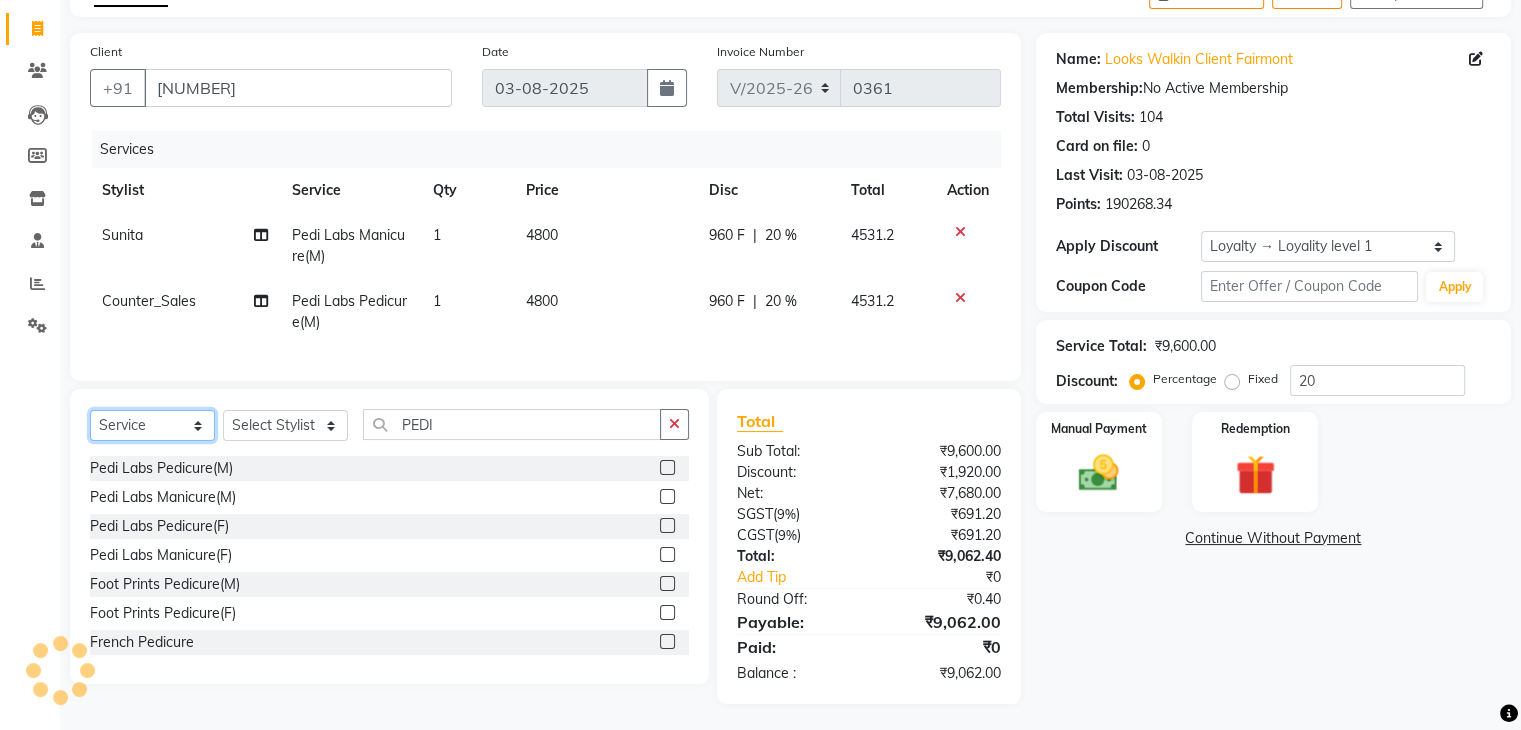 click on "Select  Service  Product  Membership  Package Voucher Prepaid Gift Card" 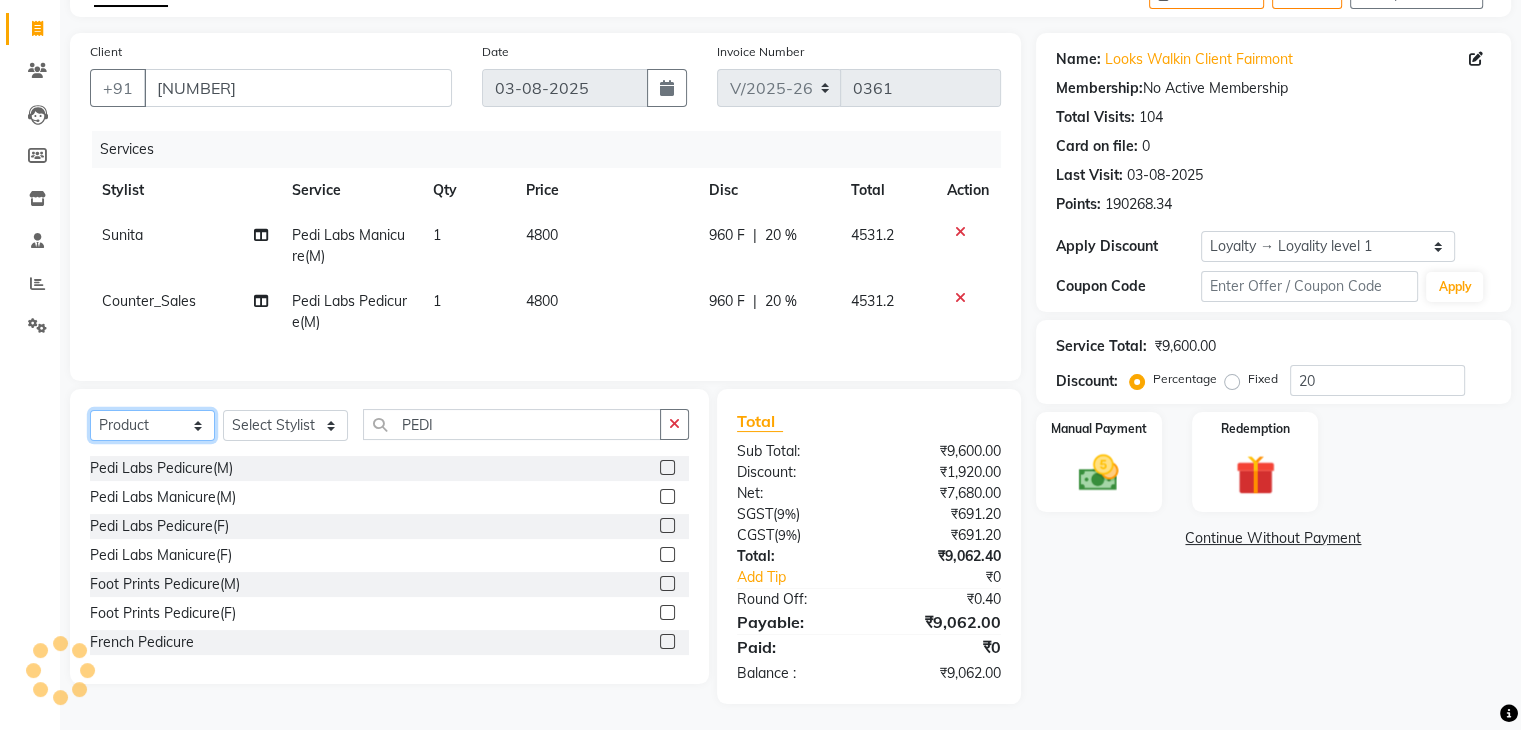 click on "Select  Service  Product  Membership  Package Voucher Prepaid Gift Card" 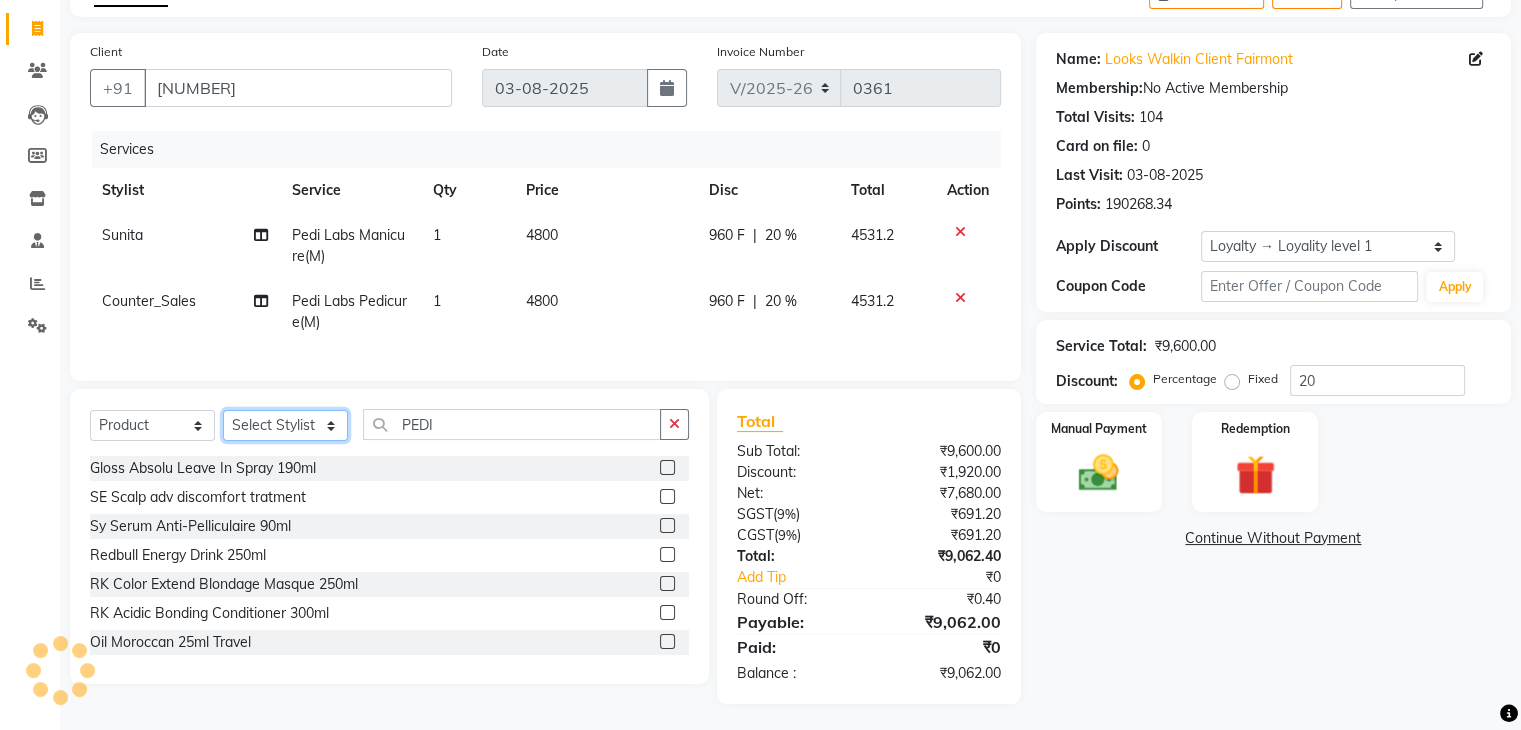 click on "Select Stylist Adil Anisa Counter_Sales Deepak_asst Manager Nisha Preeti Rais Soring_mgr Sunita Tajuddin" 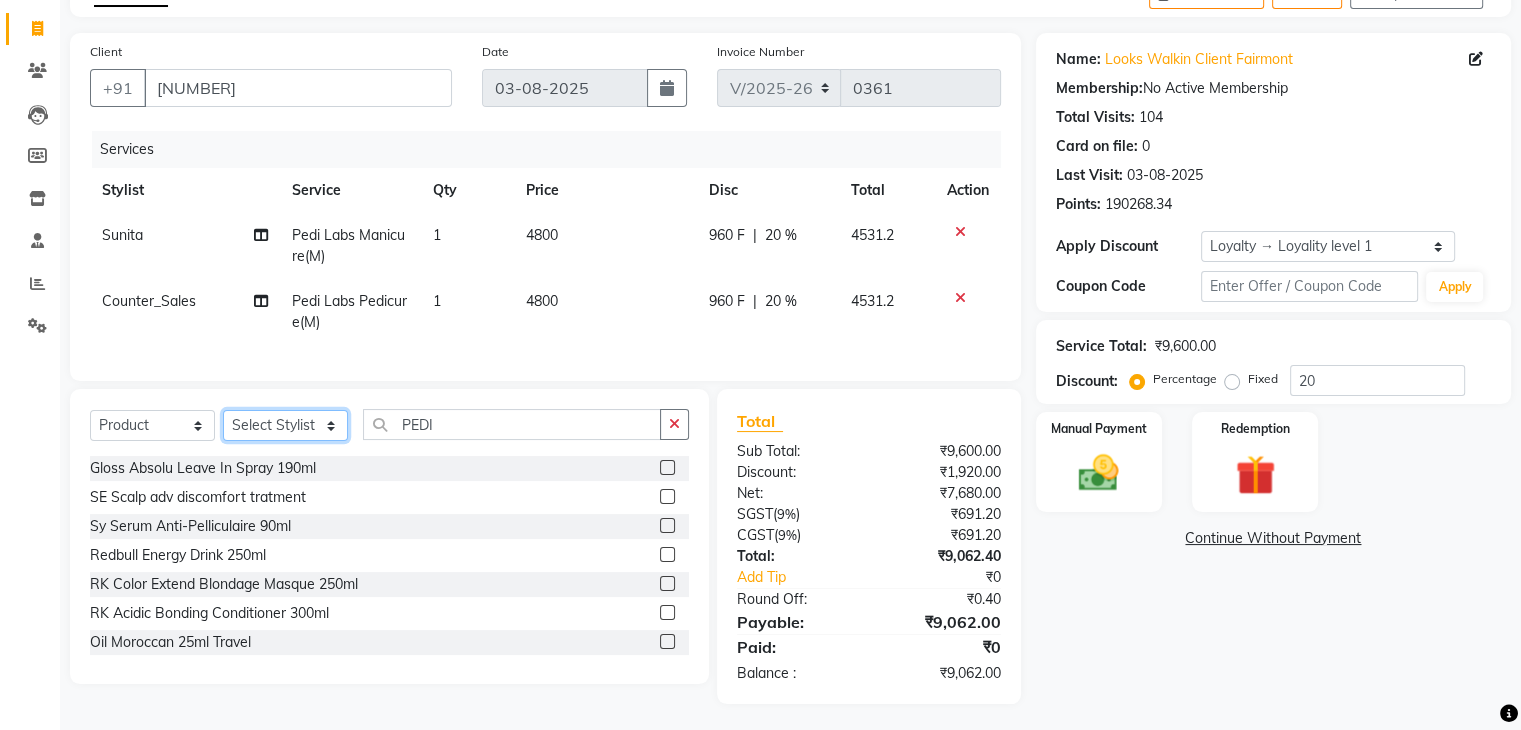 select on "83279" 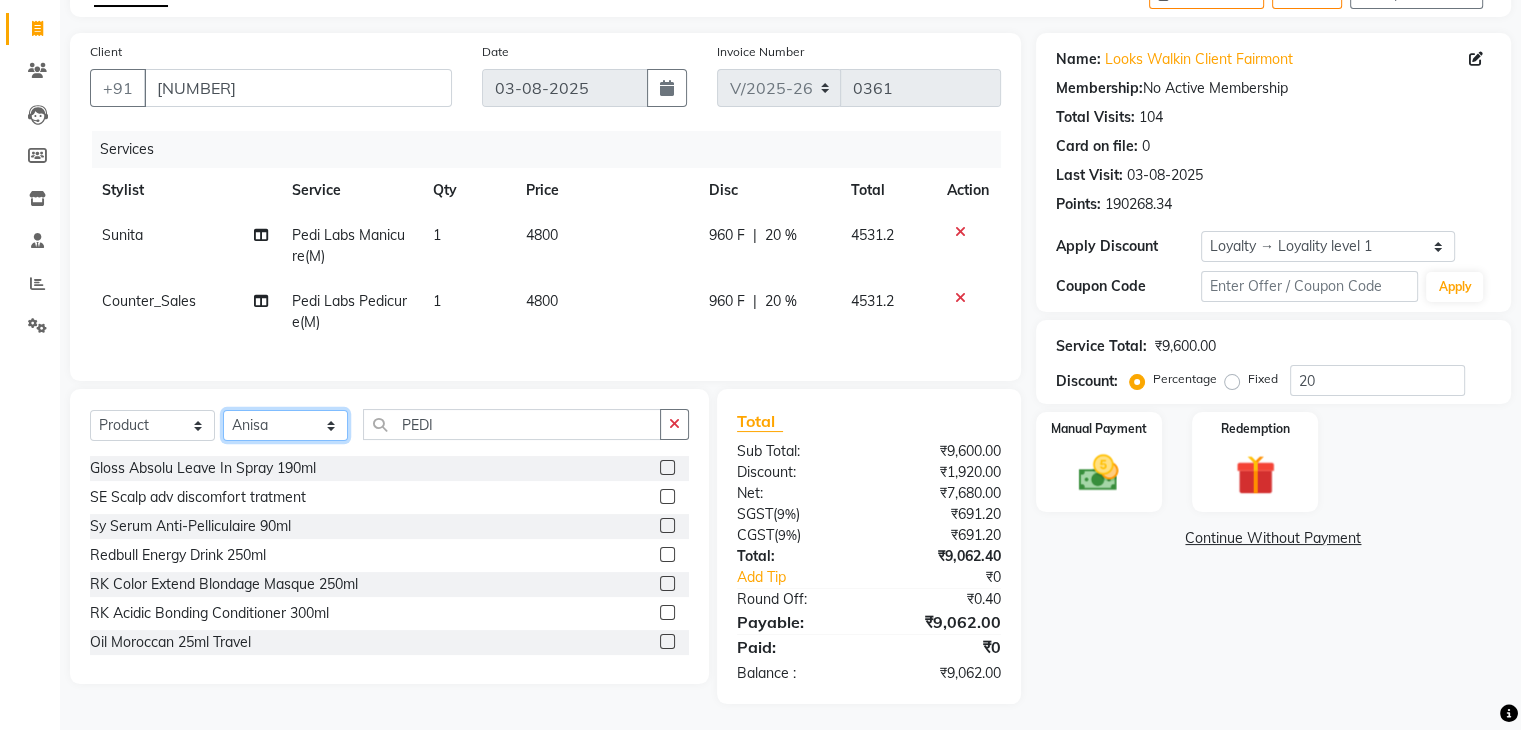 click on "Select Stylist Adil Anisa Counter_Sales Deepak_asst Manager Nisha Preeti Rais Soring_mgr Sunita Tajuddin" 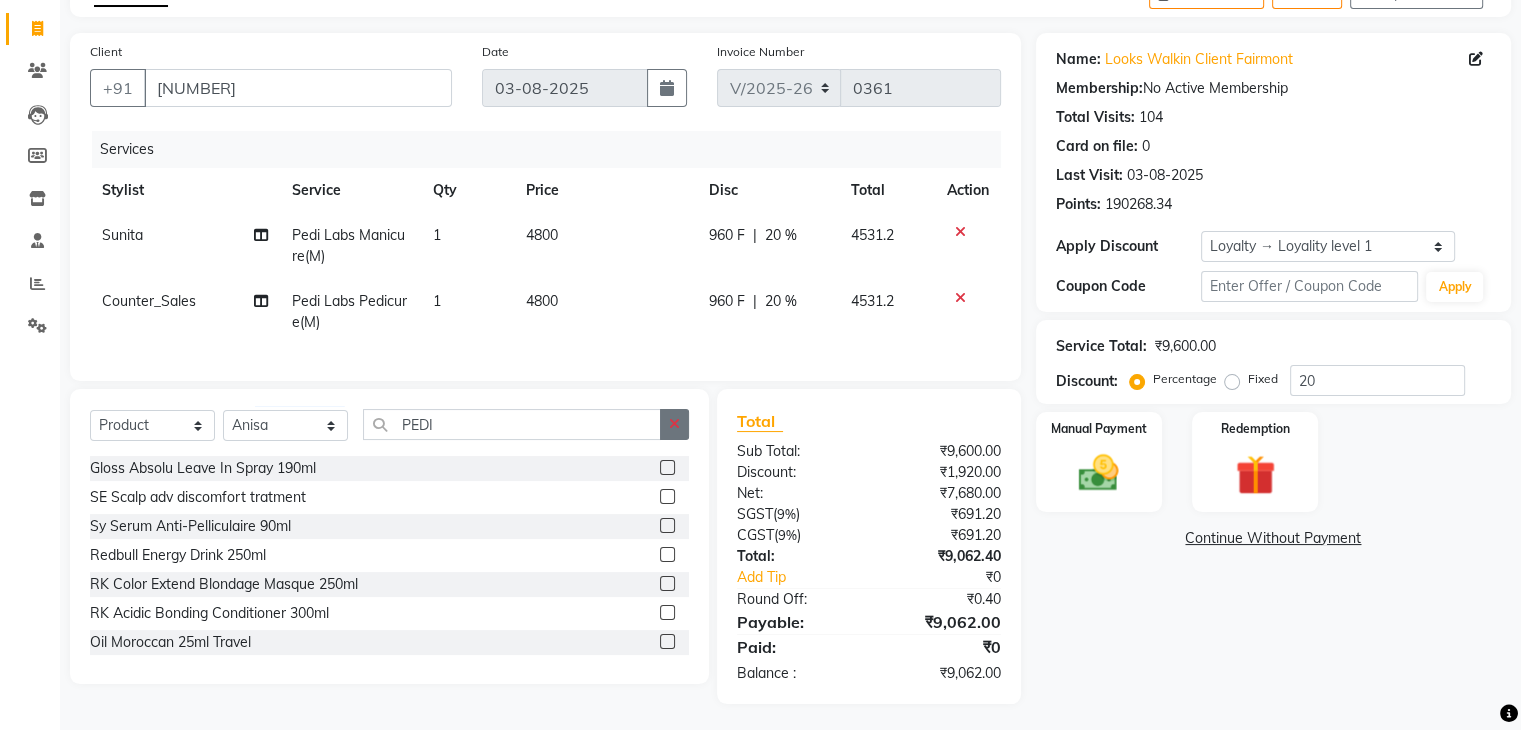 click 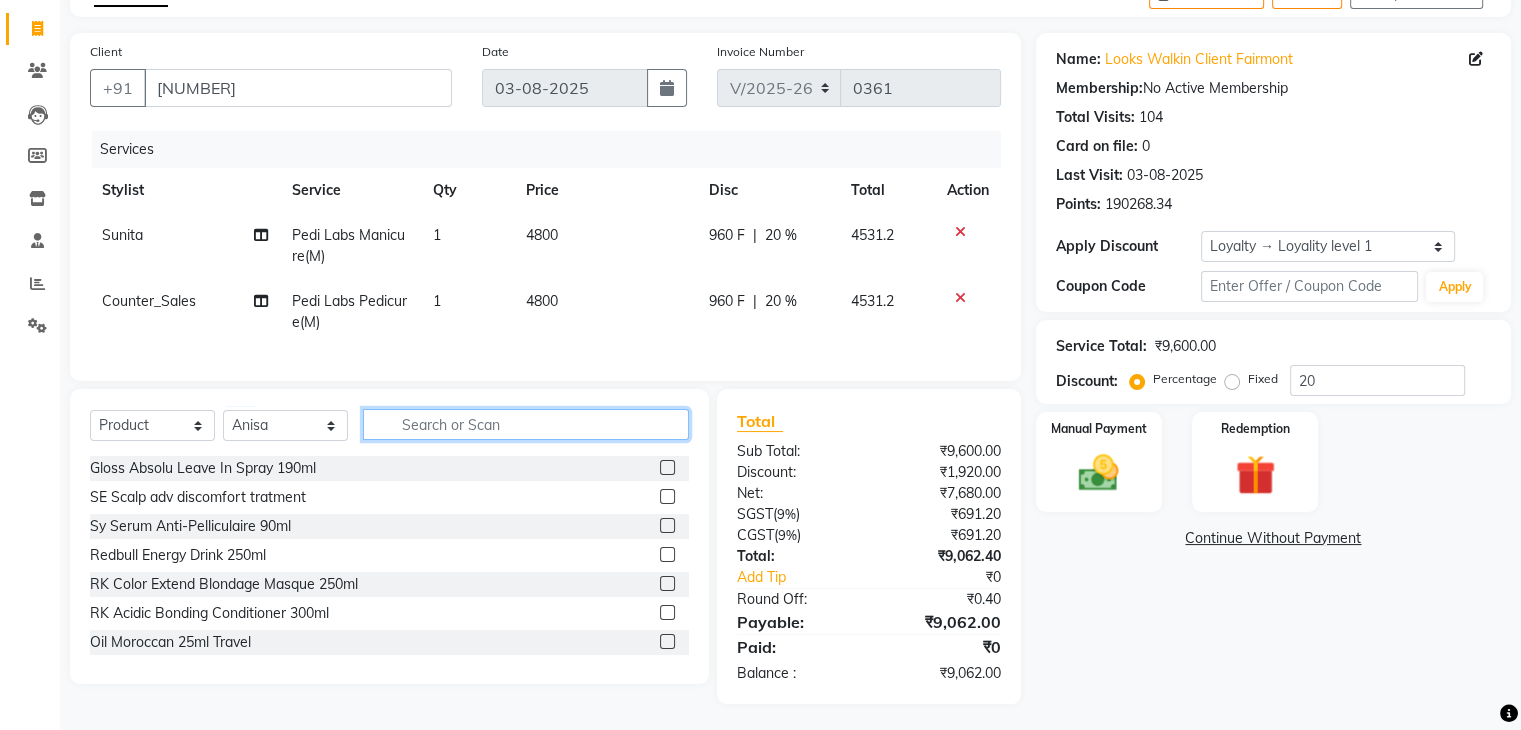 click 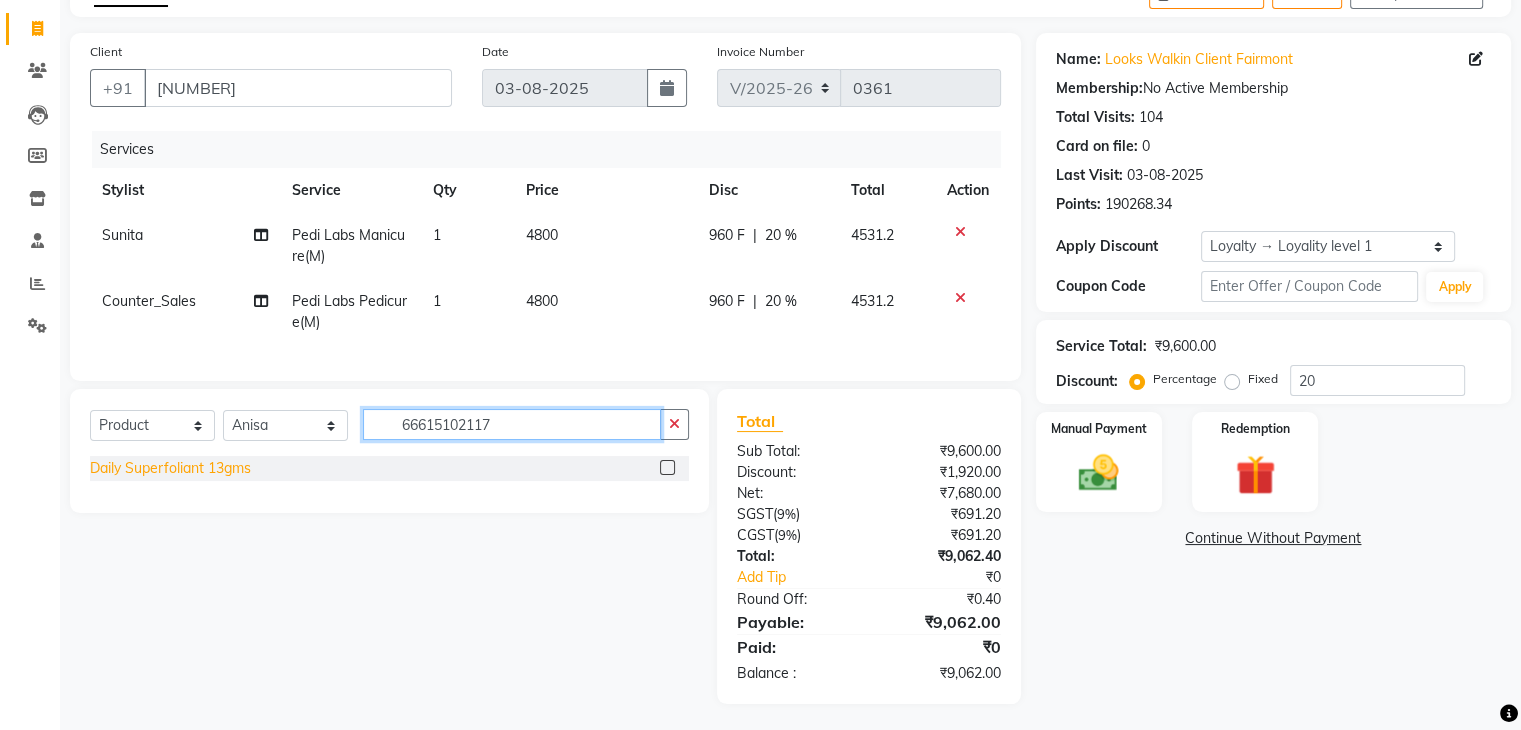 type on "66615102117" 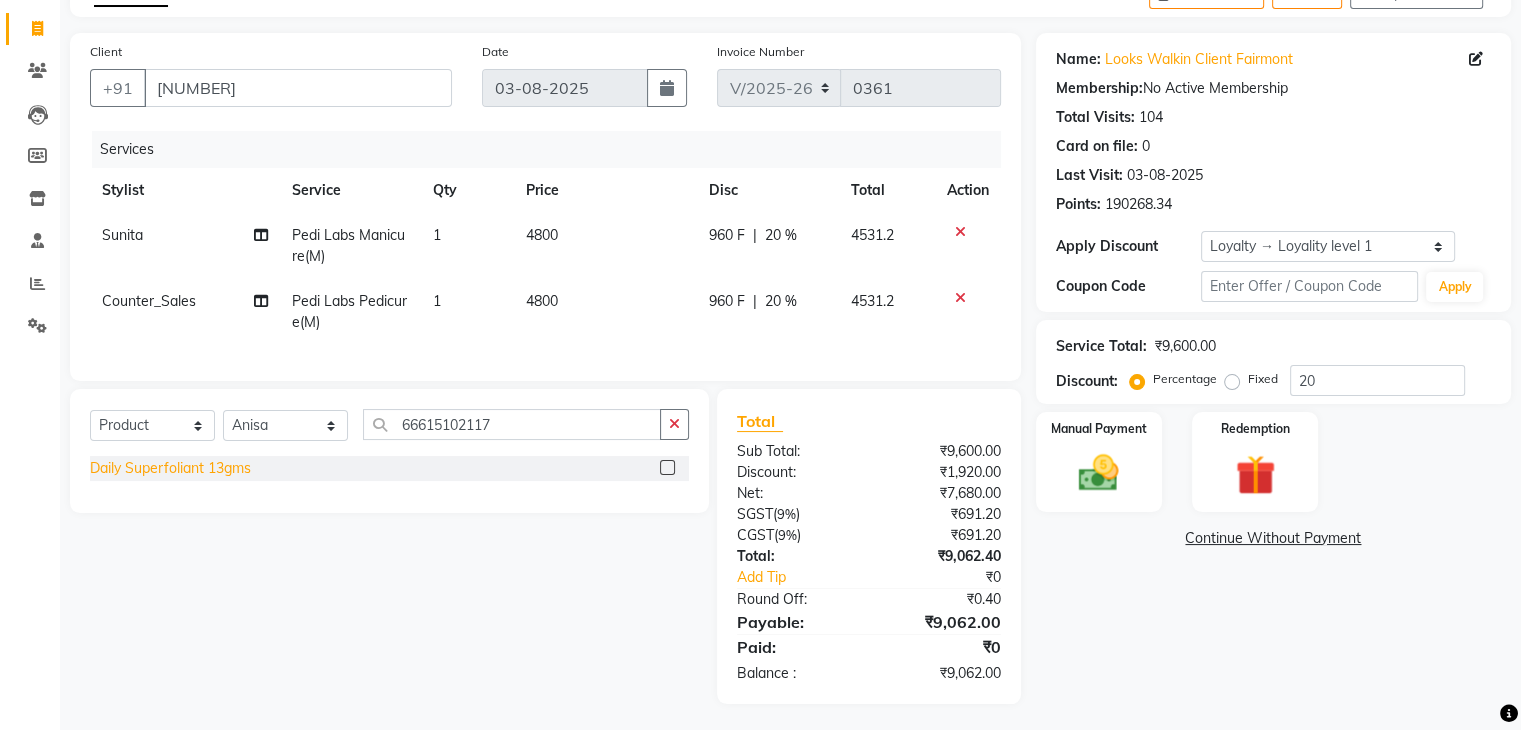 click on "Daily Superfoliant 13gms" 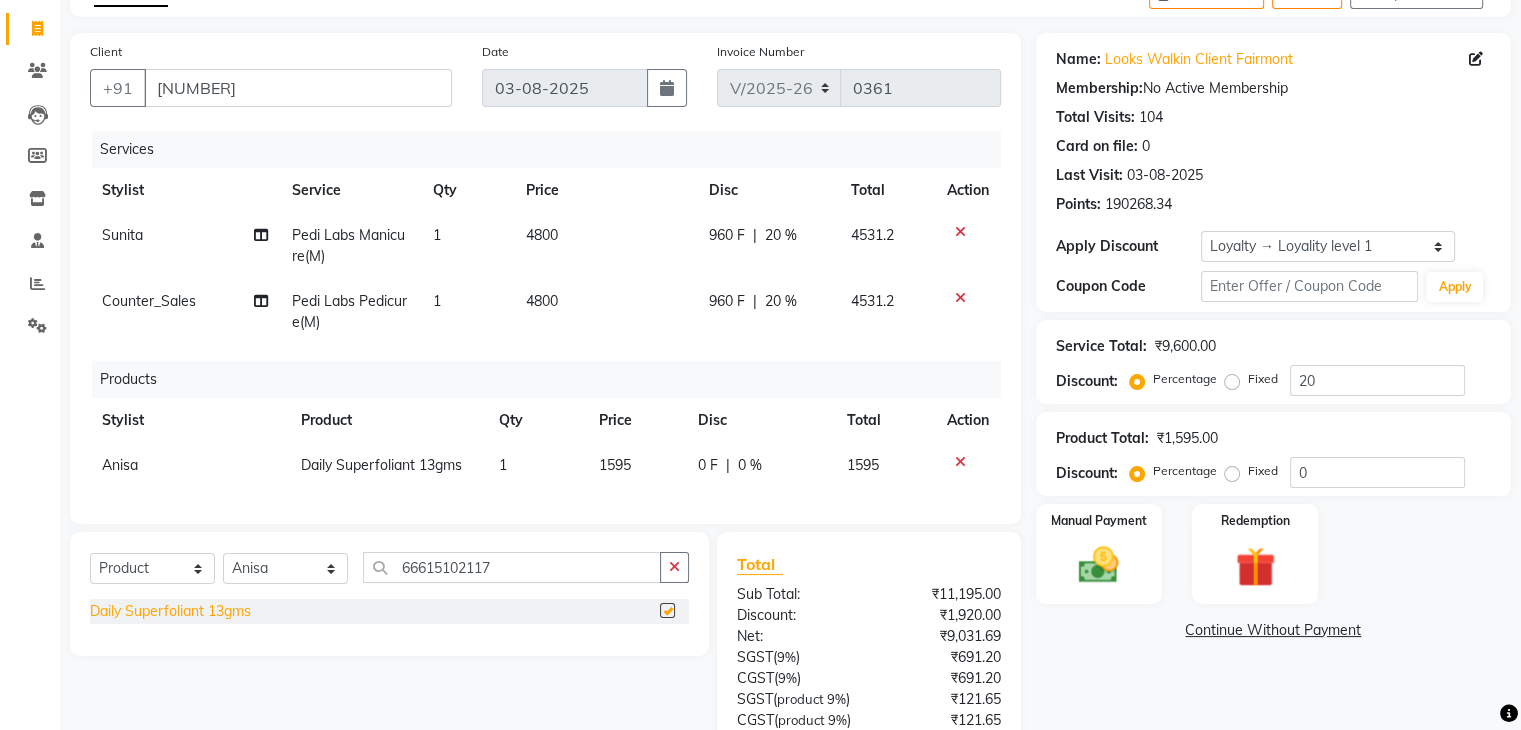 checkbox on "false" 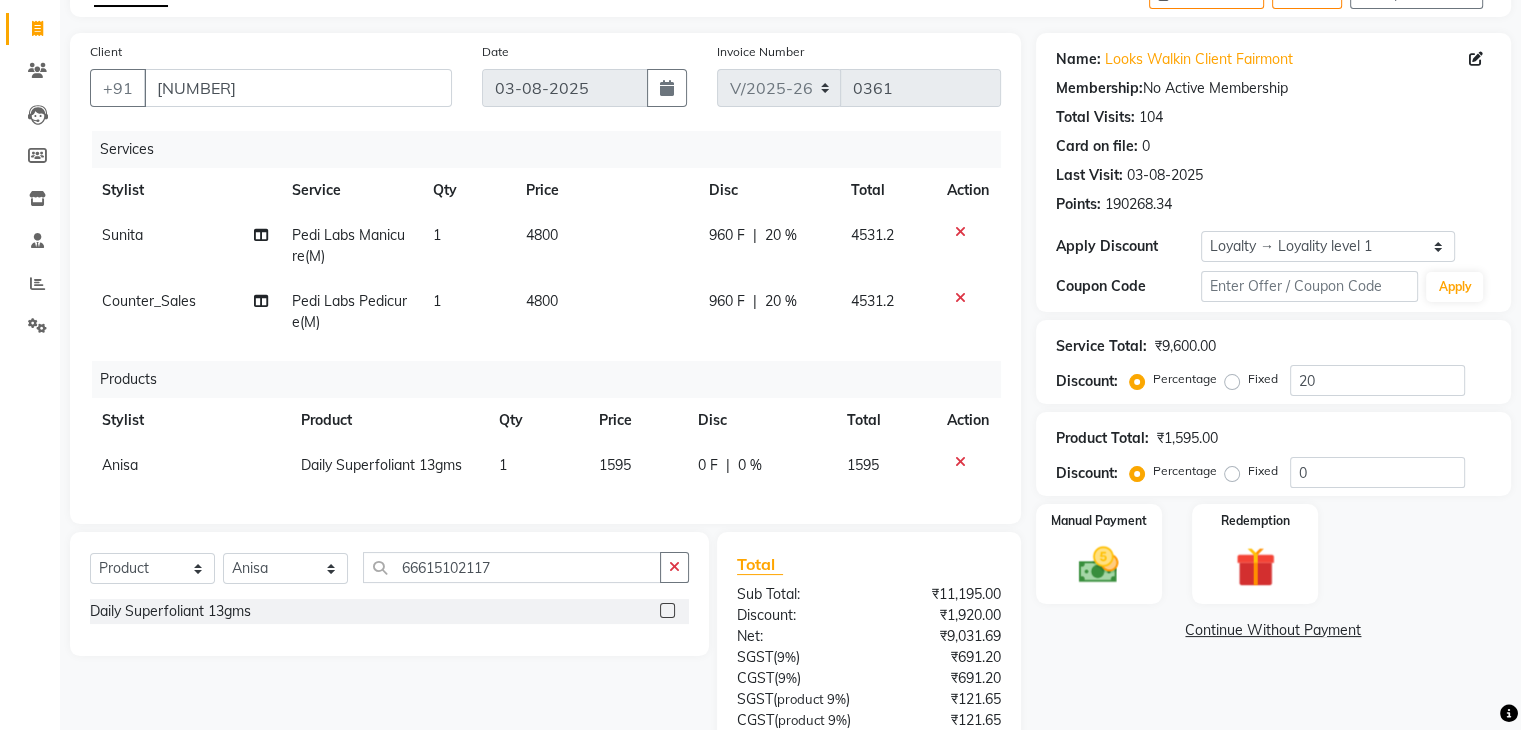 click on "1595" 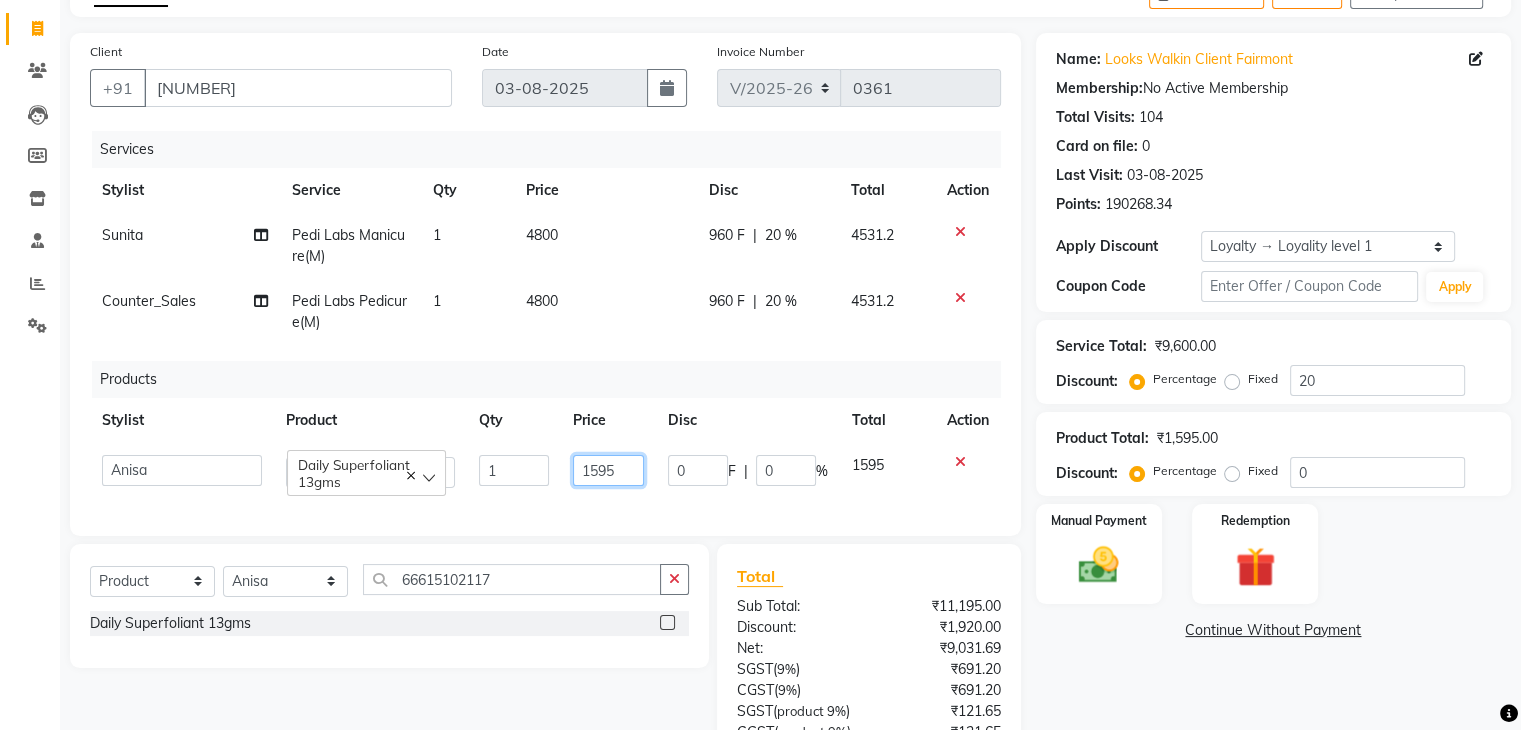 drag, startPoint x: 632, startPoint y: 475, endPoint x: 557, endPoint y: 466, distance: 75.53807 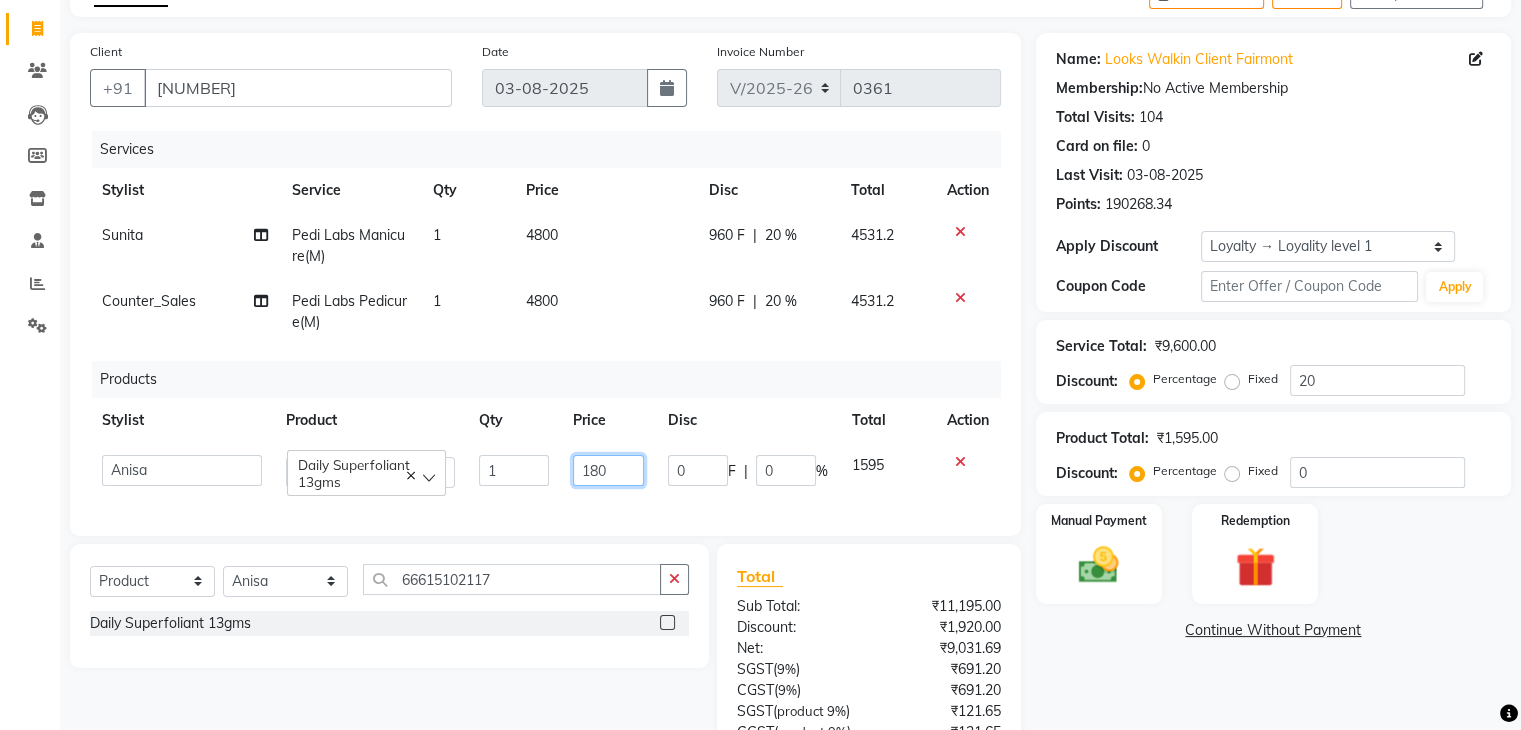 type on "1800" 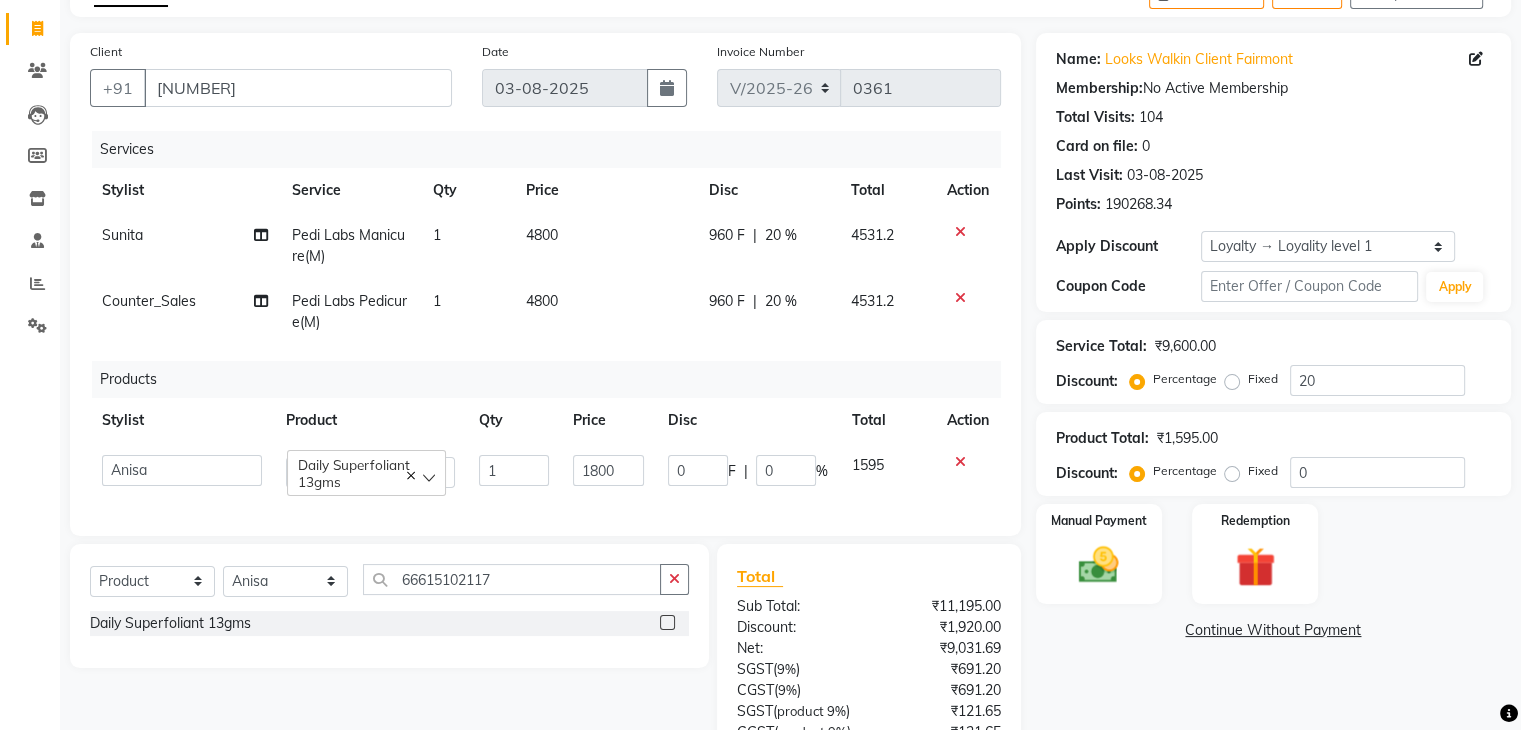 click on "Name: Looks Walkin Client Fairmont Membership:  No Active Membership  Total Visits:  104 Card on file:  0 Last Visit:   03-08-2025 Points:   190268.34  Apply Discount Select  Loyalty → Loyality level 1  Coupon Code Apply Service Total:  ₹9,600.00  Discount:  Percentage   Fixed  20 Product Total:  ₹1,595.00  Discount:  Percentage   Fixed  0 Manual Payment Redemption  Continue Without Payment" 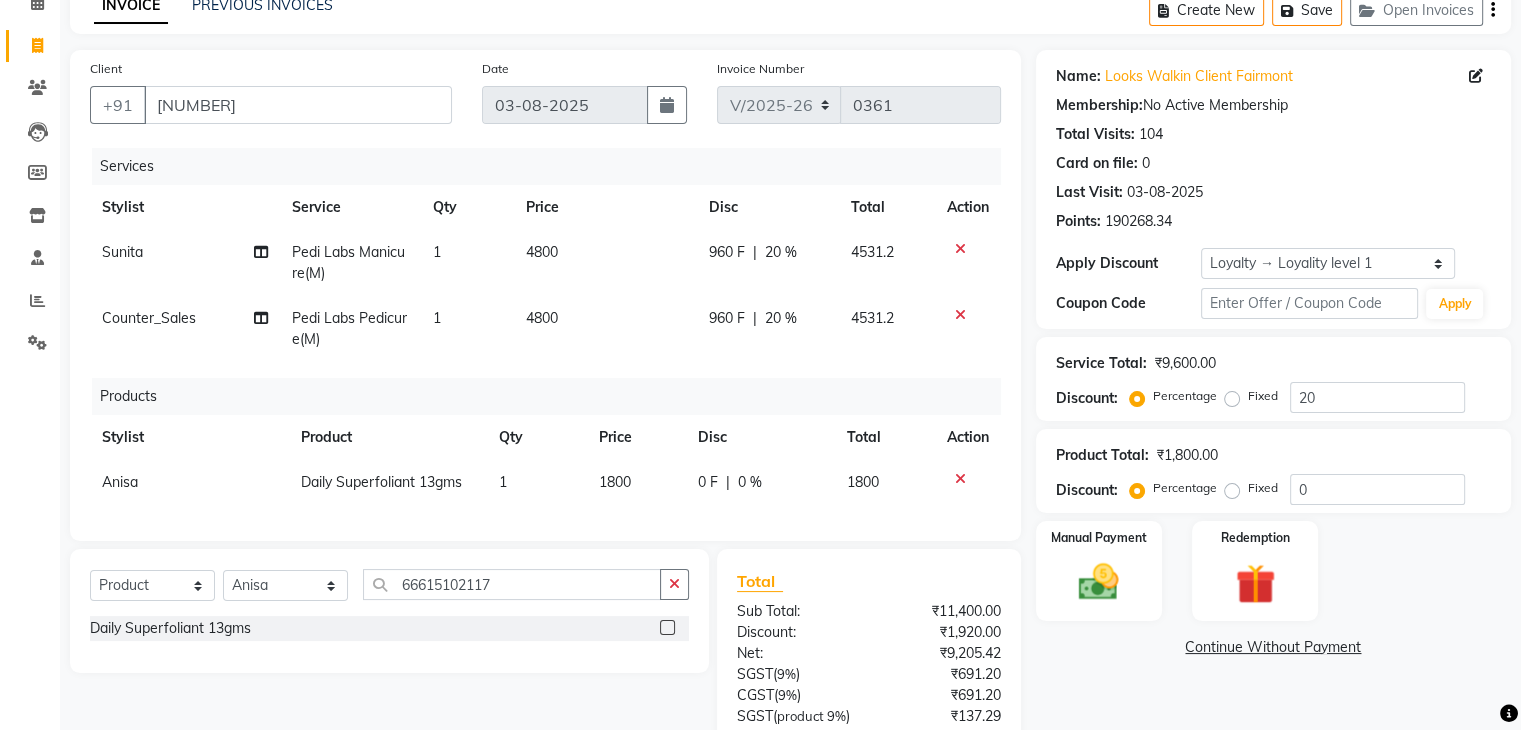 scroll, scrollTop: 200, scrollLeft: 0, axis: vertical 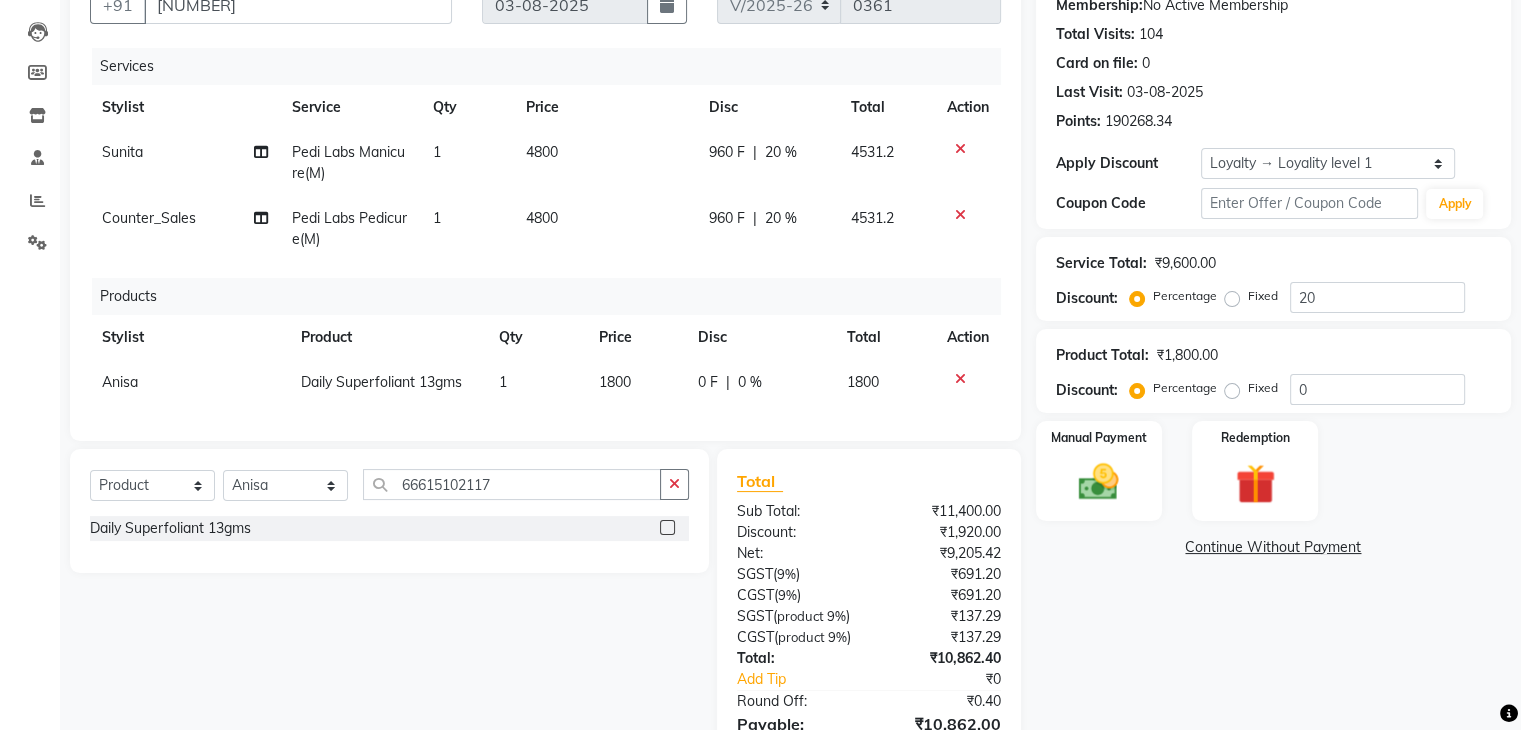 click on "Name: Looks Walkin Client Fairmont Membership:  No Active Membership  Total Visits:  104 Card on file:  0 Last Visit:   03-08-2025 Points:   190268.34  Apply Discount Select  Loyalty → Loyality level 1  Coupon Code Apply Service Total:  ₹9,600.00  Discount:  Percentage   Fixed  20 Product Total:  ₹1,800.00  Discount:  Percentage   Fixed  0 Manual Payment Redemption  Continue Without Payment" 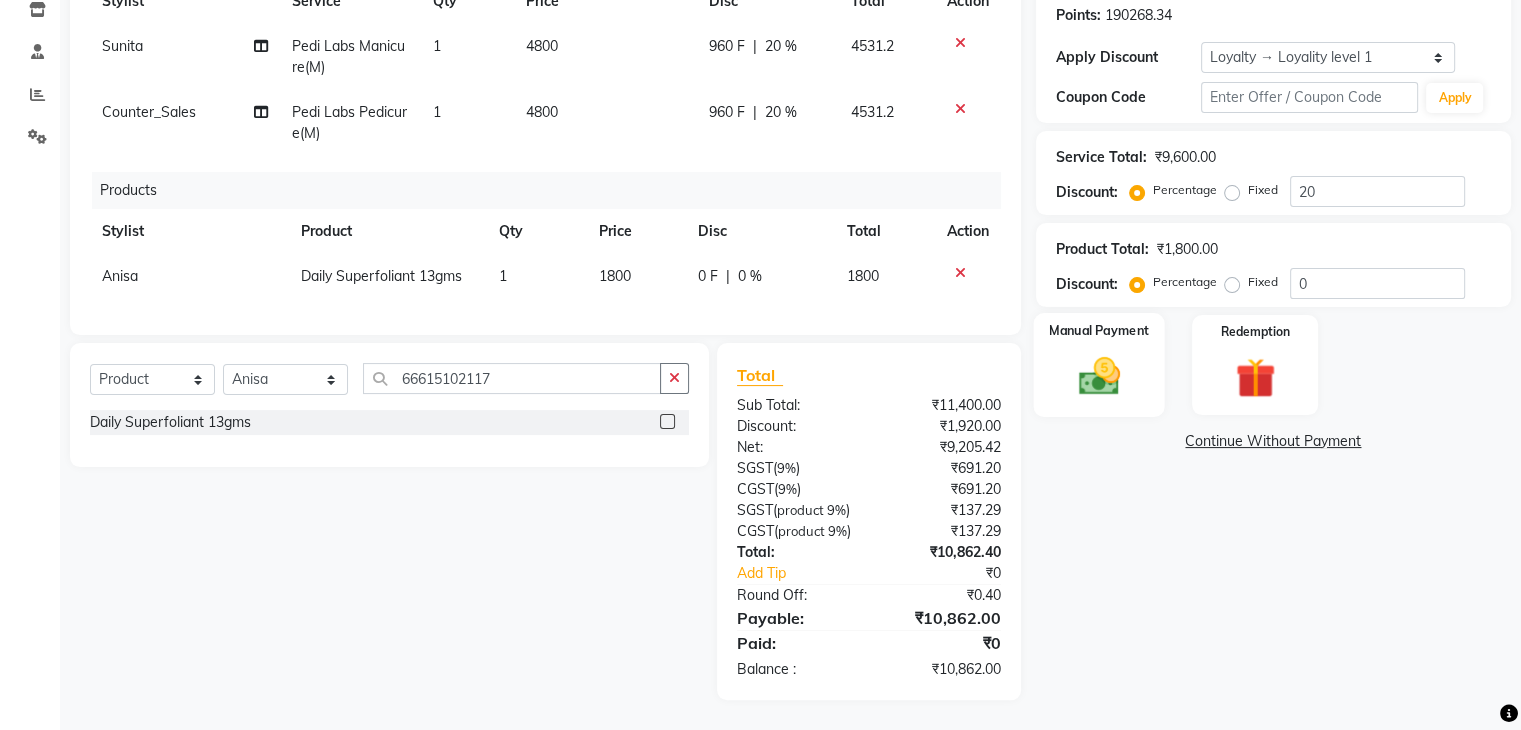 click 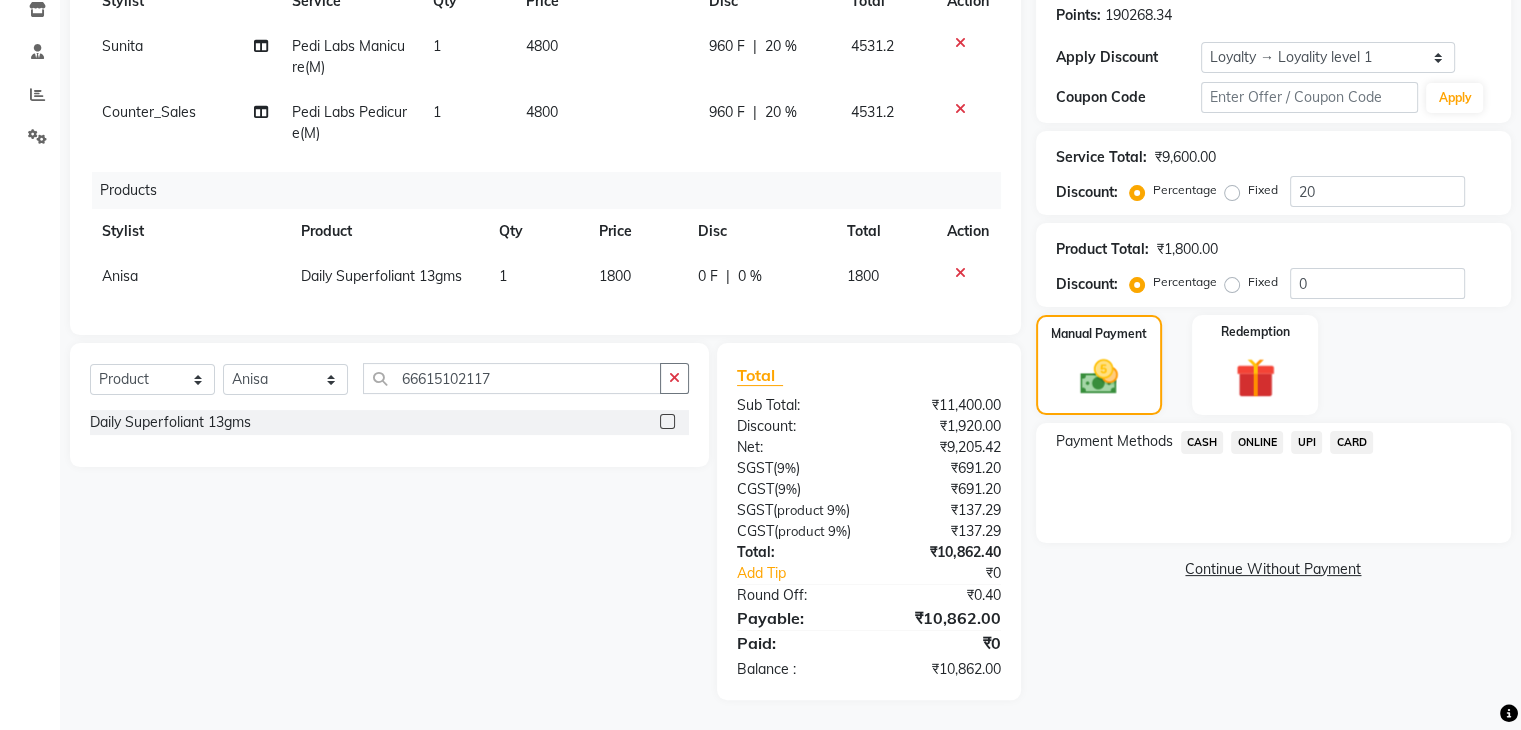 click on "CASH" 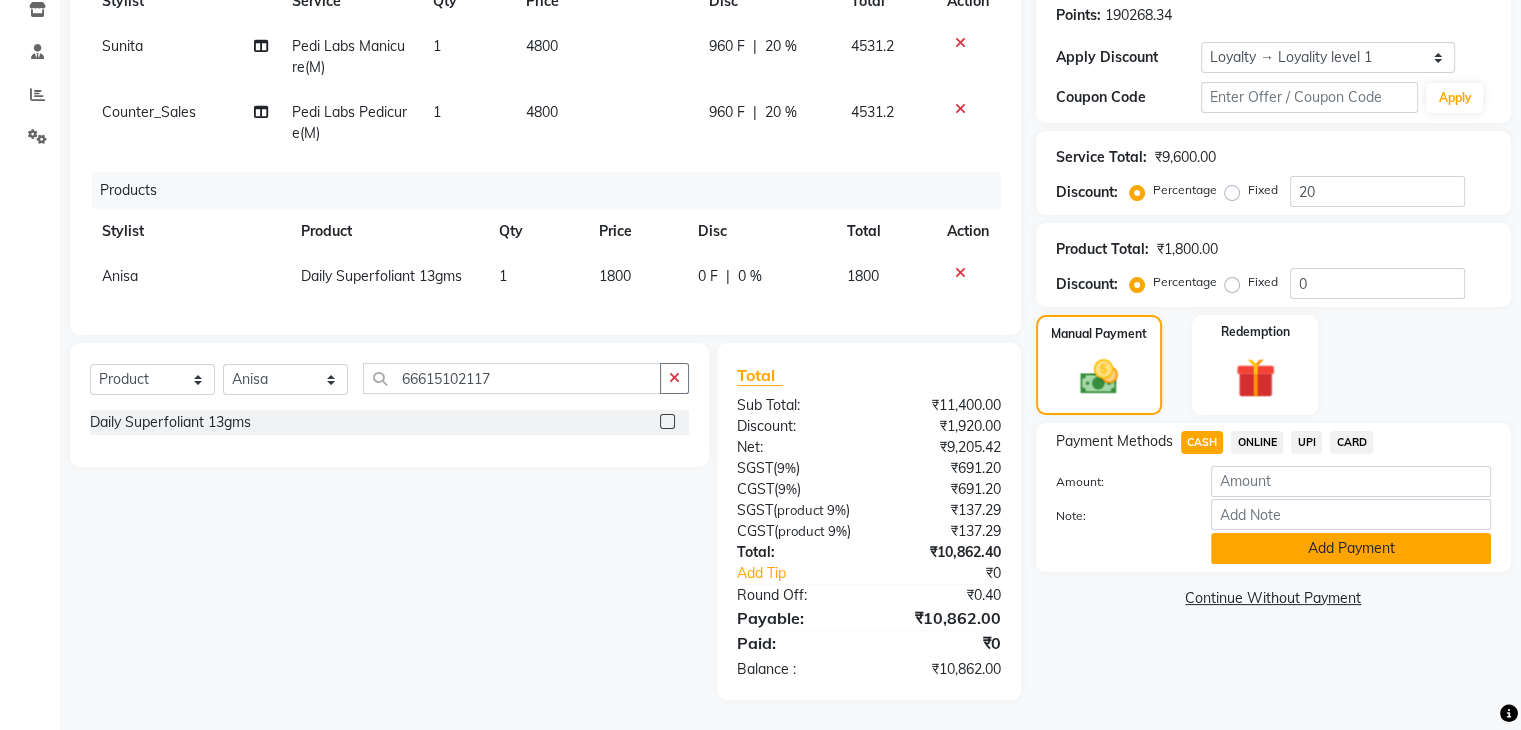 click on "Add Payment" 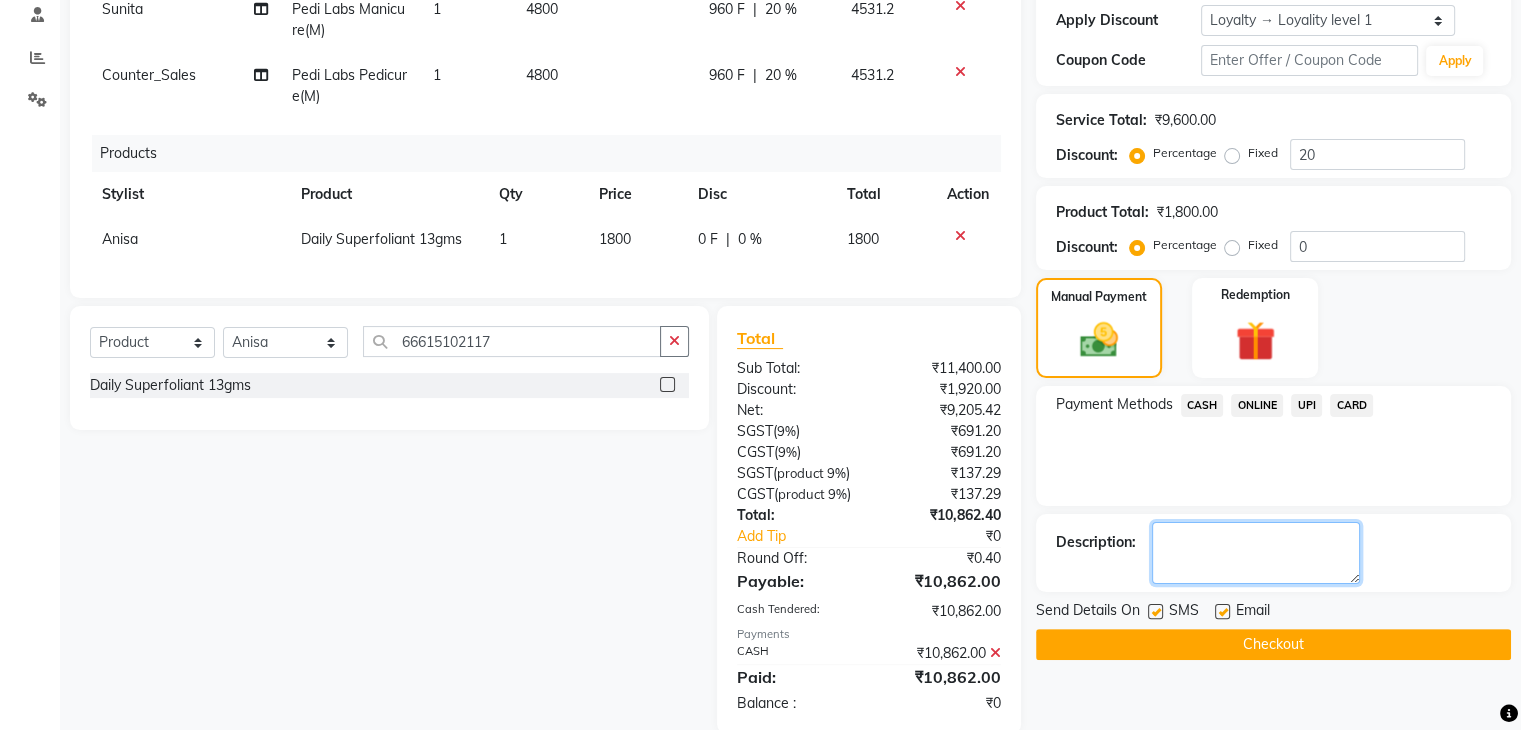 click 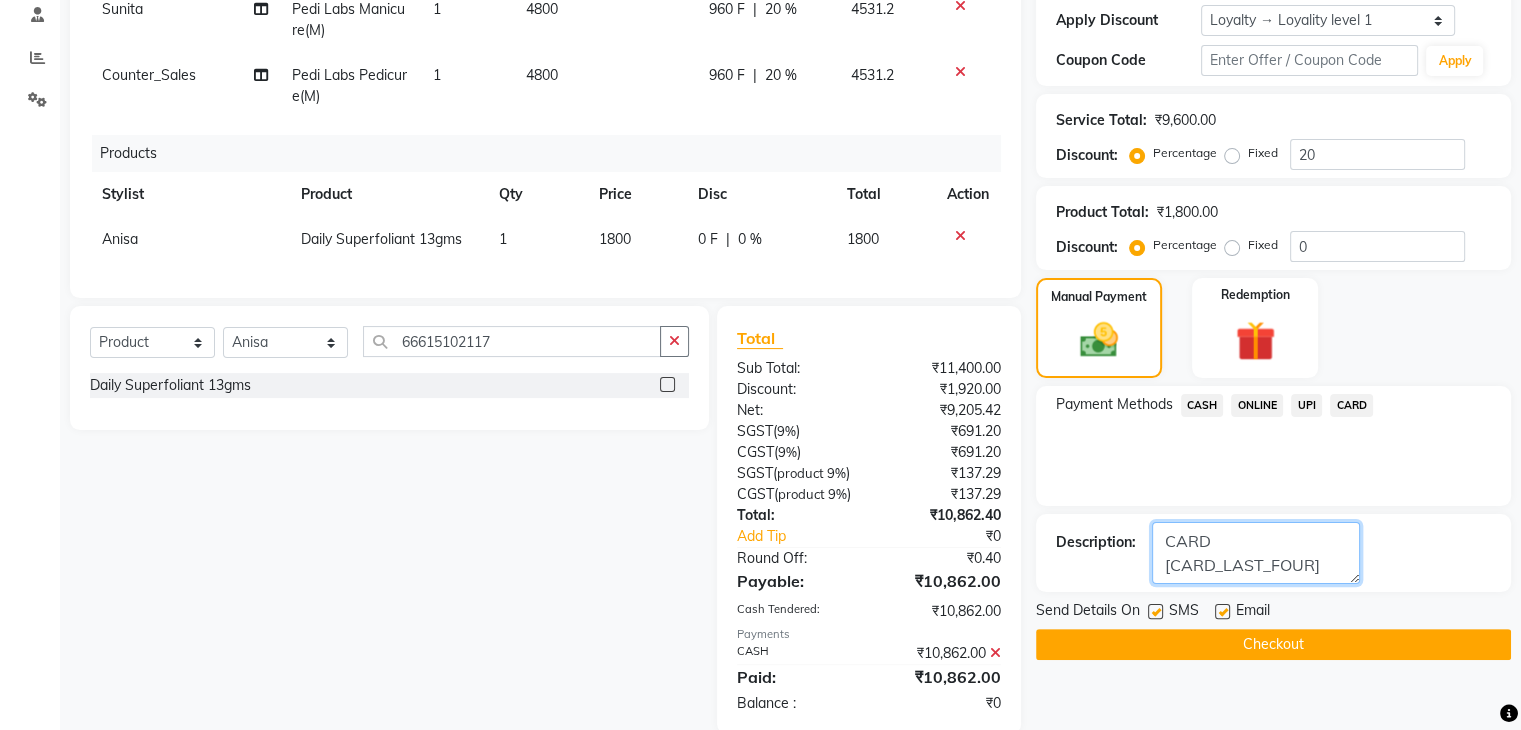 type on "CARD 2282" 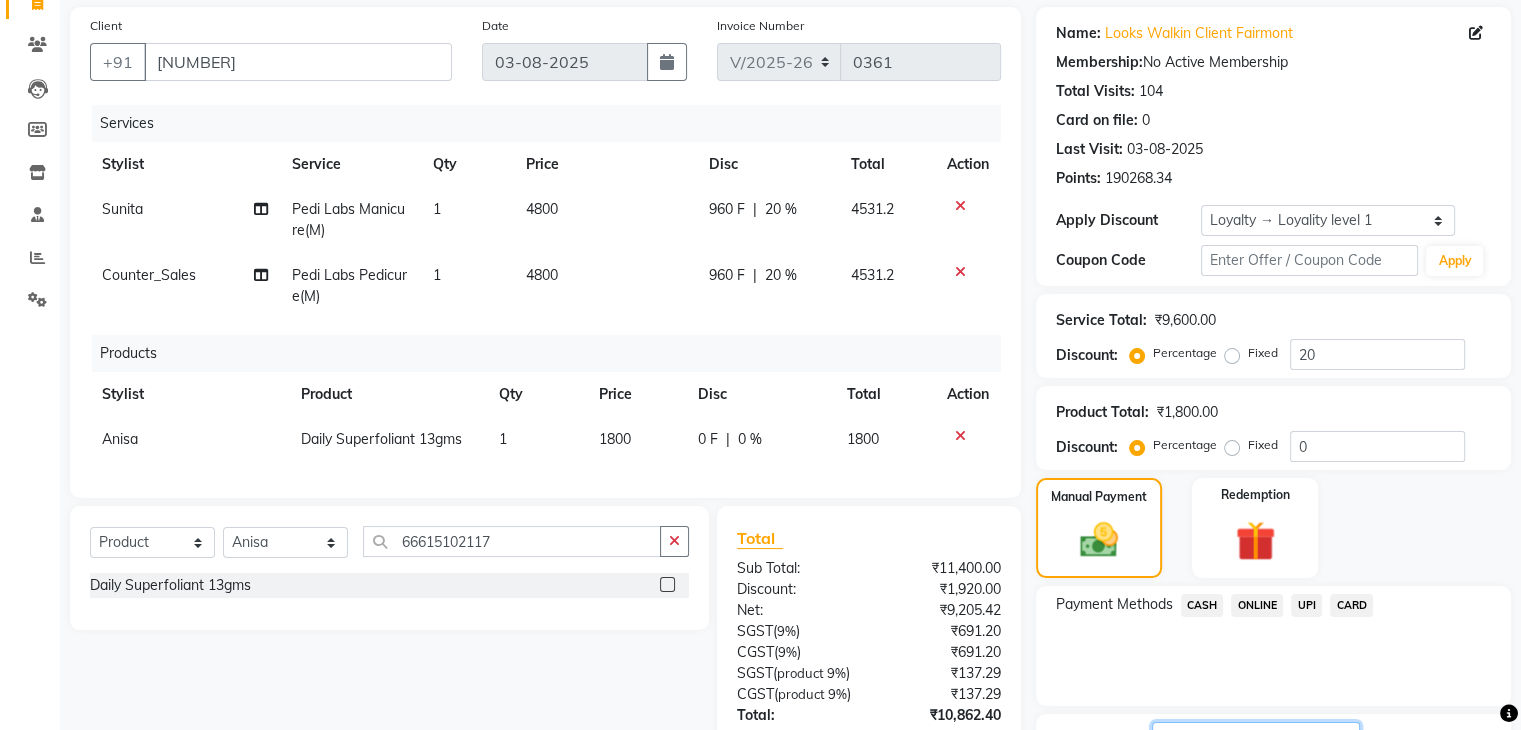 scroll, scrollTop: 514, scrollLeft: 0, axis: vertical 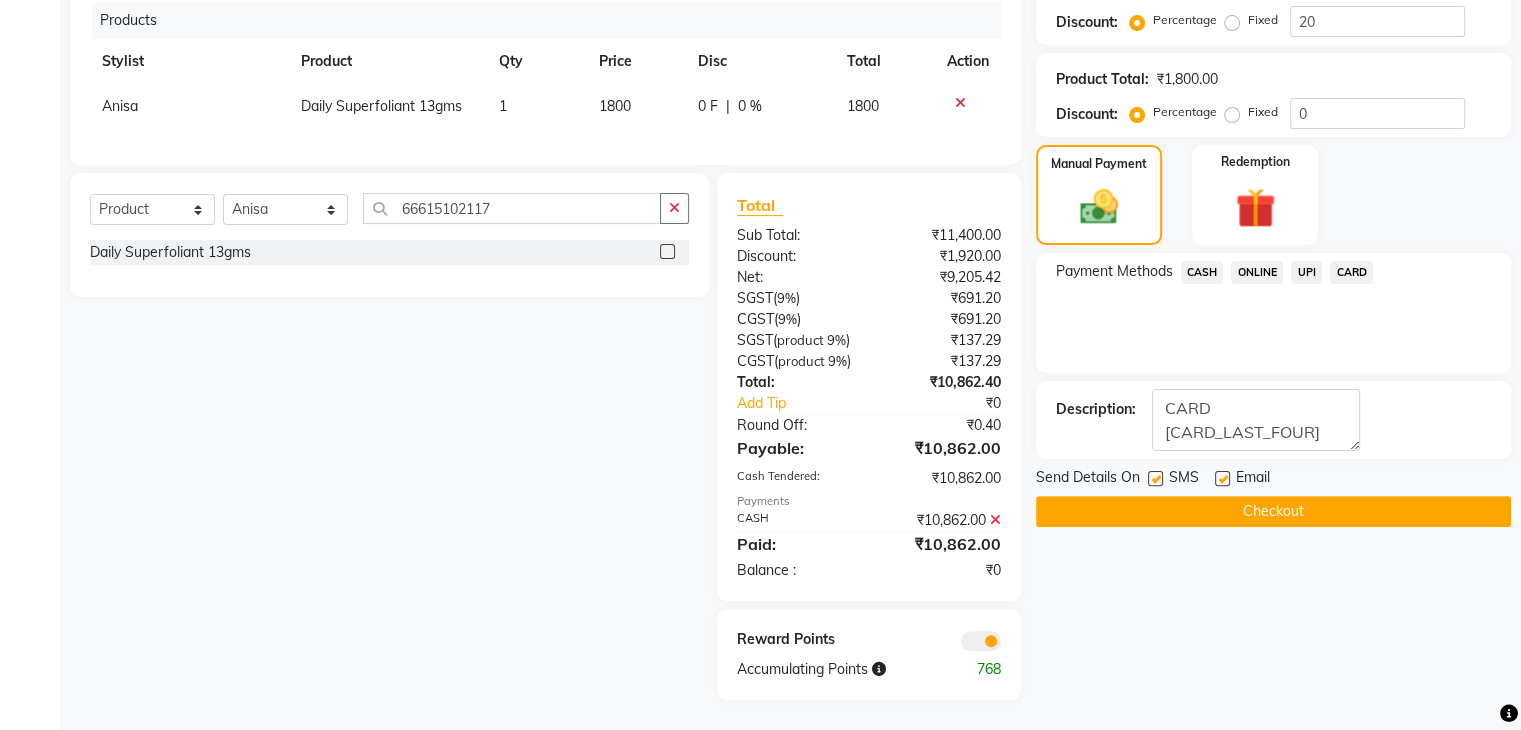 click on "Checkout" 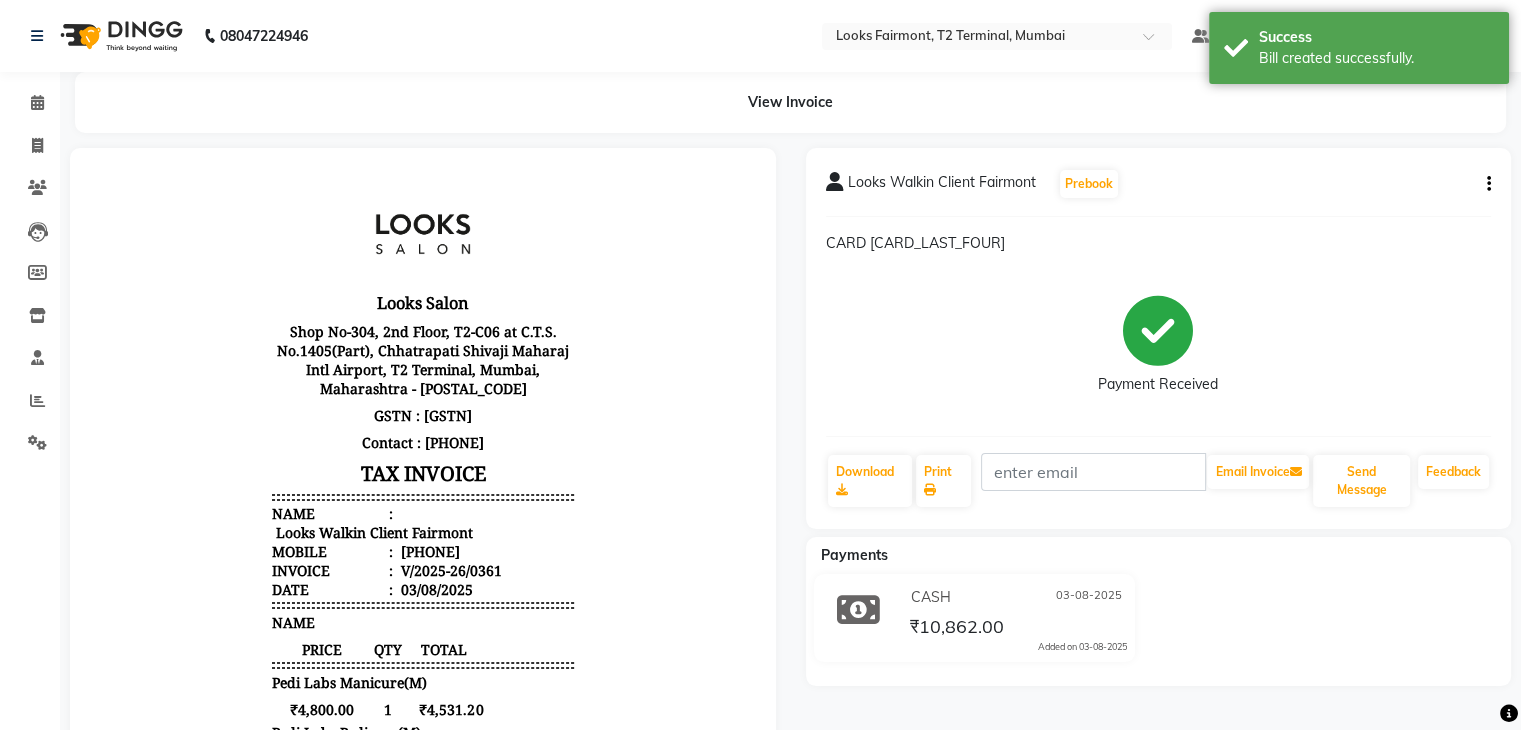 scroll, scrollTop: 0, scrollLeft: 0, axis: both 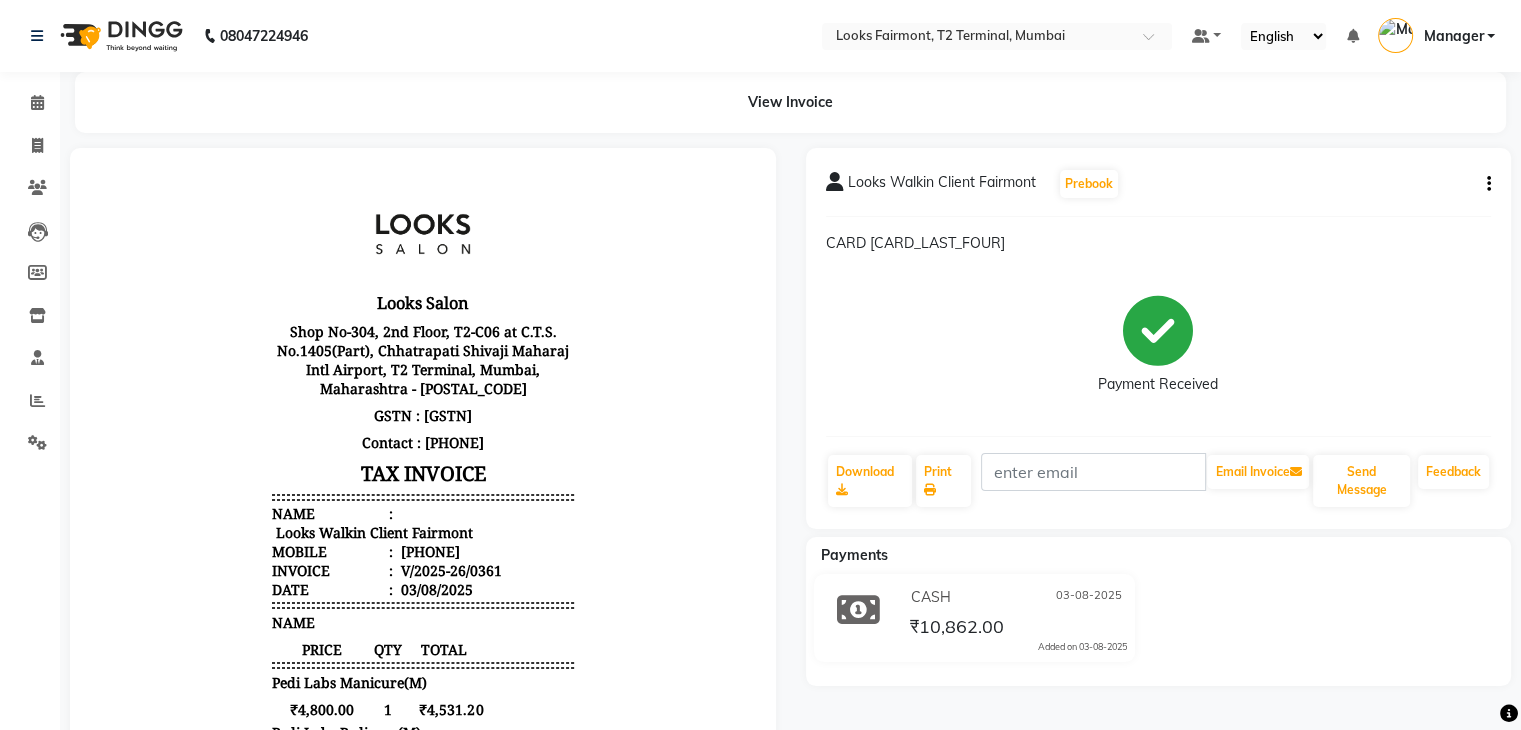 click on "Calendar" 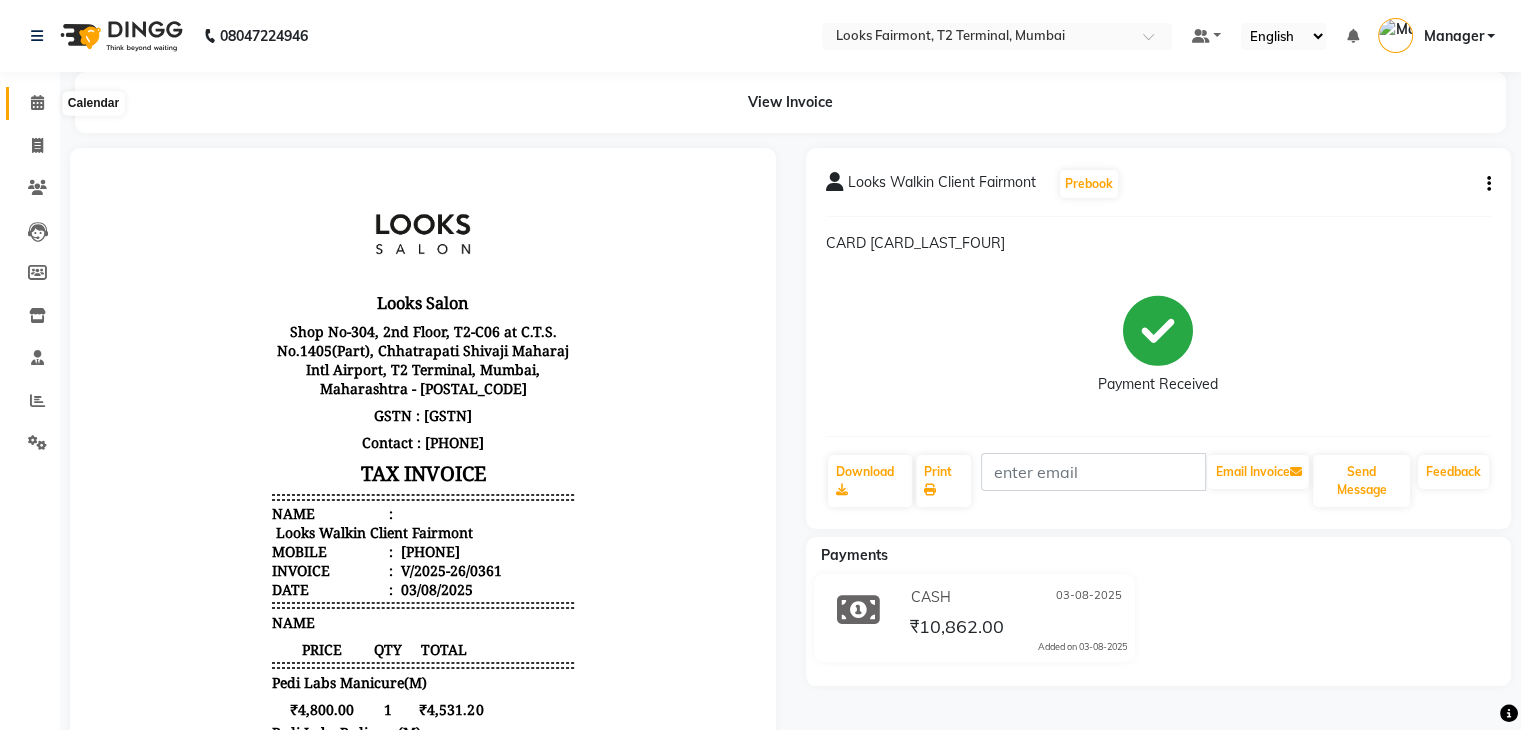 click 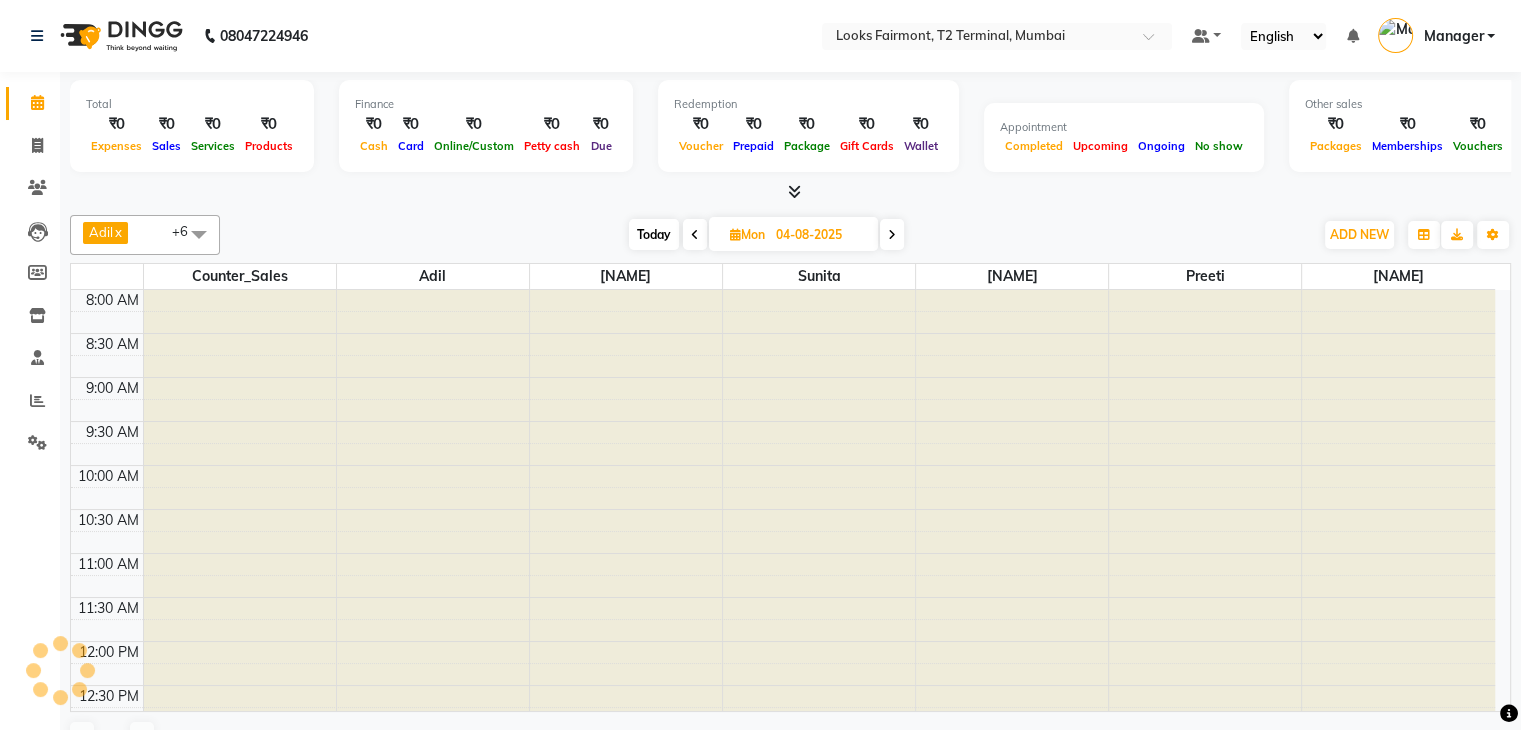 scroll, scrollTop: 0, scrollLeft: 0, axis: both 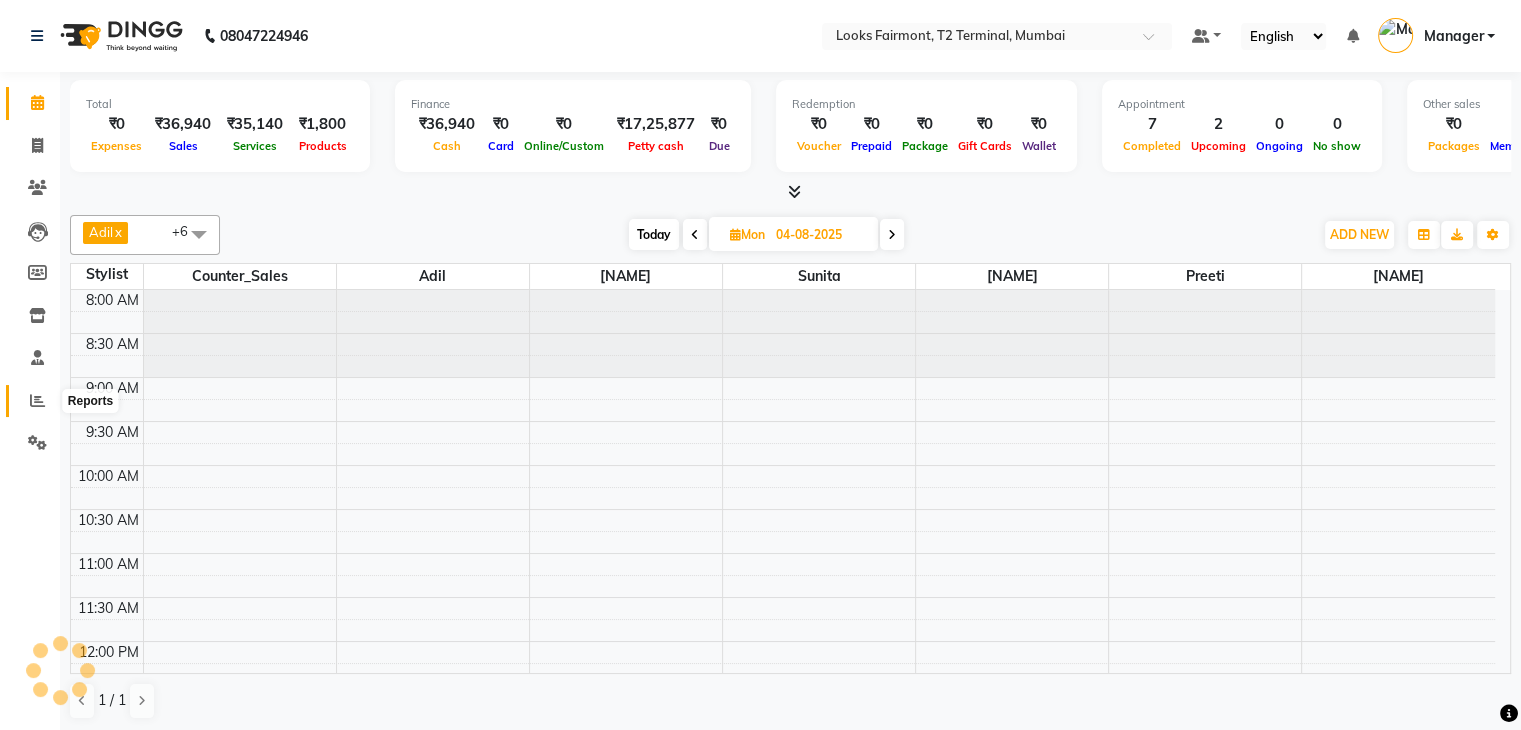 click 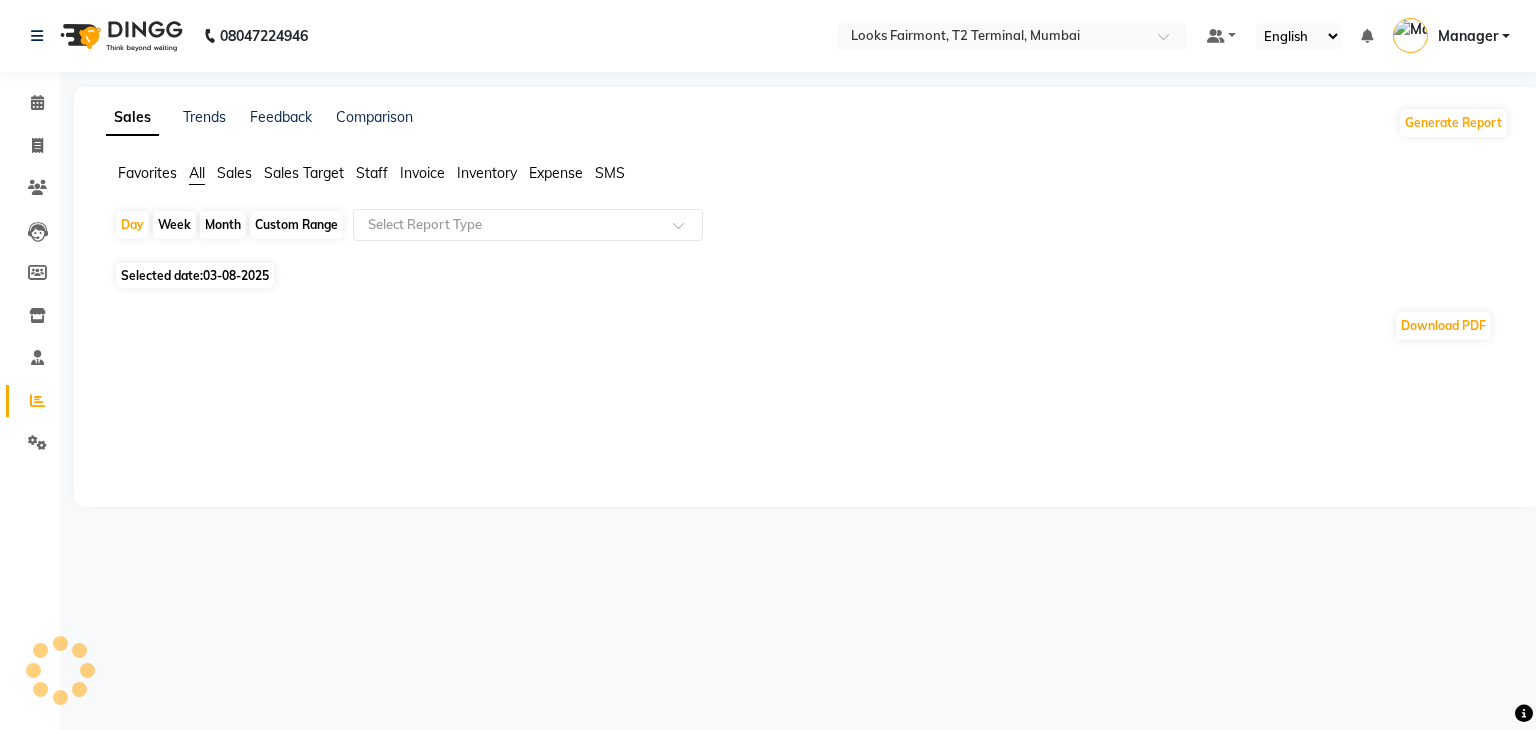 click on "Sales" 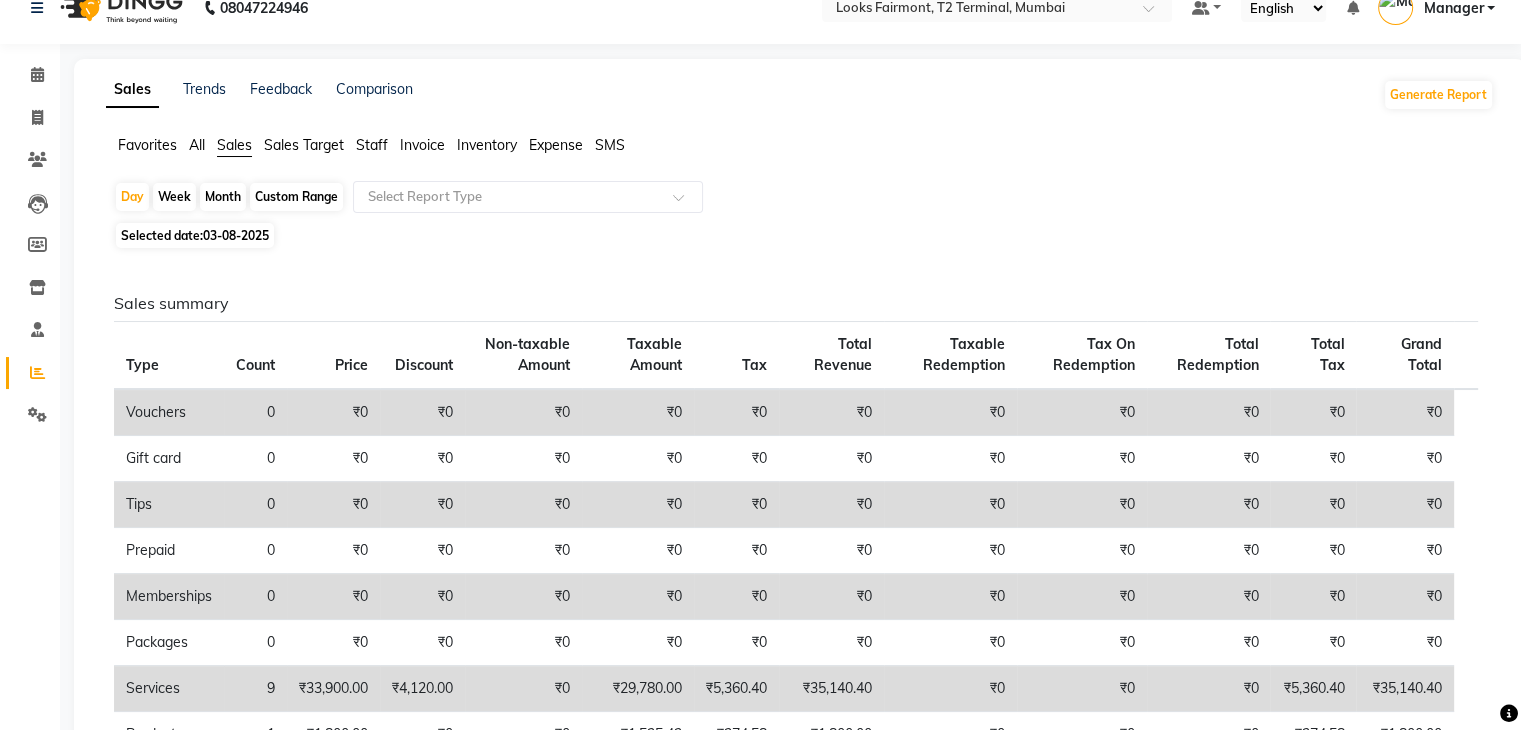 scroll, scrollTop: 0, scrollLeft: 0, axis: both 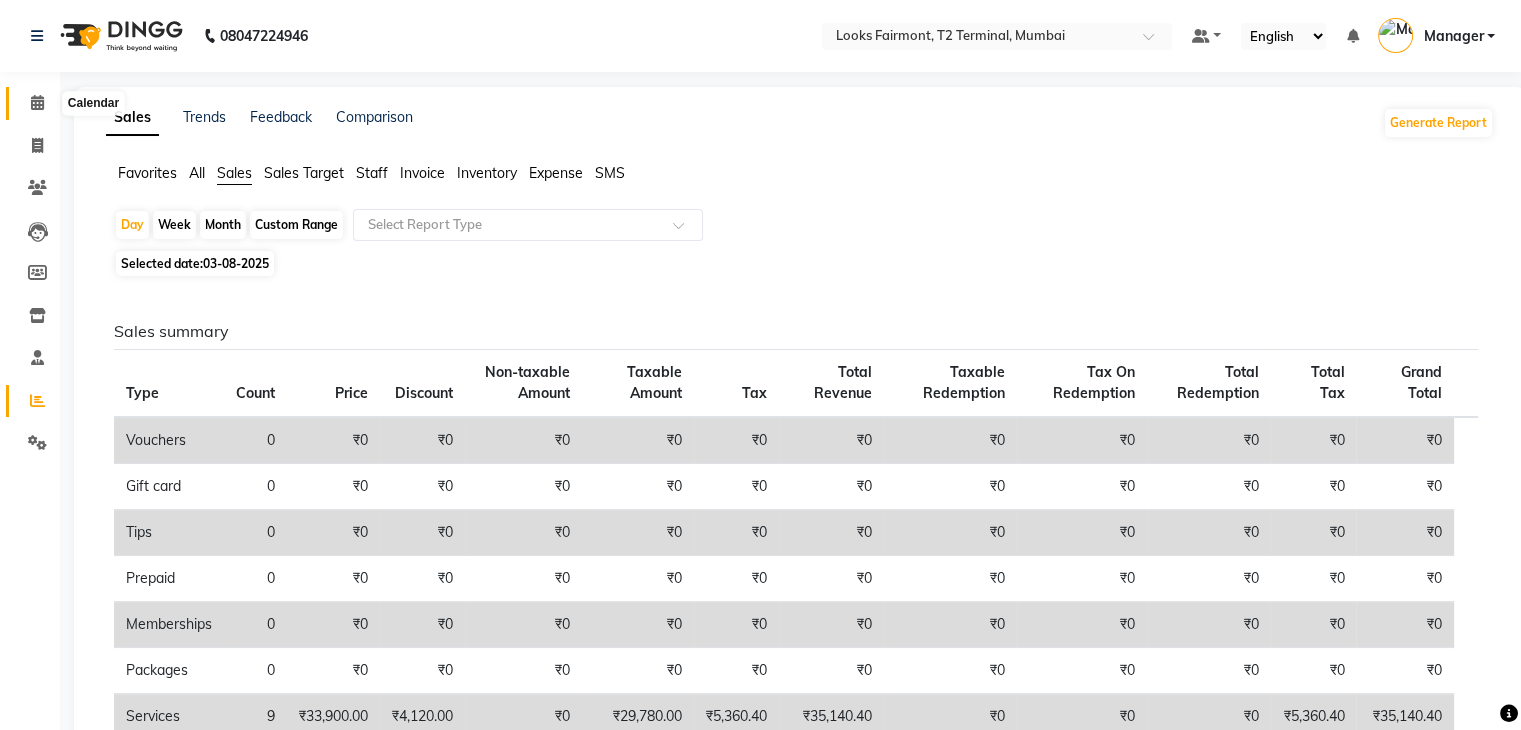 click 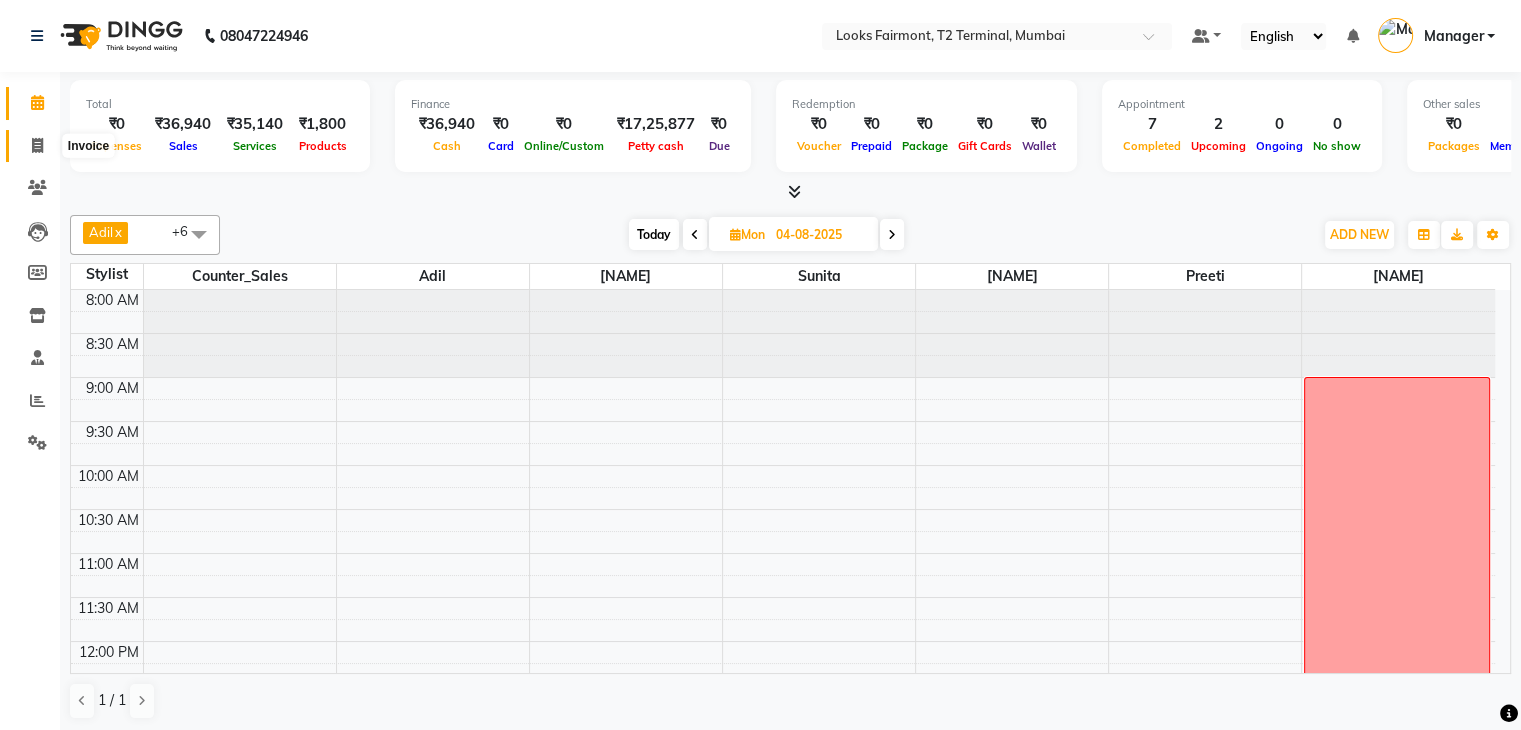 click 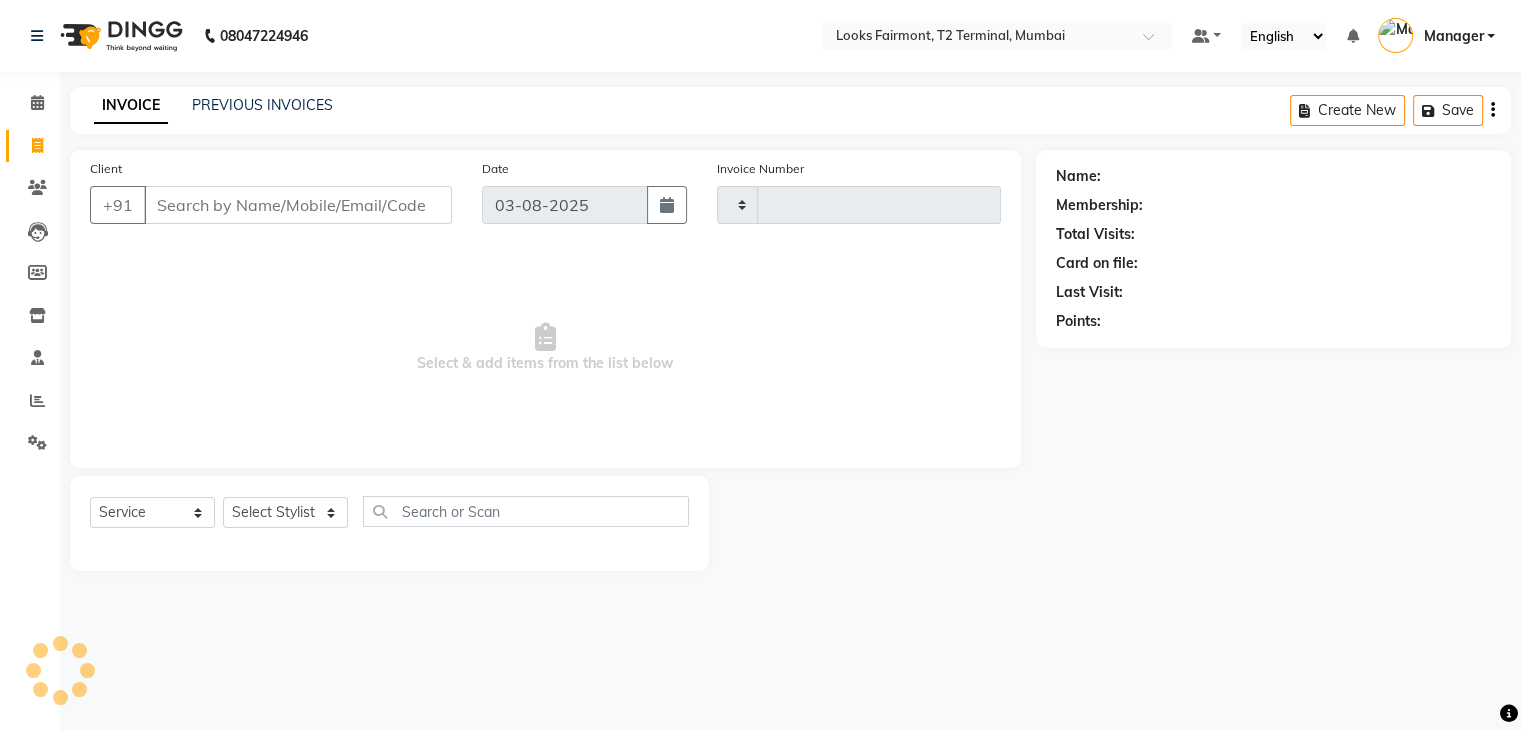 type on "0362" 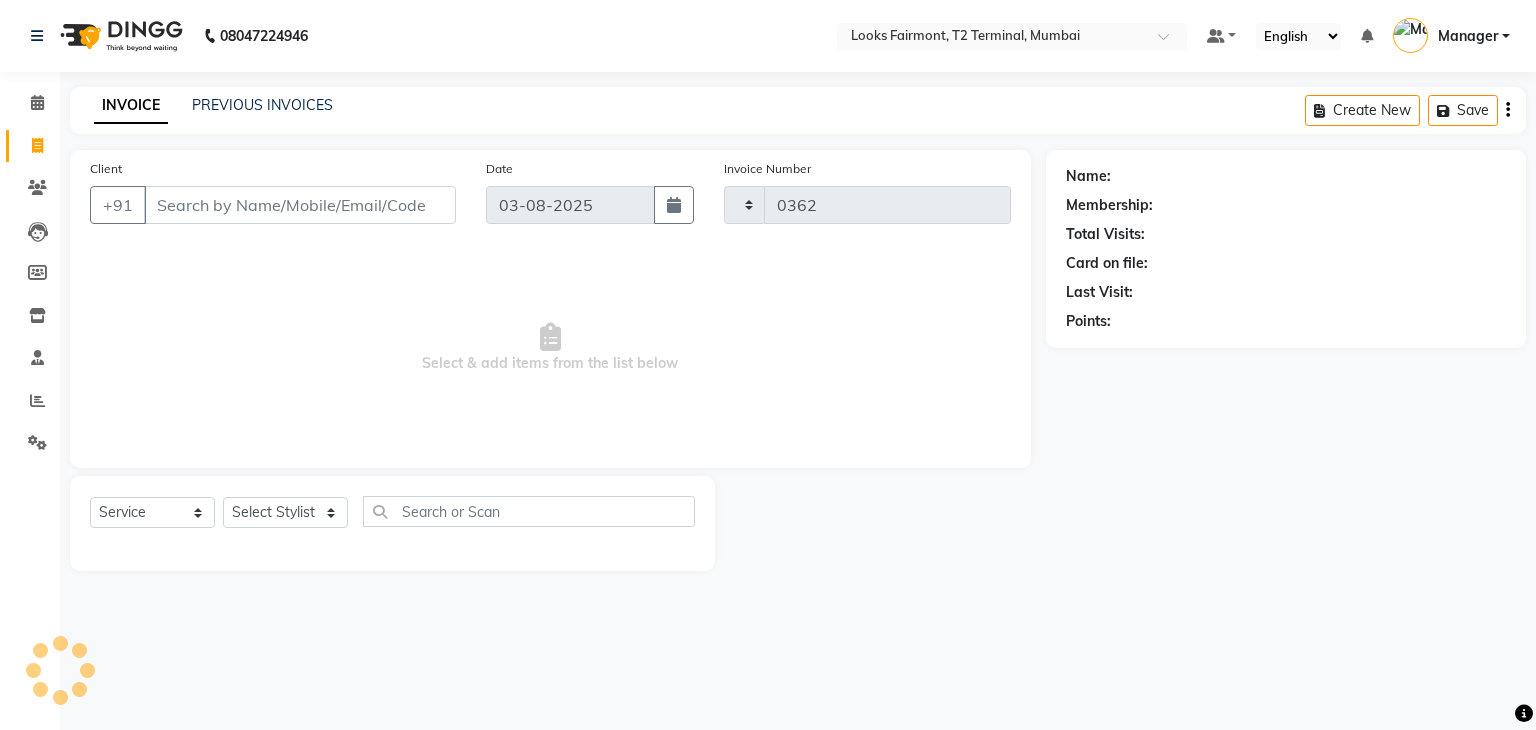 select on "8139" 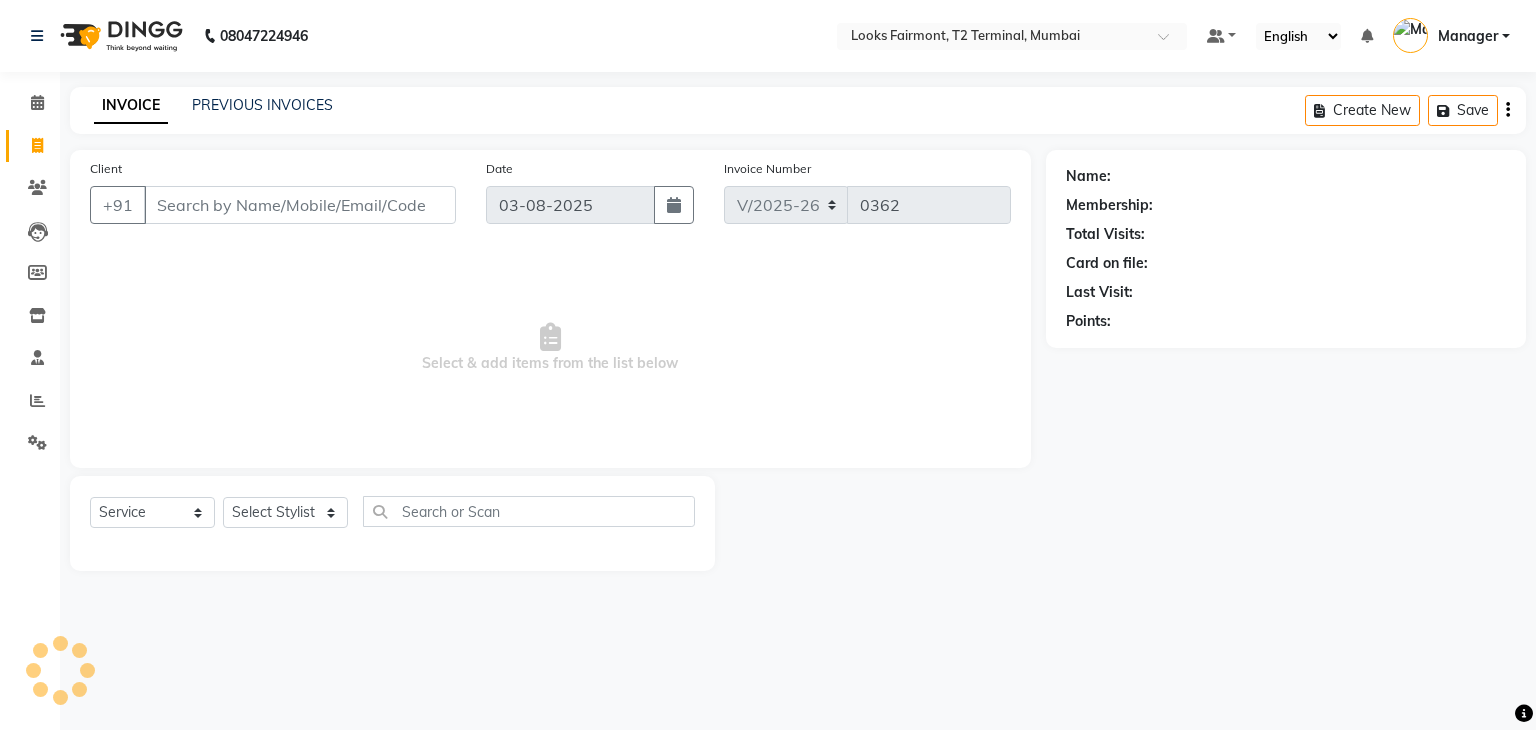 click on "PREVIOUS INVOICES" 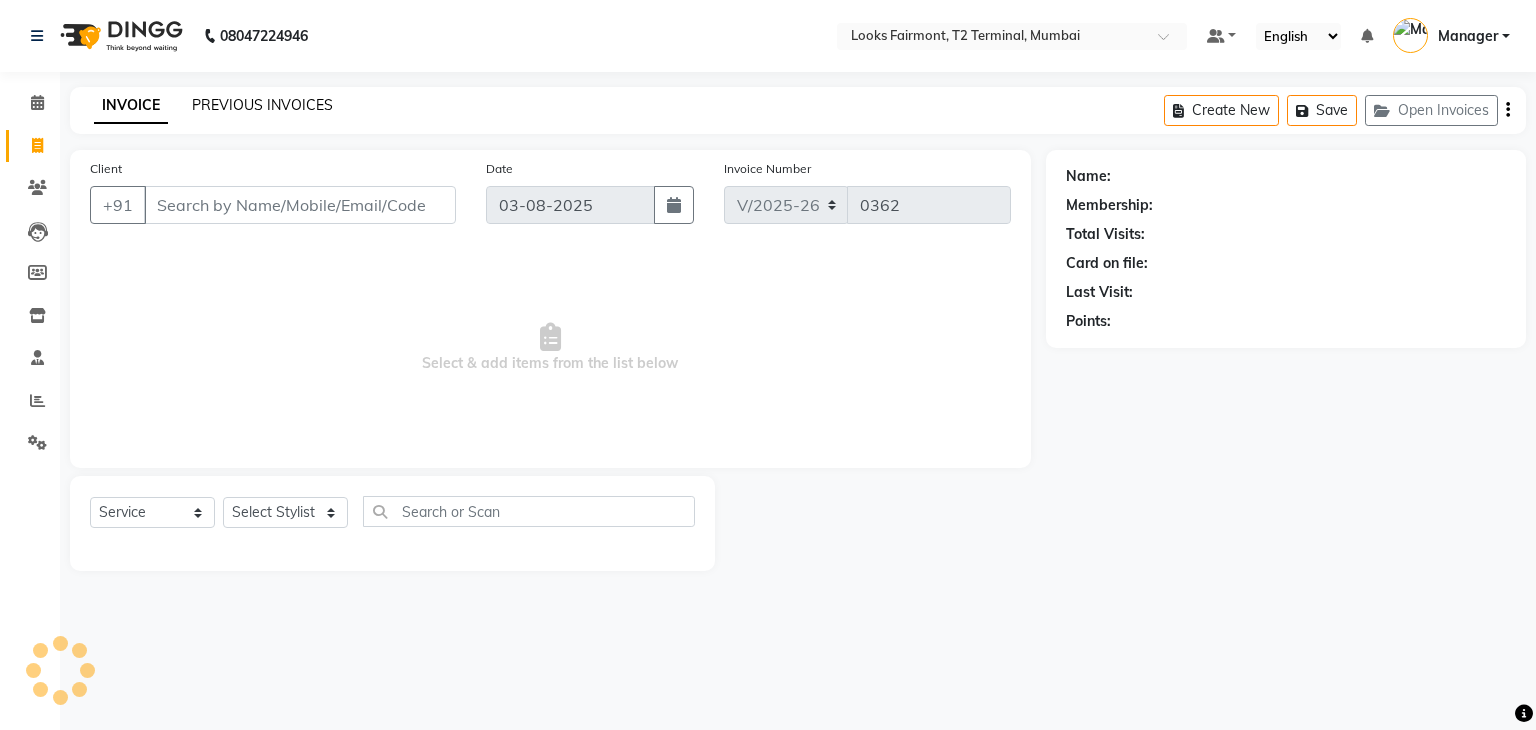 click on "PREVIOUS INVOICES" 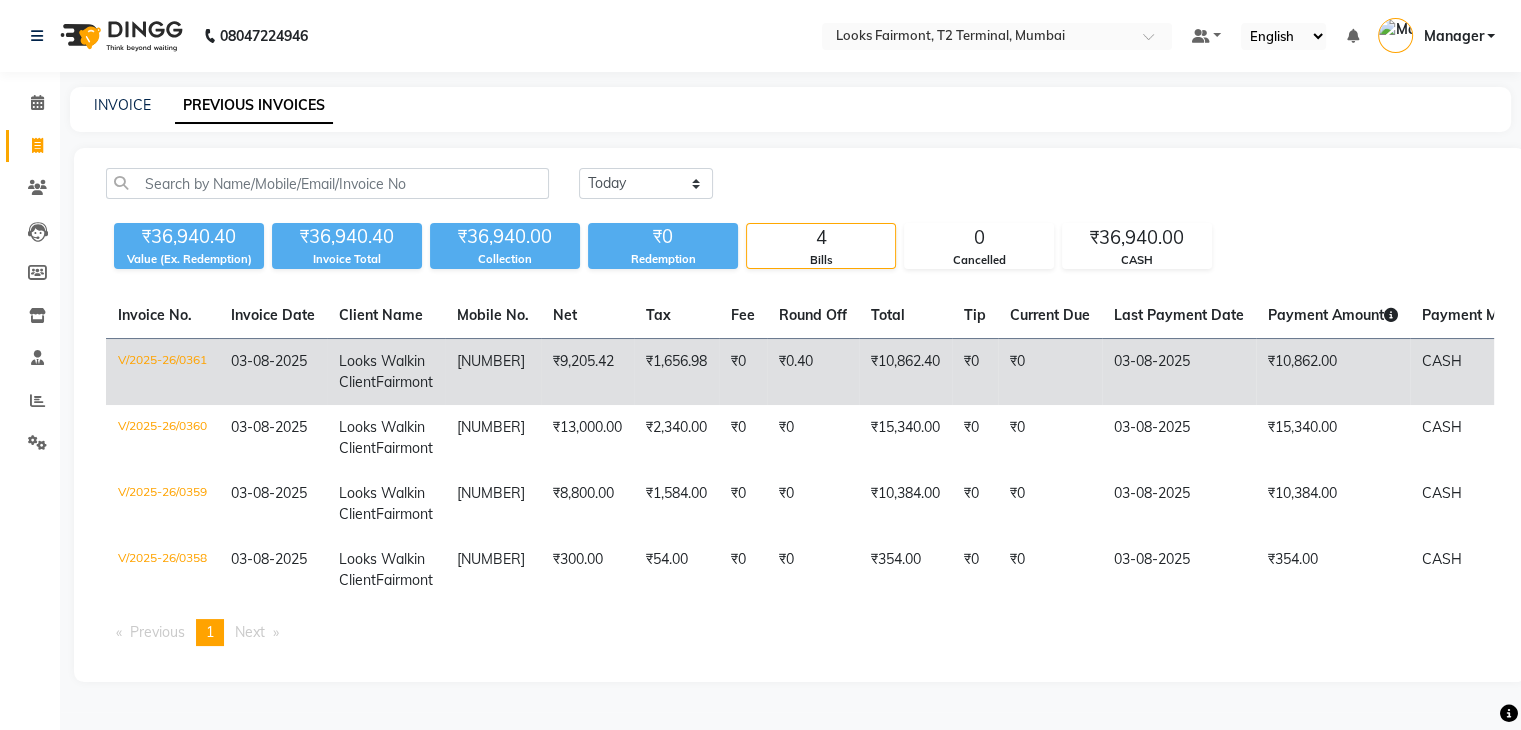 click on "₹0" 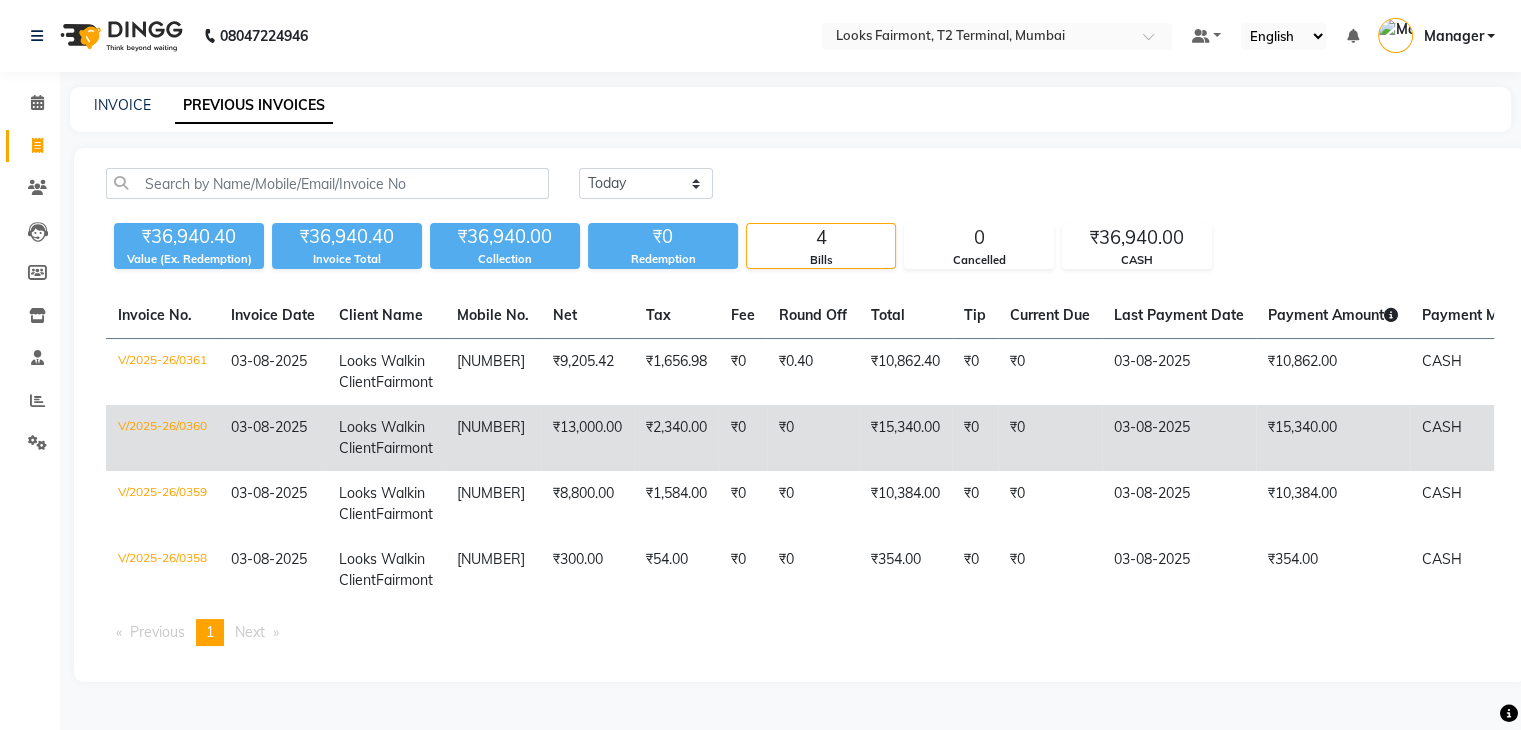 scroll, scrollTop: 100, scrollLeft: 0, axis: vertical 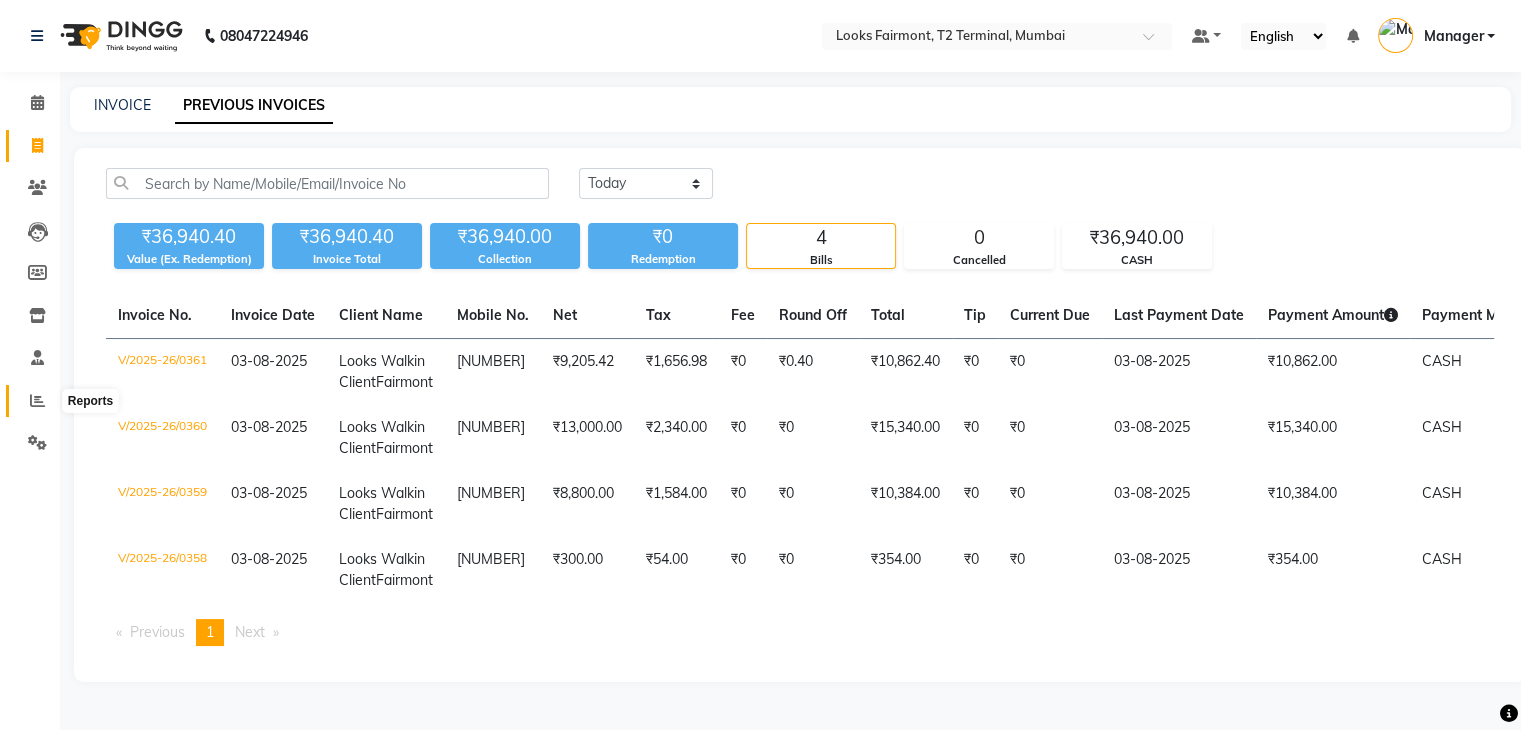 click 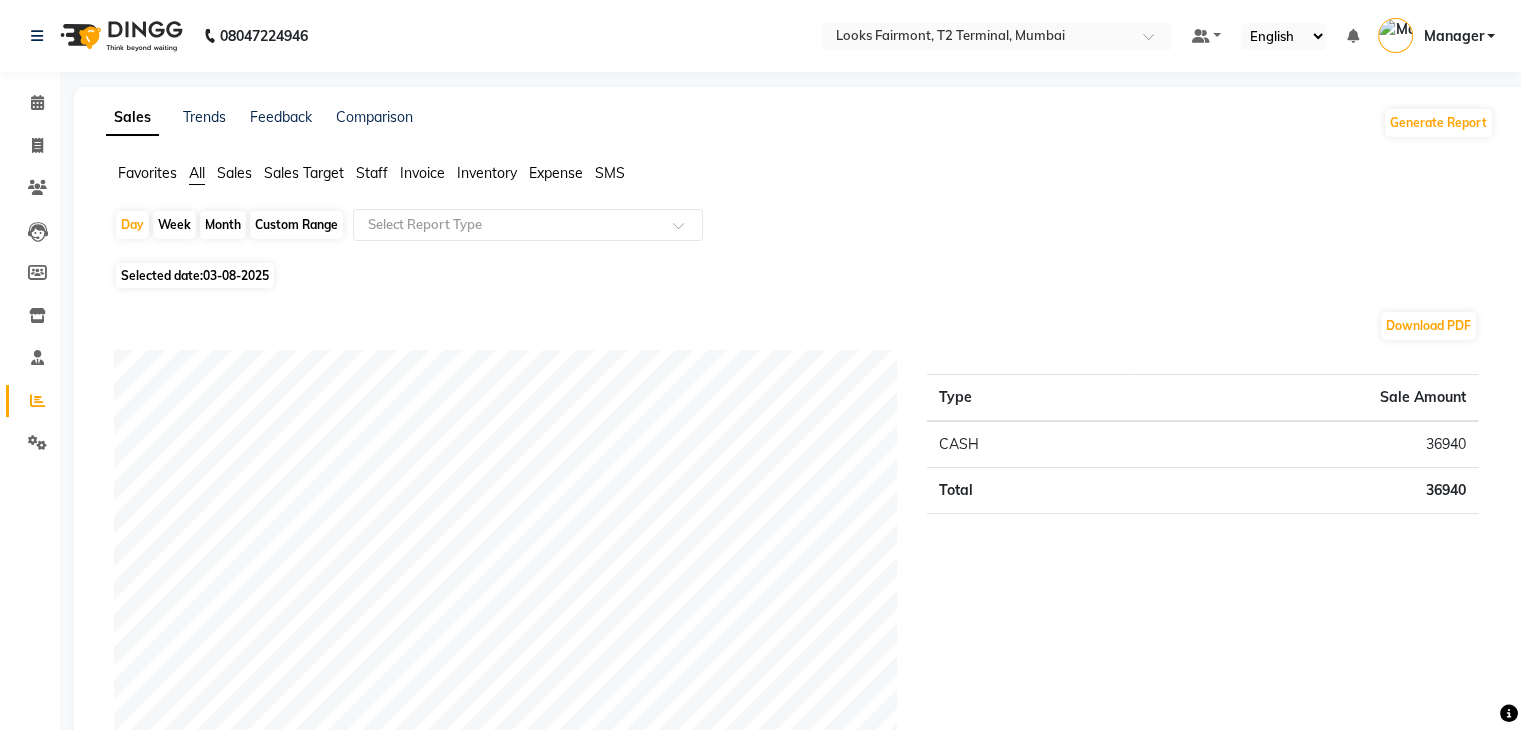 click on "Staff" 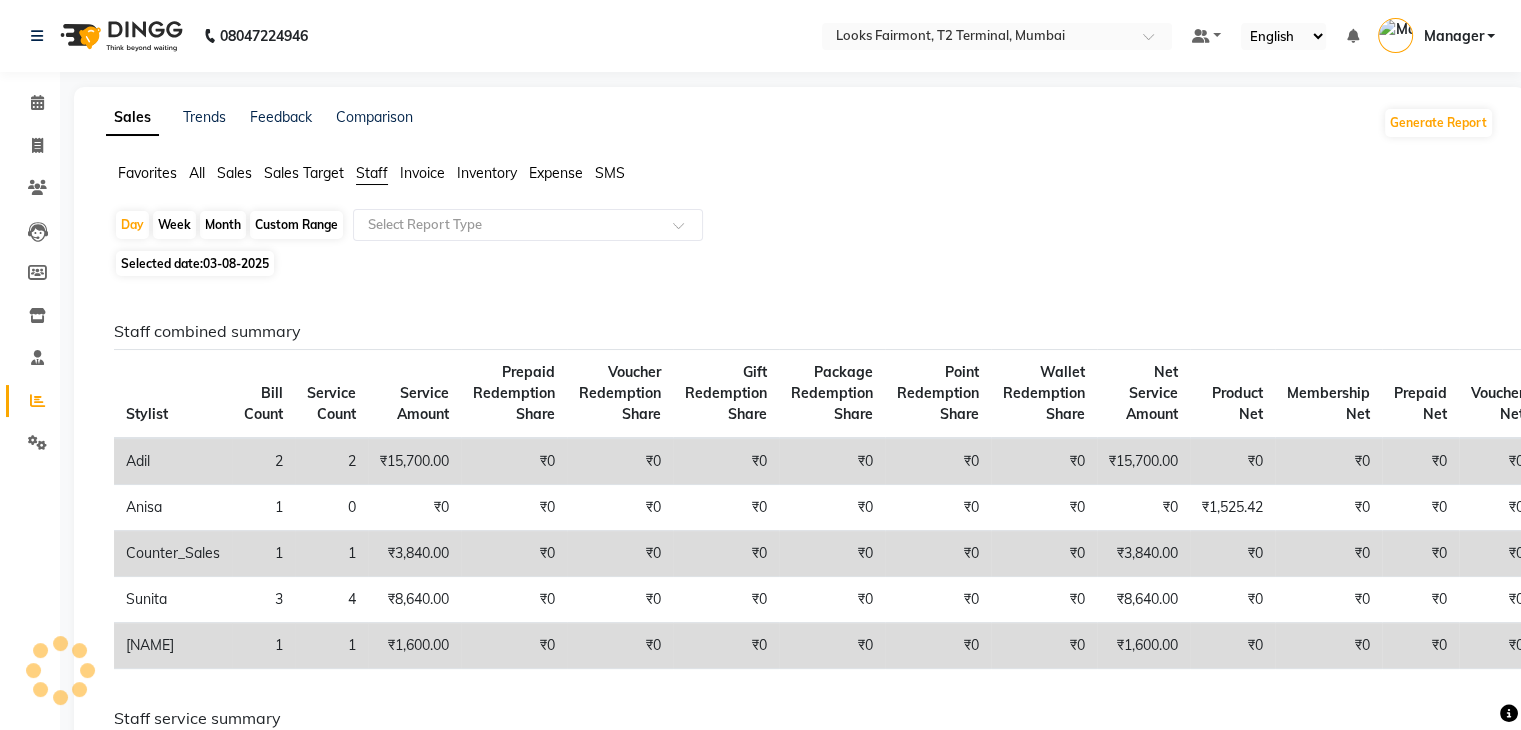 drag, startPoint x: 240, startPoint y: 171, endPoint x: 335, endPoint y: 273, distance: 139.38795 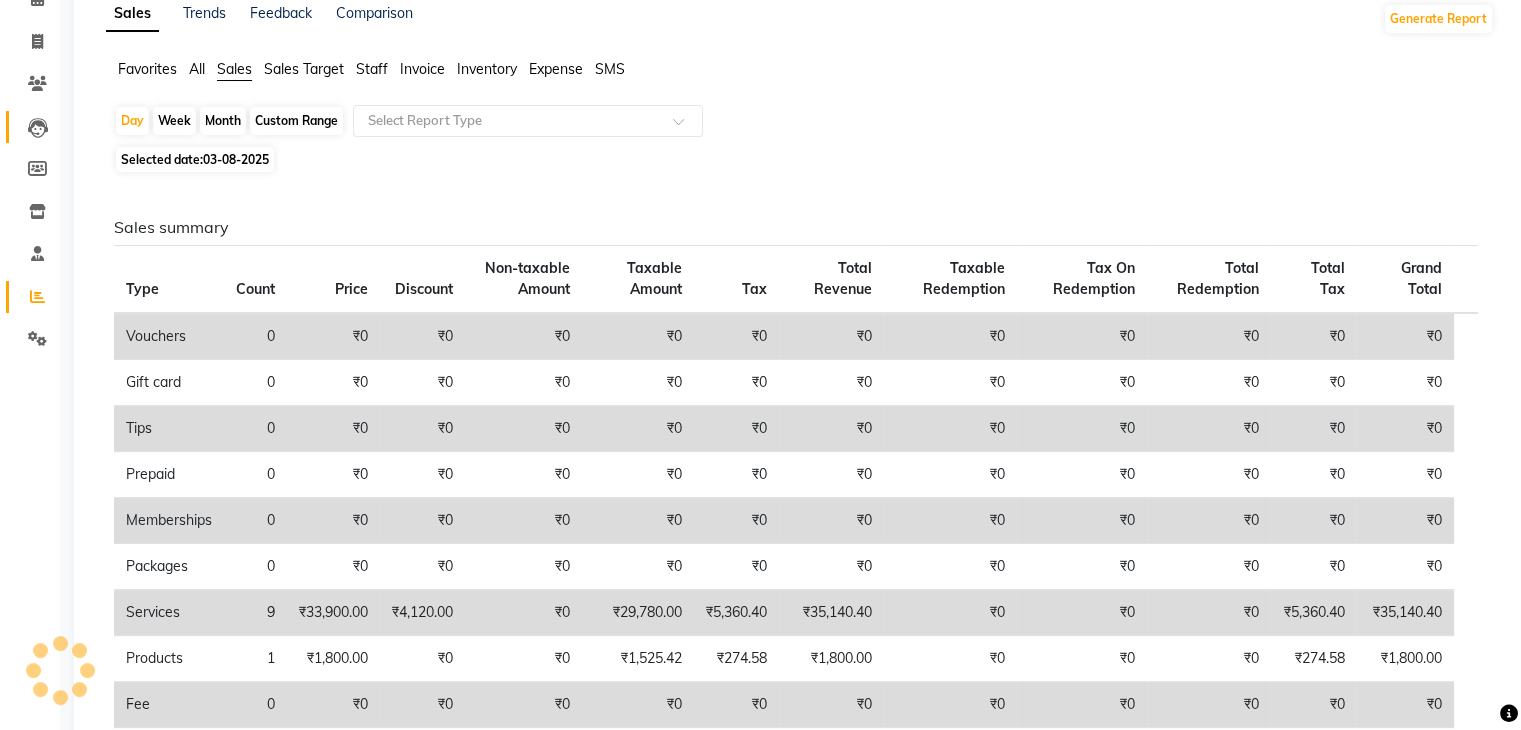 scroll, scrollTop: 100, scrollLeft: 0, axis: vertical 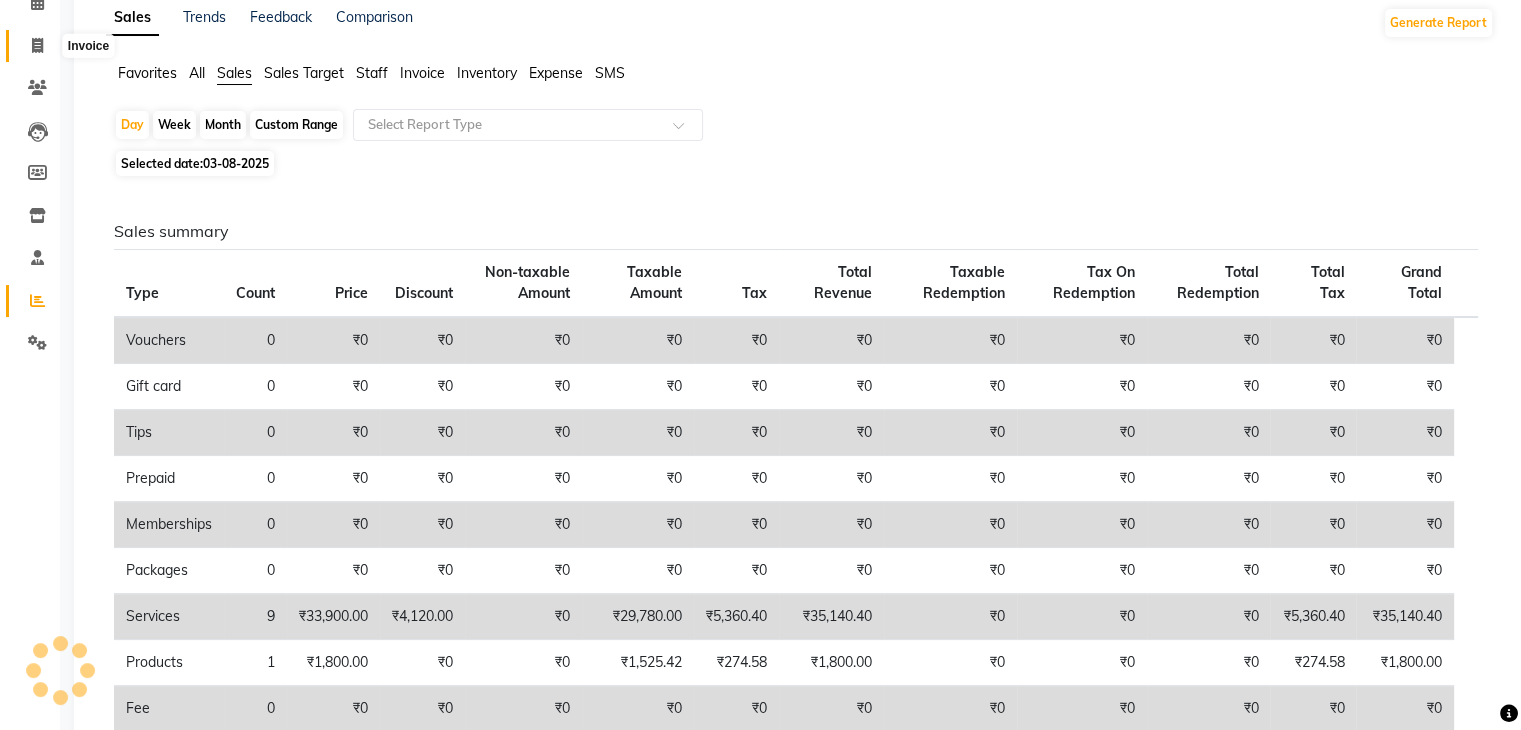 click 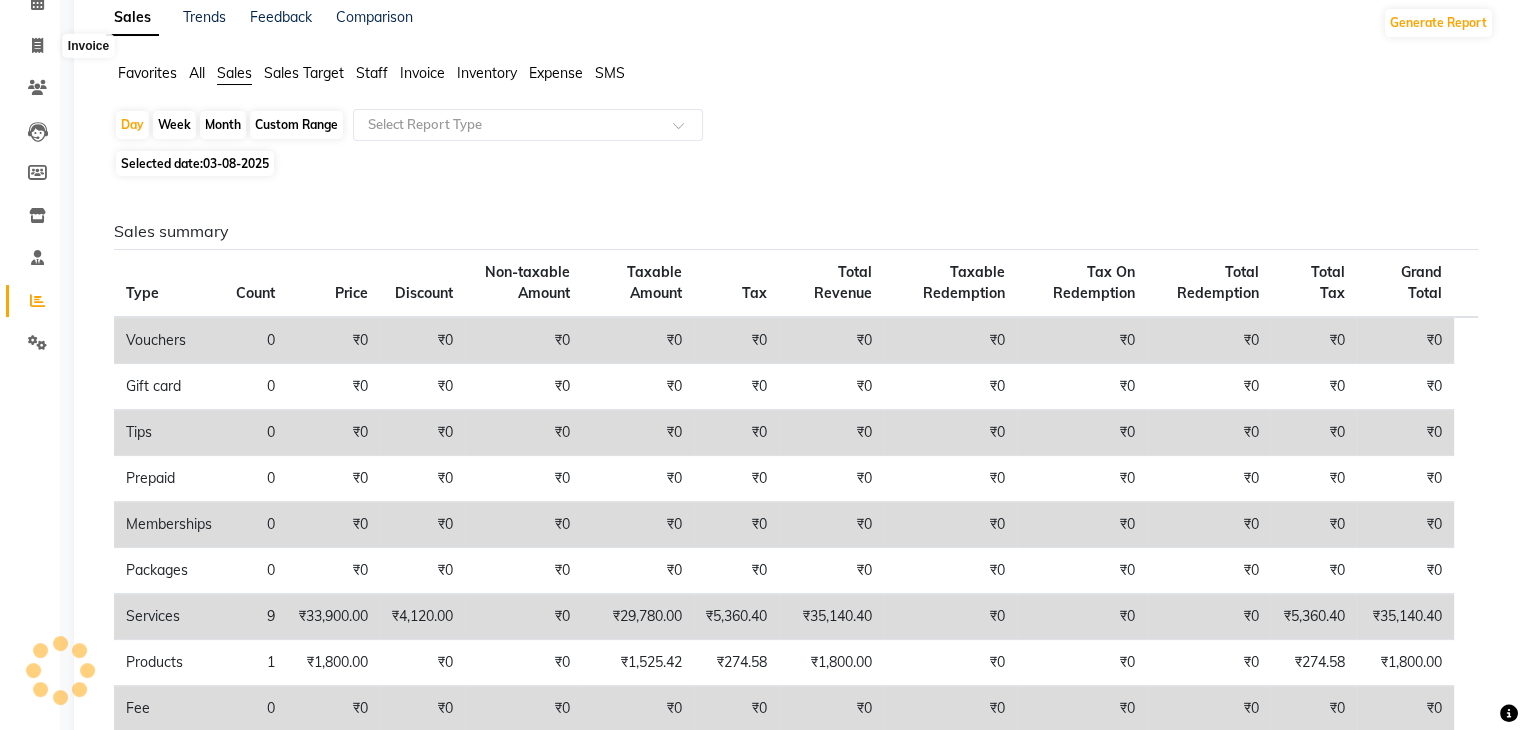 select on "8139" 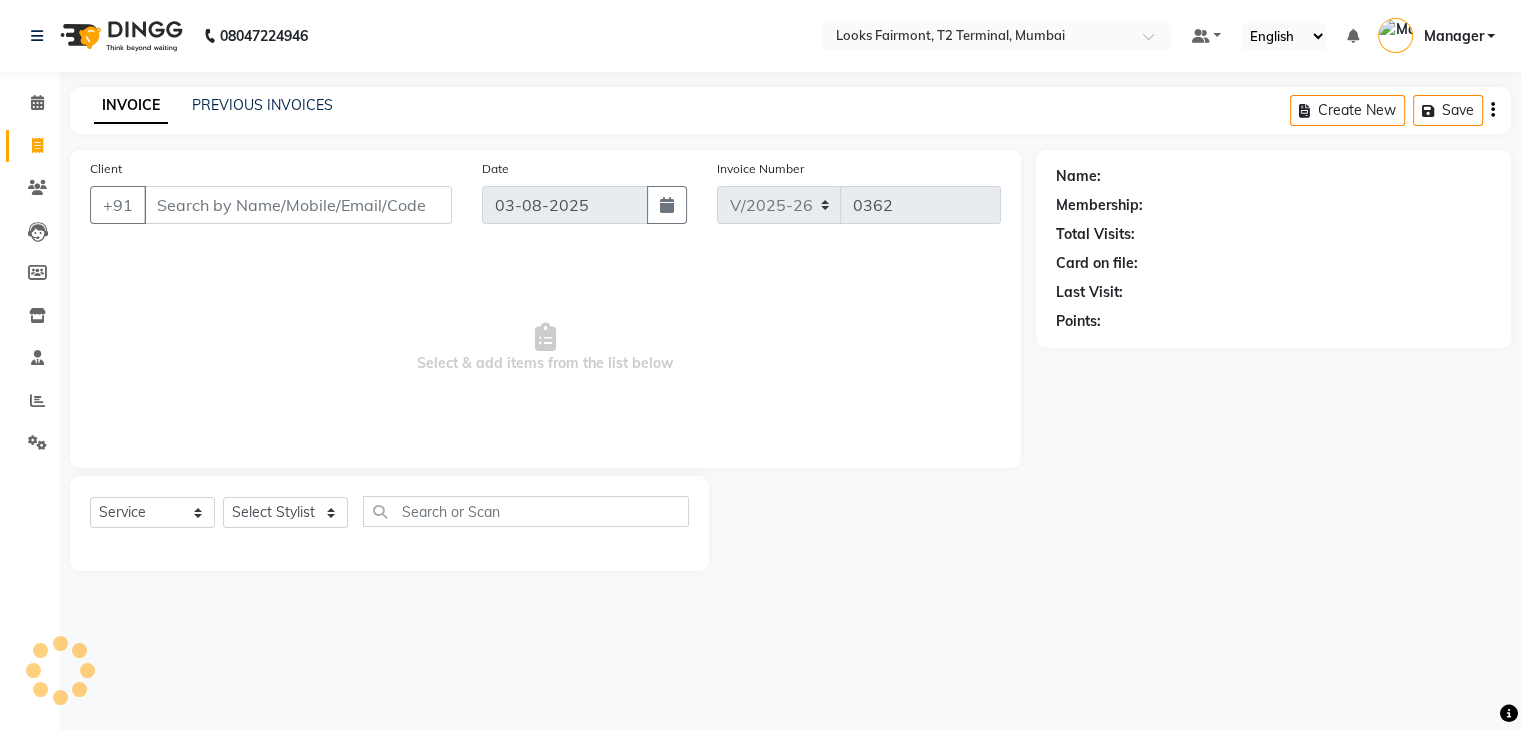 scroll, scrollTop: 0, scrollLeft: 0, axis: both 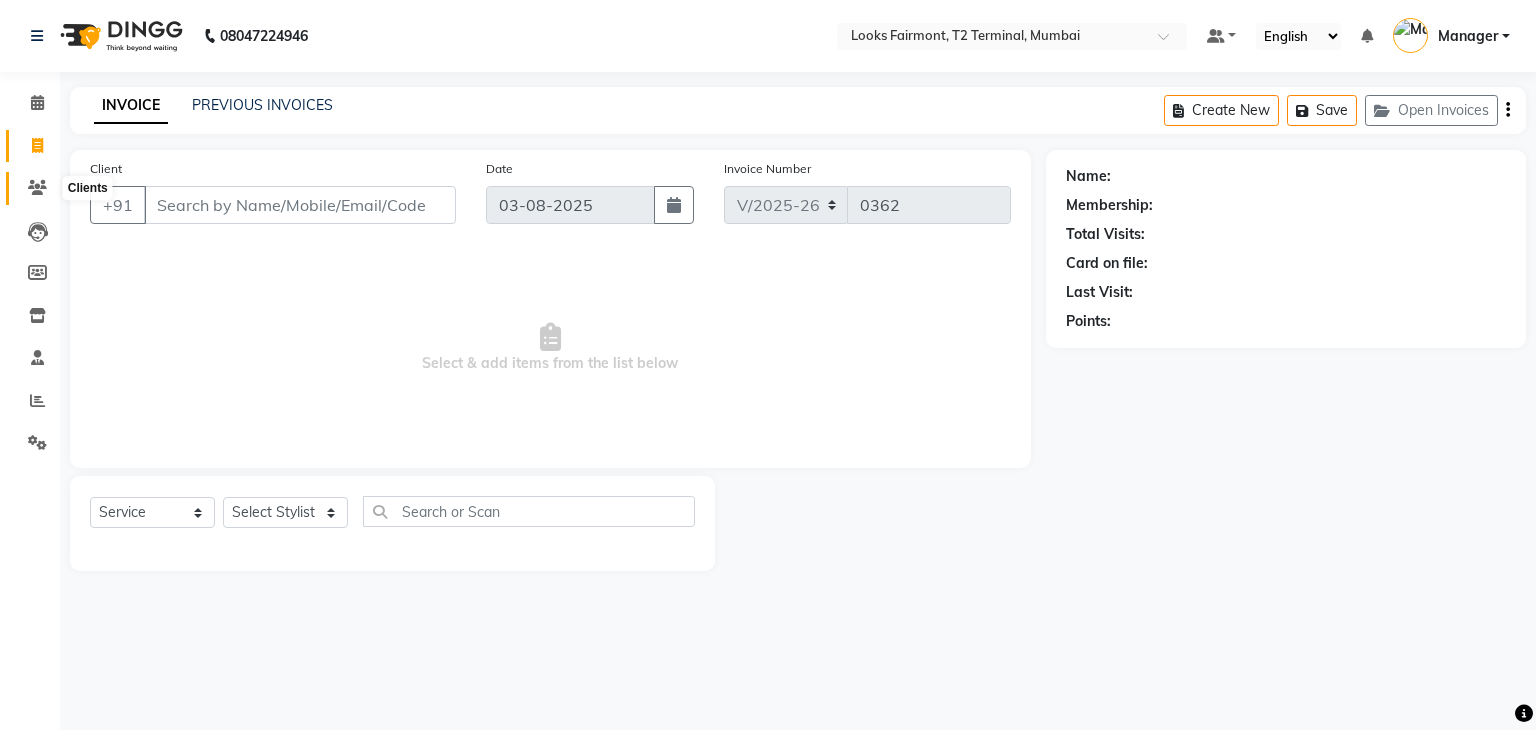 click 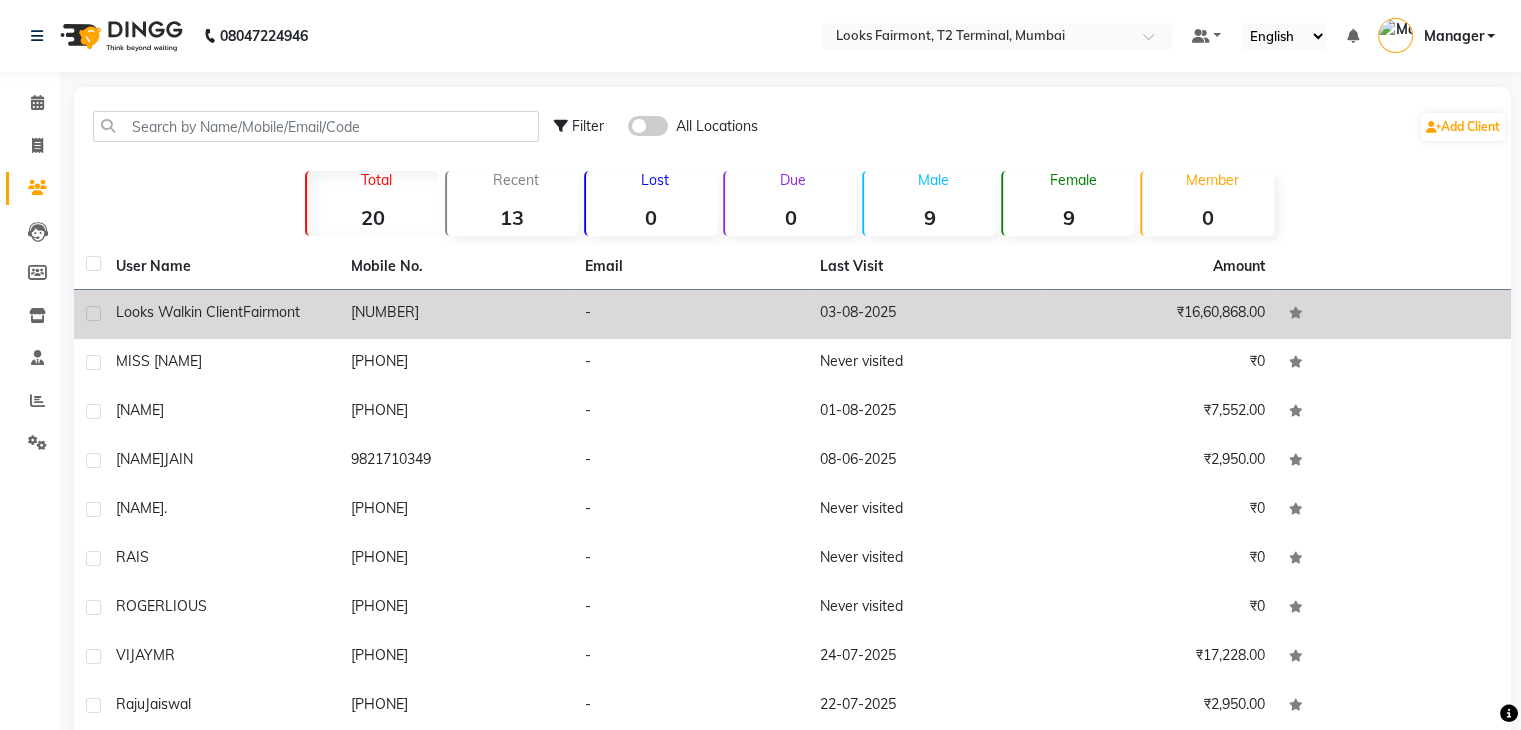 click on "Looks Walkin Client  Fairmont" 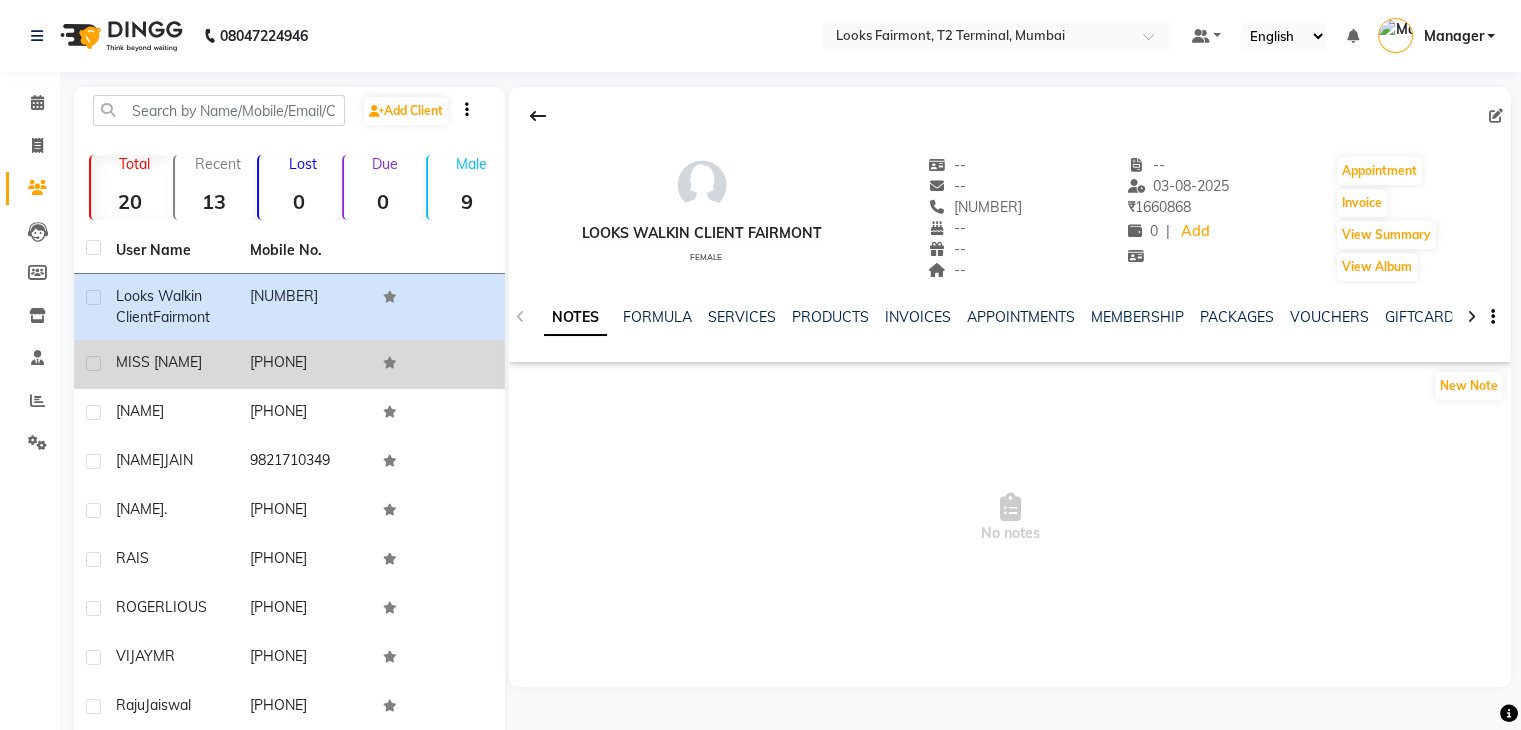 click on "9612438563" 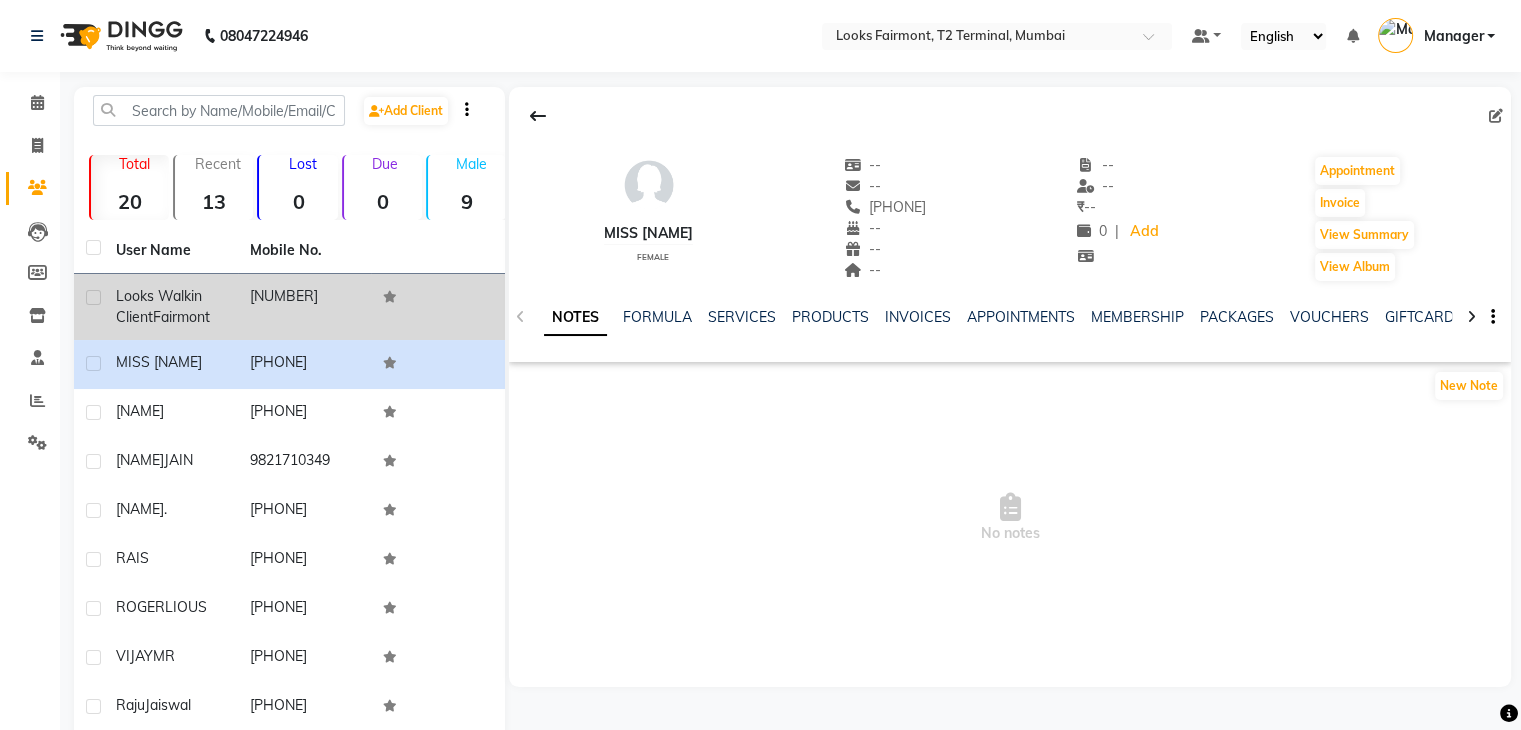 click on "Fairmont" 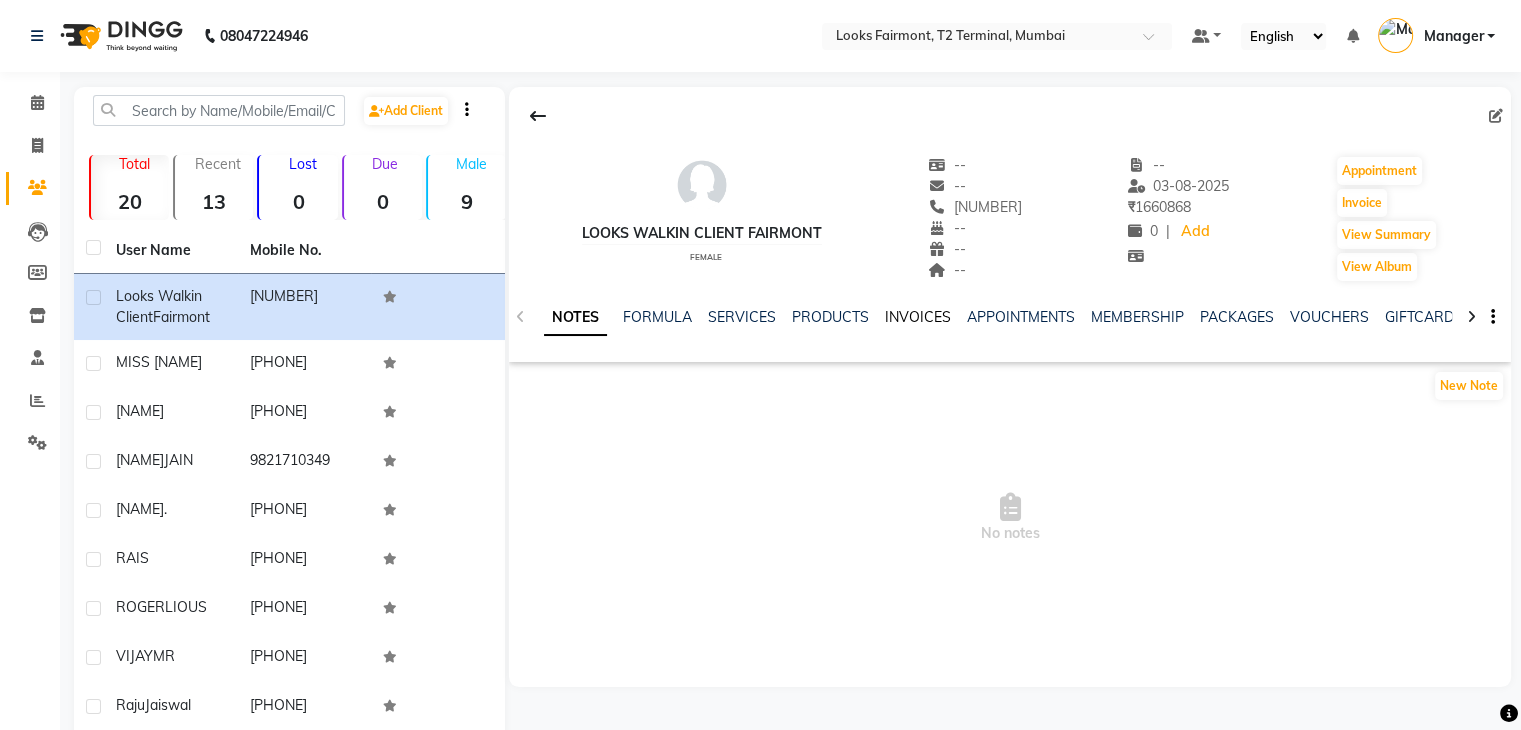click on "INVOICES" 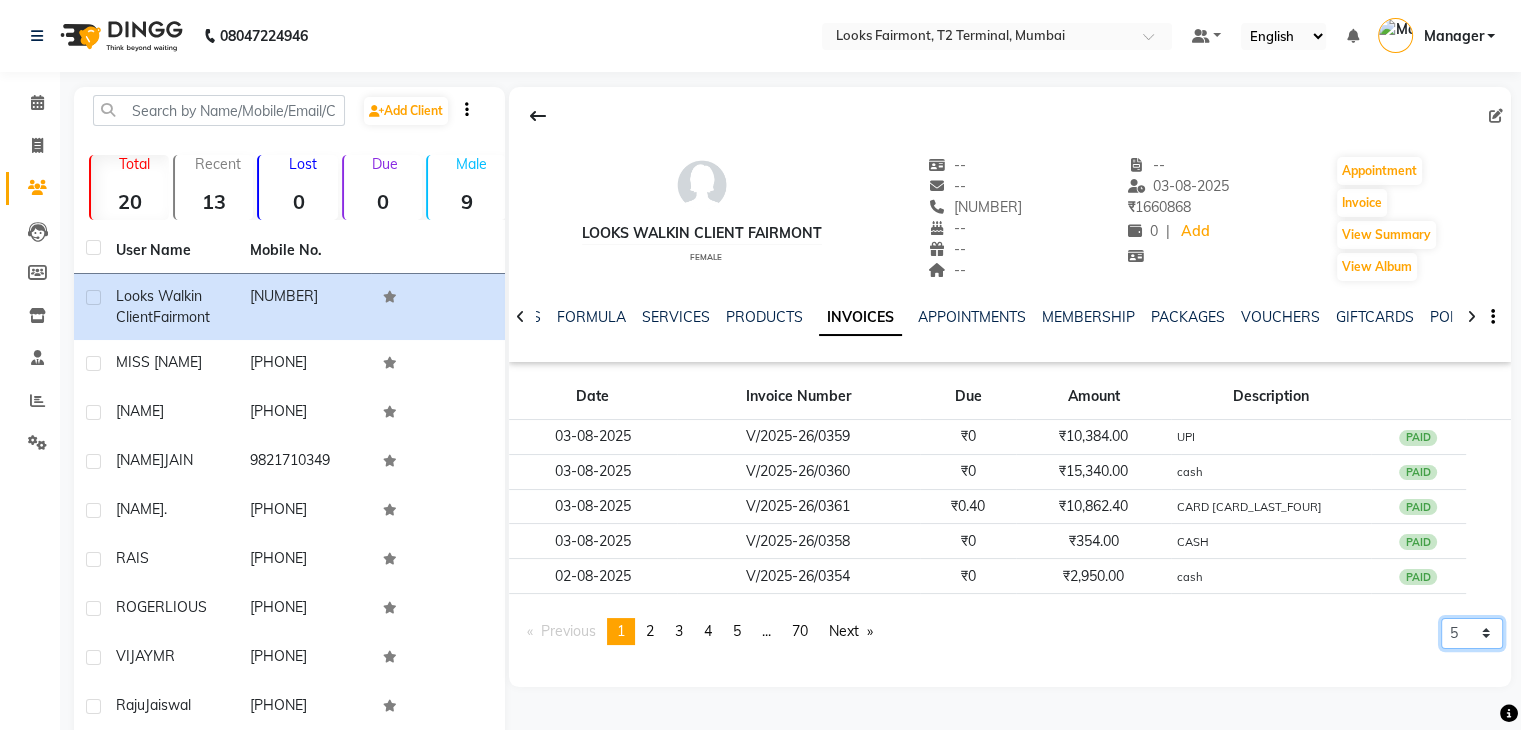 drag, startPoint x: 1472, startPoint y: 637, endPoint x: 1484, endPoint y: 649, distance: 16.970562 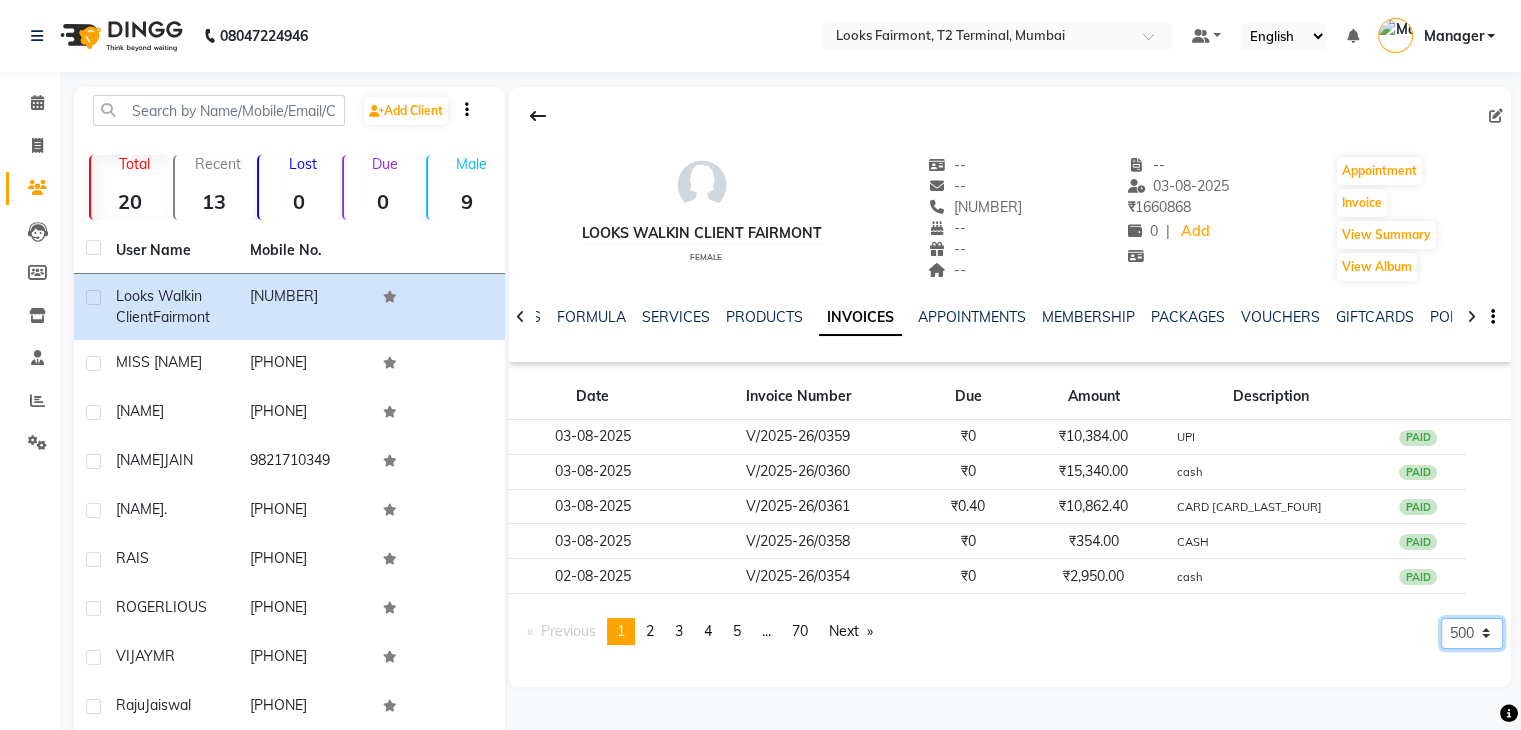click on "5 10 50 100 500" 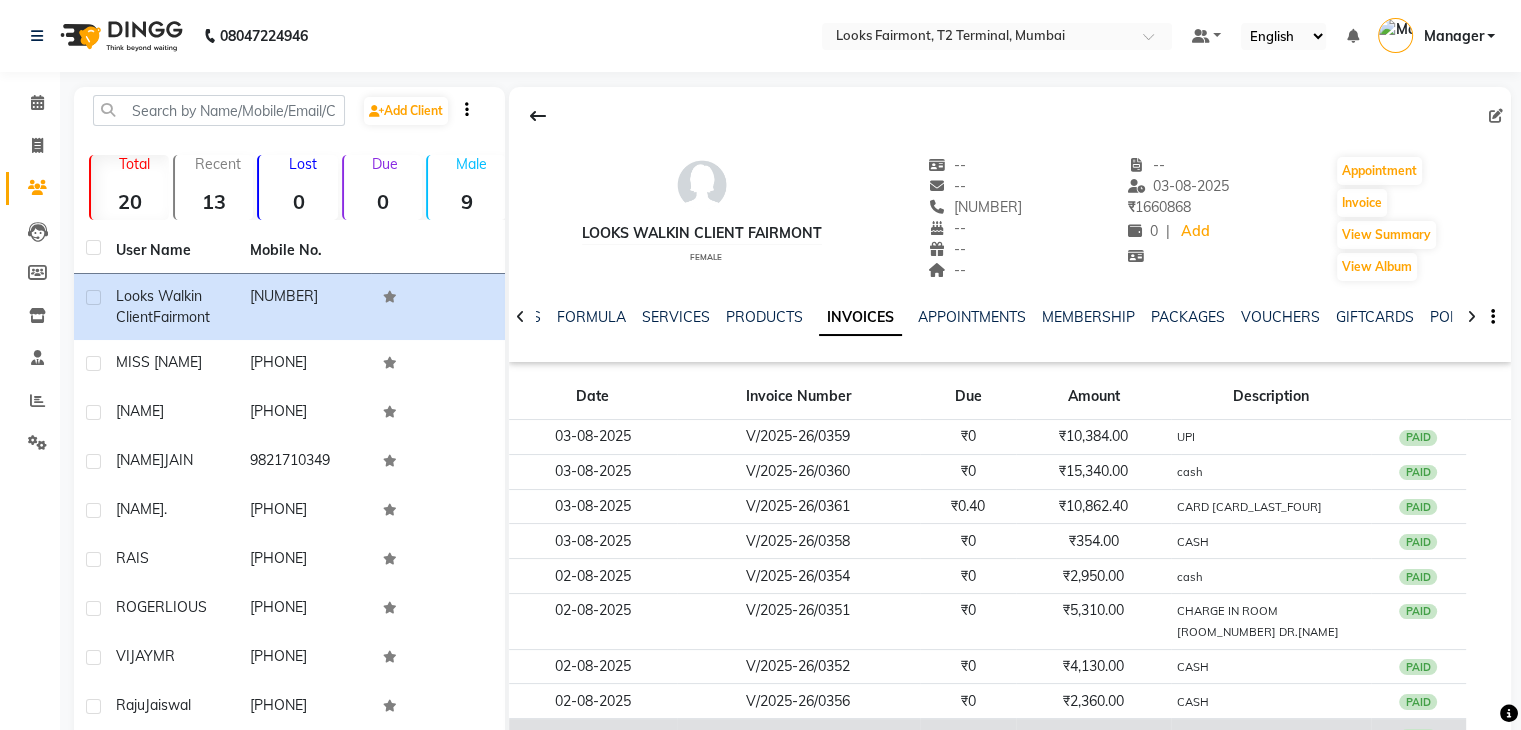 scroll, scrollTop: 100, scrollLeft: 0, axis: vertical 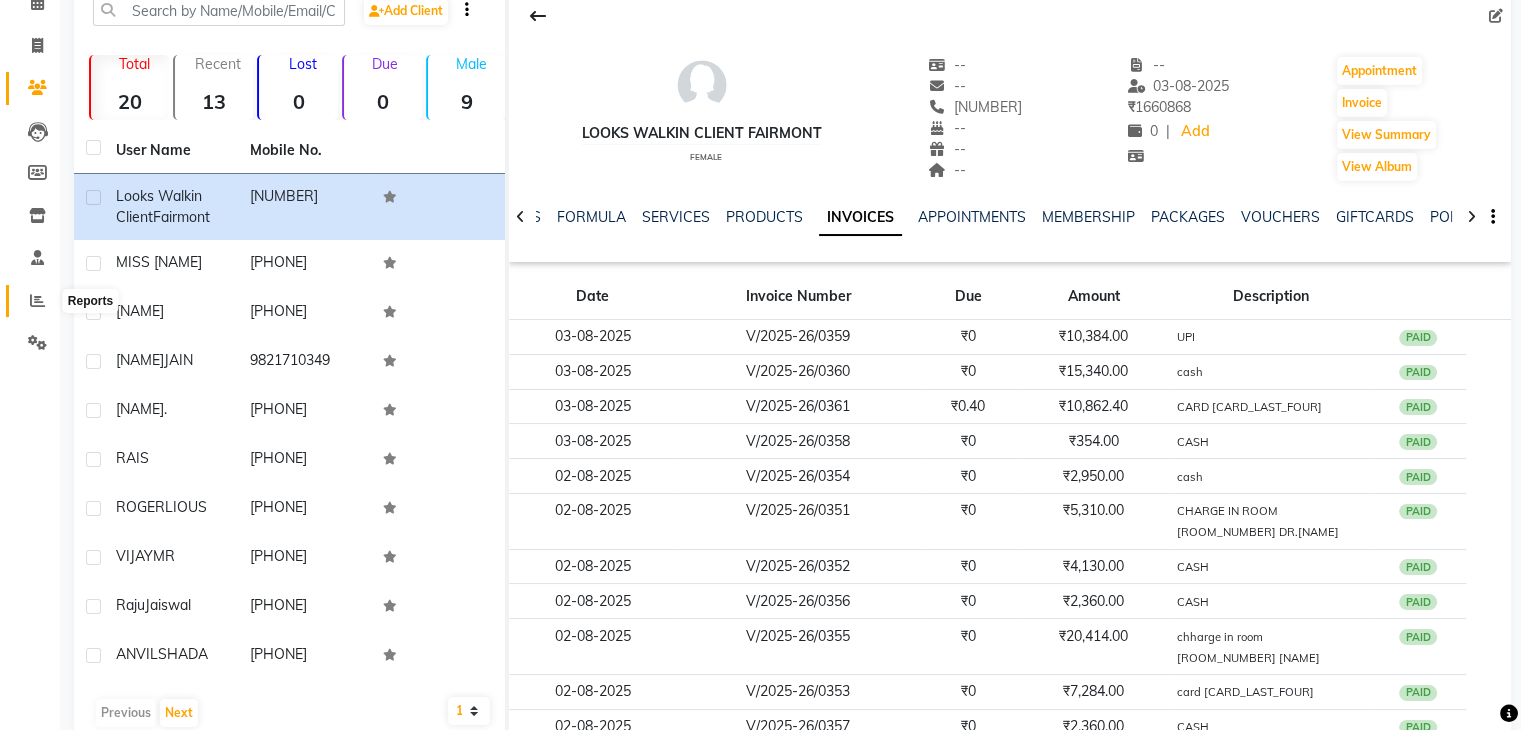 click 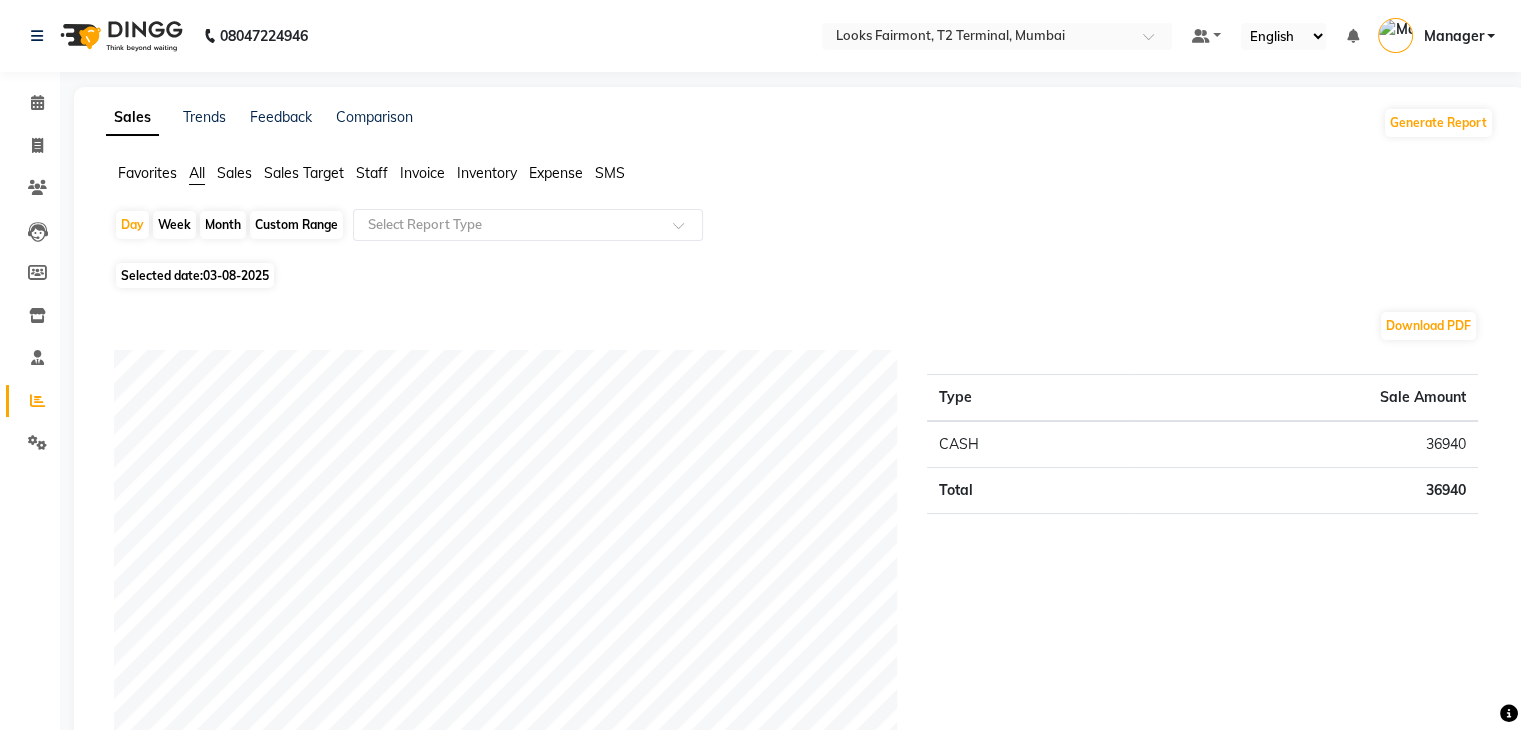 click on "Staff" 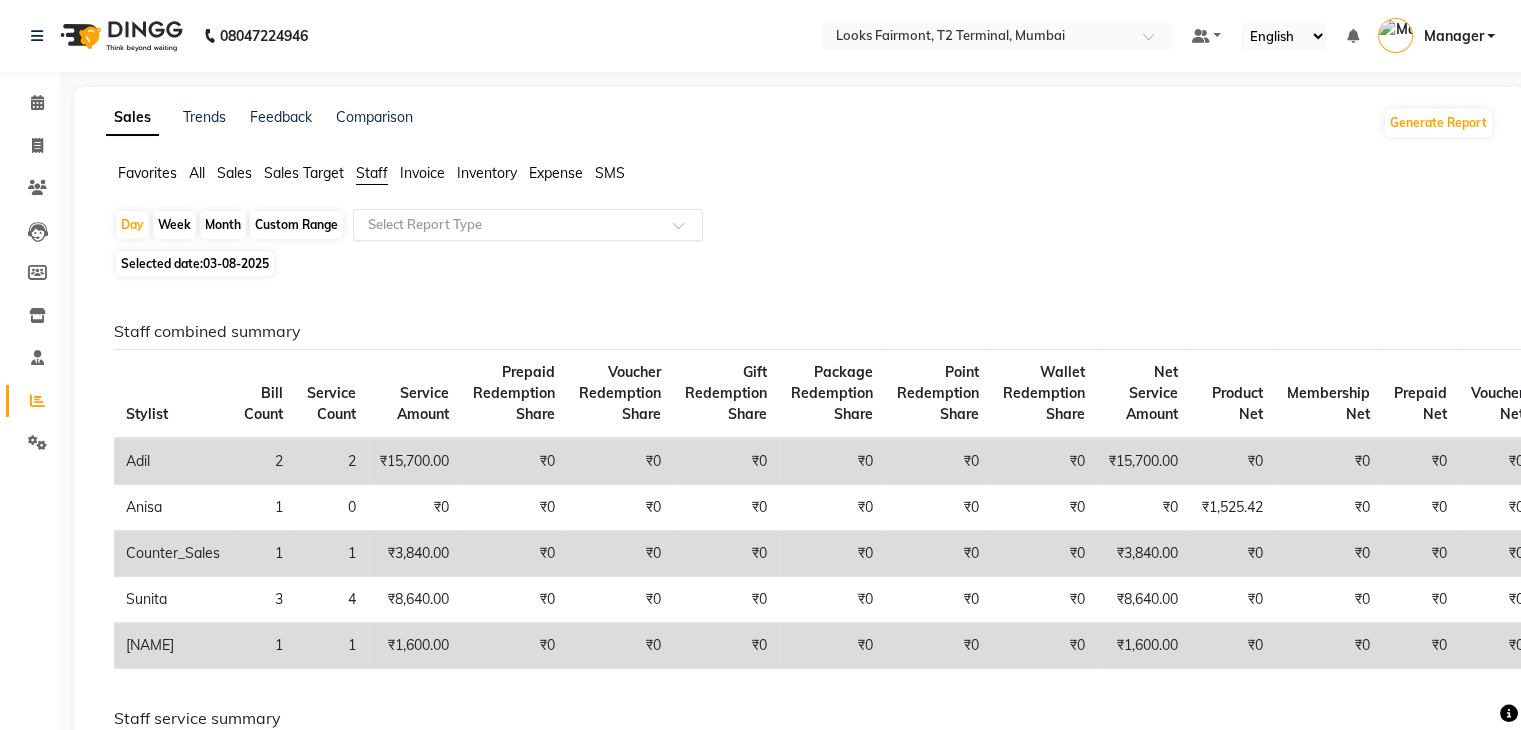 click 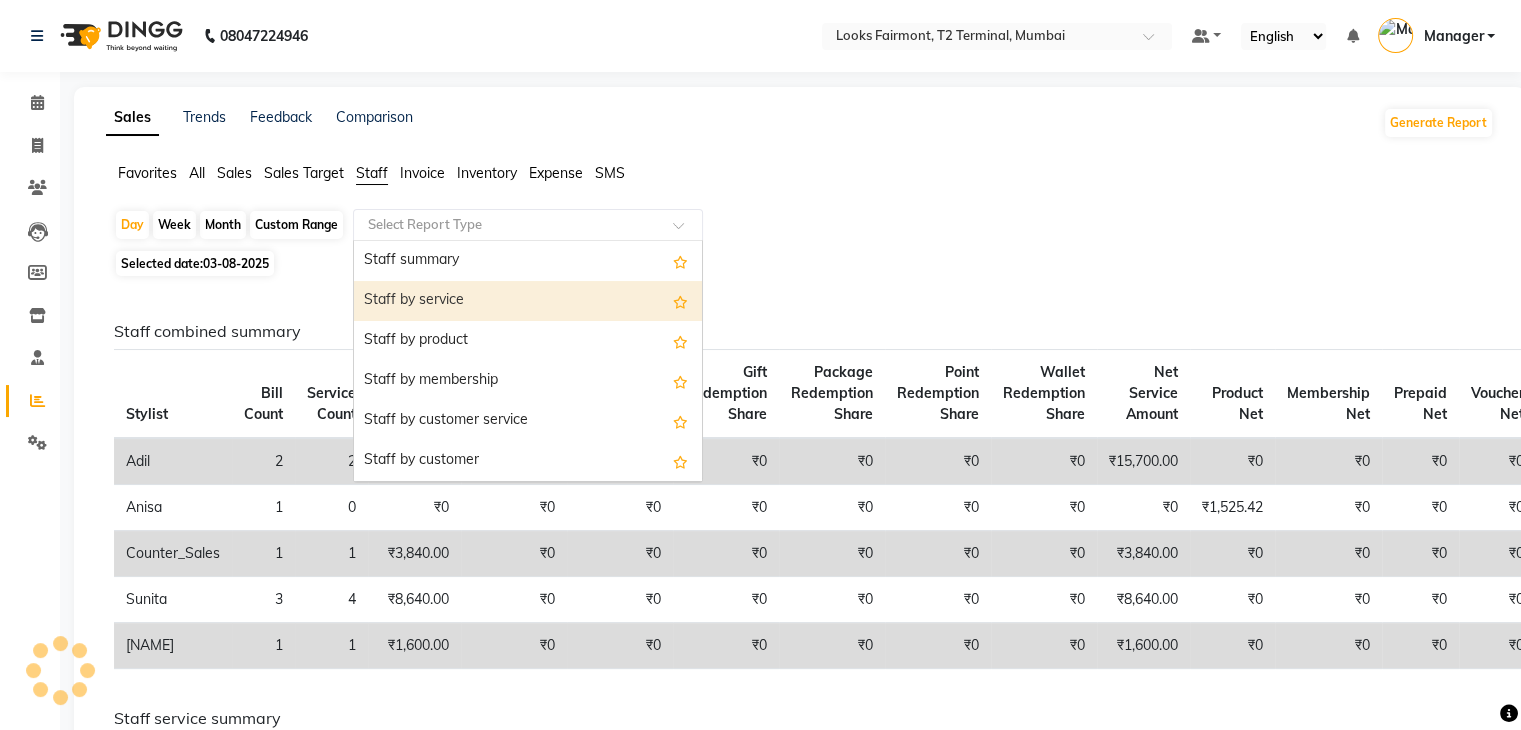 drag, startPoint x: 446, startPoint y: 296, endPoint x: 495, endPoint y: 308, distance: 50.447994 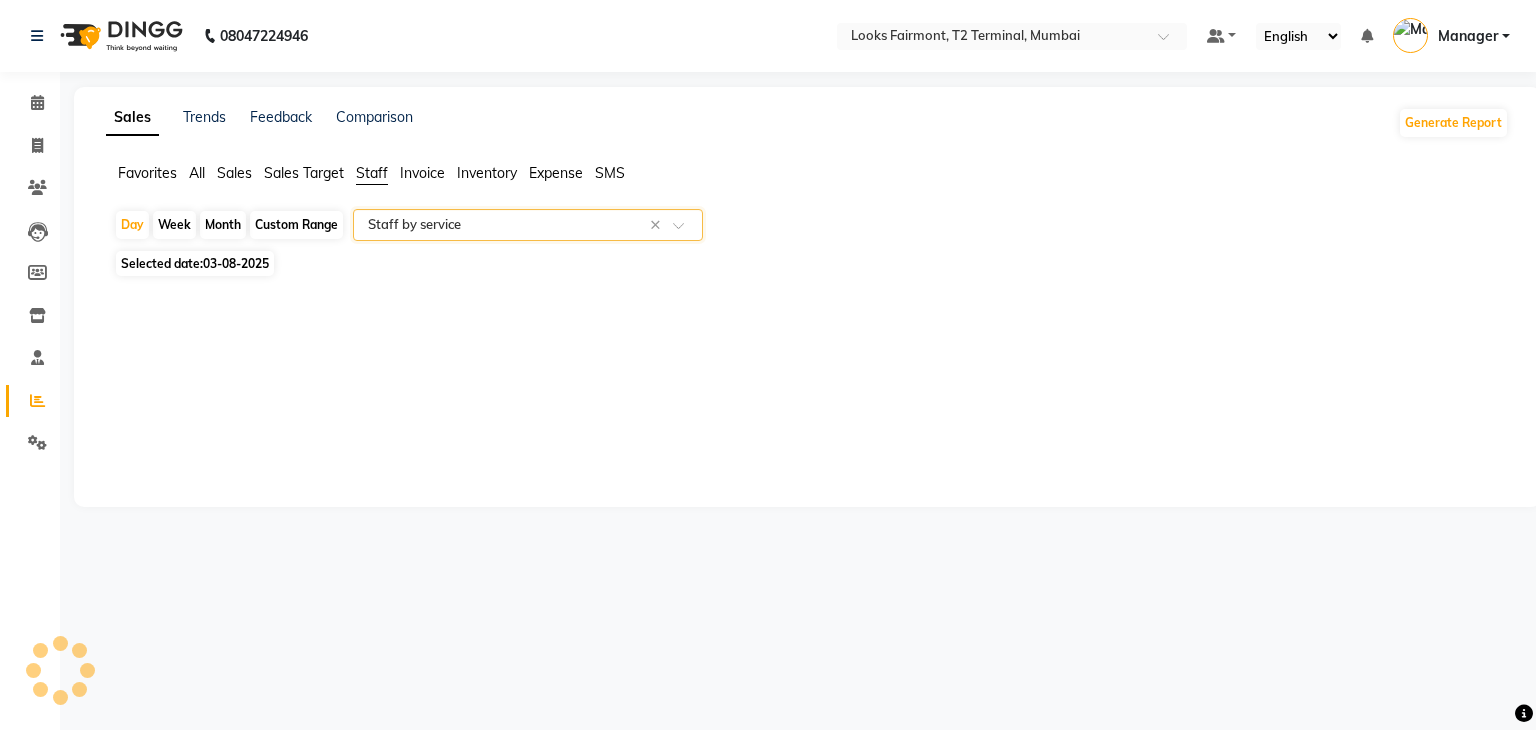 select on "full_report" 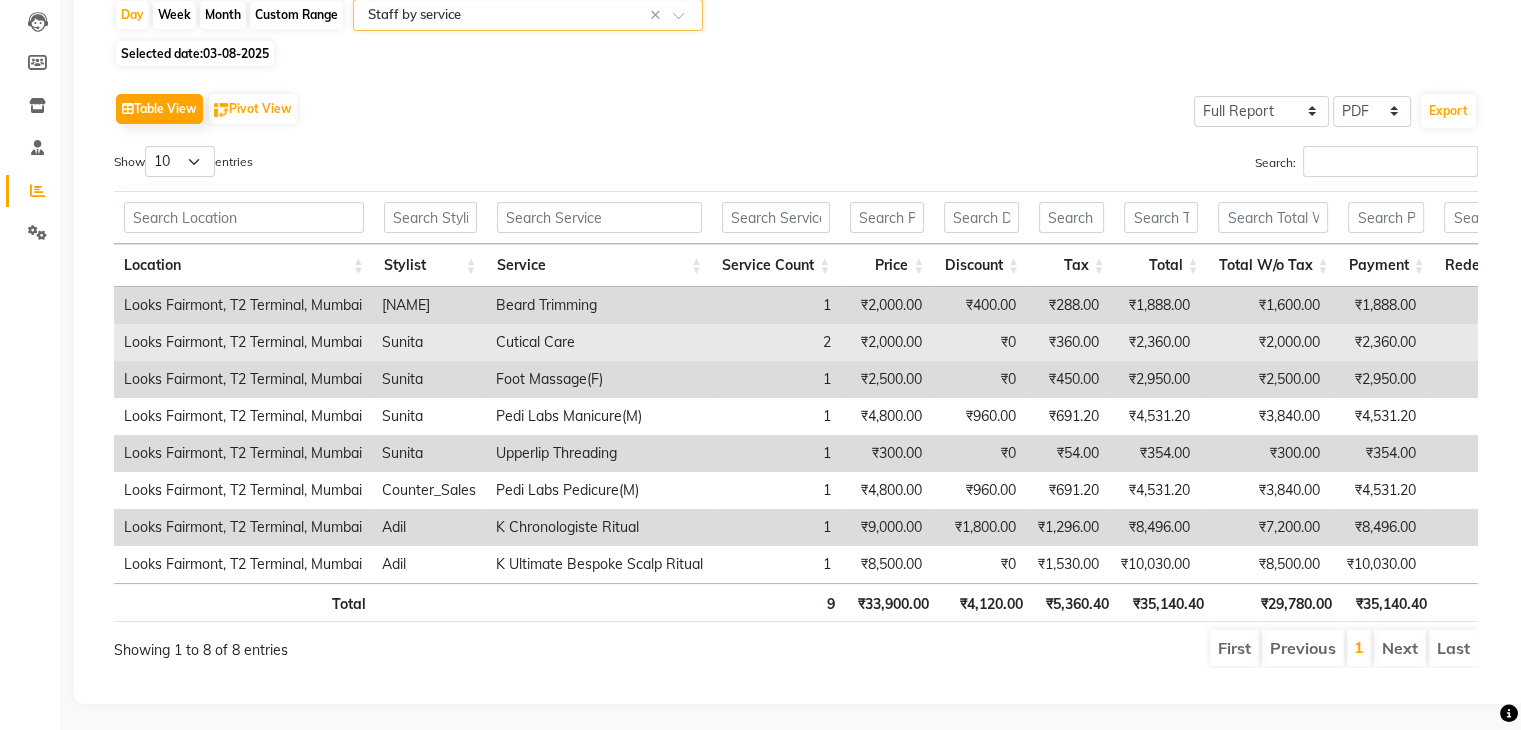 scroll, scrollTop: 243, scrollLeft: 0, axis: vertical 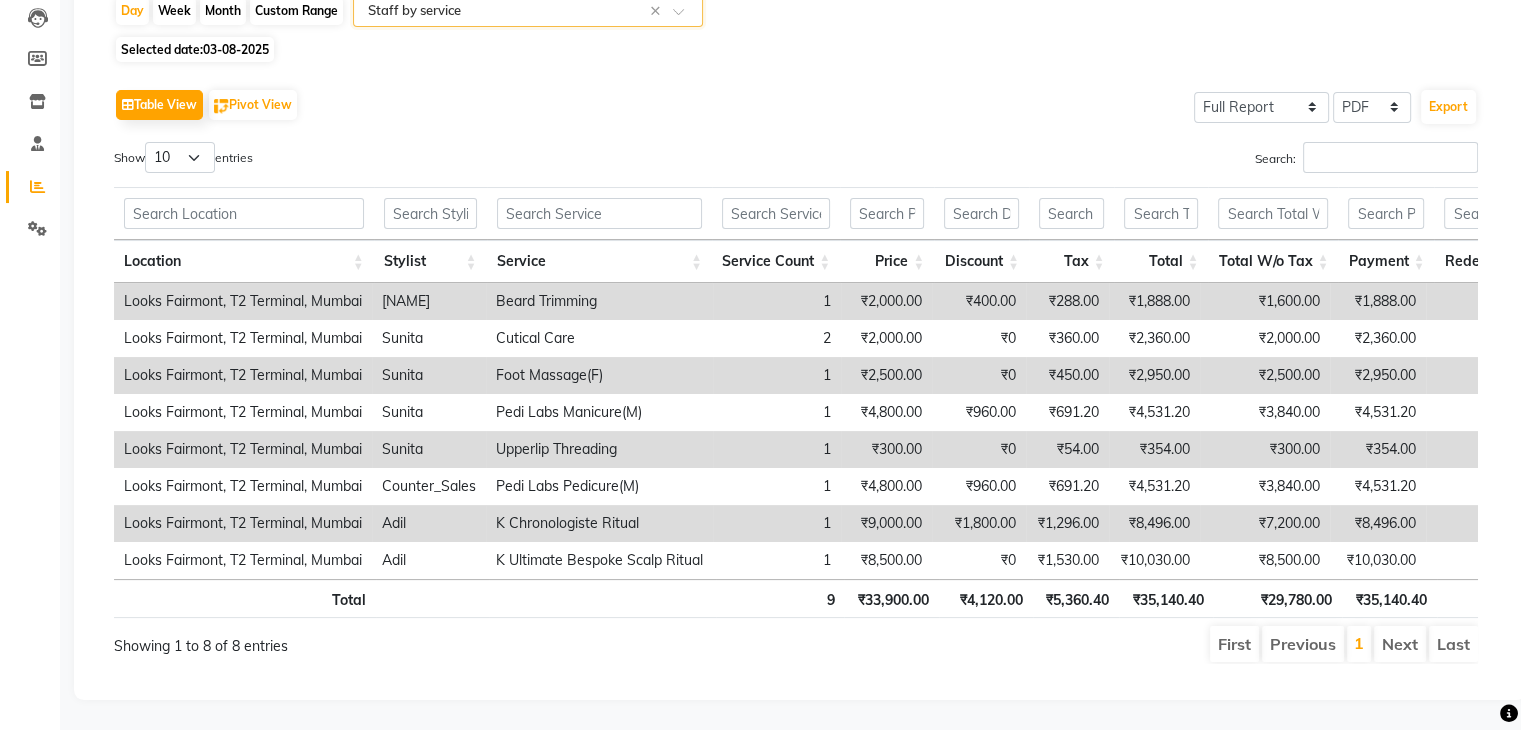 click on "Table View   Pivot View  Select Full Report Filtered Report Select CSV PDF  Export  Show  10 25 50 100  entries Search: Location Stylist Service Service Count Price Discount Tax Total Total W/o Tax Payment Redemption Redemption Share Product Cost Location Stylist Service Service Count Price Discount Tax Total Total W/o Tax Payment Redemption Redemption Share Product Cost Total 9 ₹33,900.00 ₹4,120.00 ₹5,360.40 ₹35,140.40 ₹29,780.00 ₹35,140.40 ₹0 ₹0 ₹0 Looks Fairmont, T2 Terminal, Mumbai Tajuddin Beard Trimming 1 ₹2,000.00 ₹400.00 ₹288.00 ₹1,888.00 ₹1,600.00 ₹1,888.00 ₹0 ₹0 ₹0 Looks Fairmont, T2 Terminal, Mumbai Sunita Cutical Care 2 ₹2,000.00 ₹0 ₹360.00 ₹2,360.00 ₹2,000.00 ₹2,360.00 ₹0 ₹0 ₹0 Looks Fairmont, T2 Terminal, Mumbai Sunita Foot Massage(F) 1 ₹2,500.00 ₹0 ₹450.00 ₹2,950.00 ₹2,500.00 ₹2,950.00 ₹0 ₹0 ₹0 Looks Fairmont, T2 Terminal, Mumbai Sunita Pedi Labs Manicure(M) 1 ₹4,800.00 ₹960.00 ₹691.20 ₹4,531.20 ₹3,840.00 ₹0" 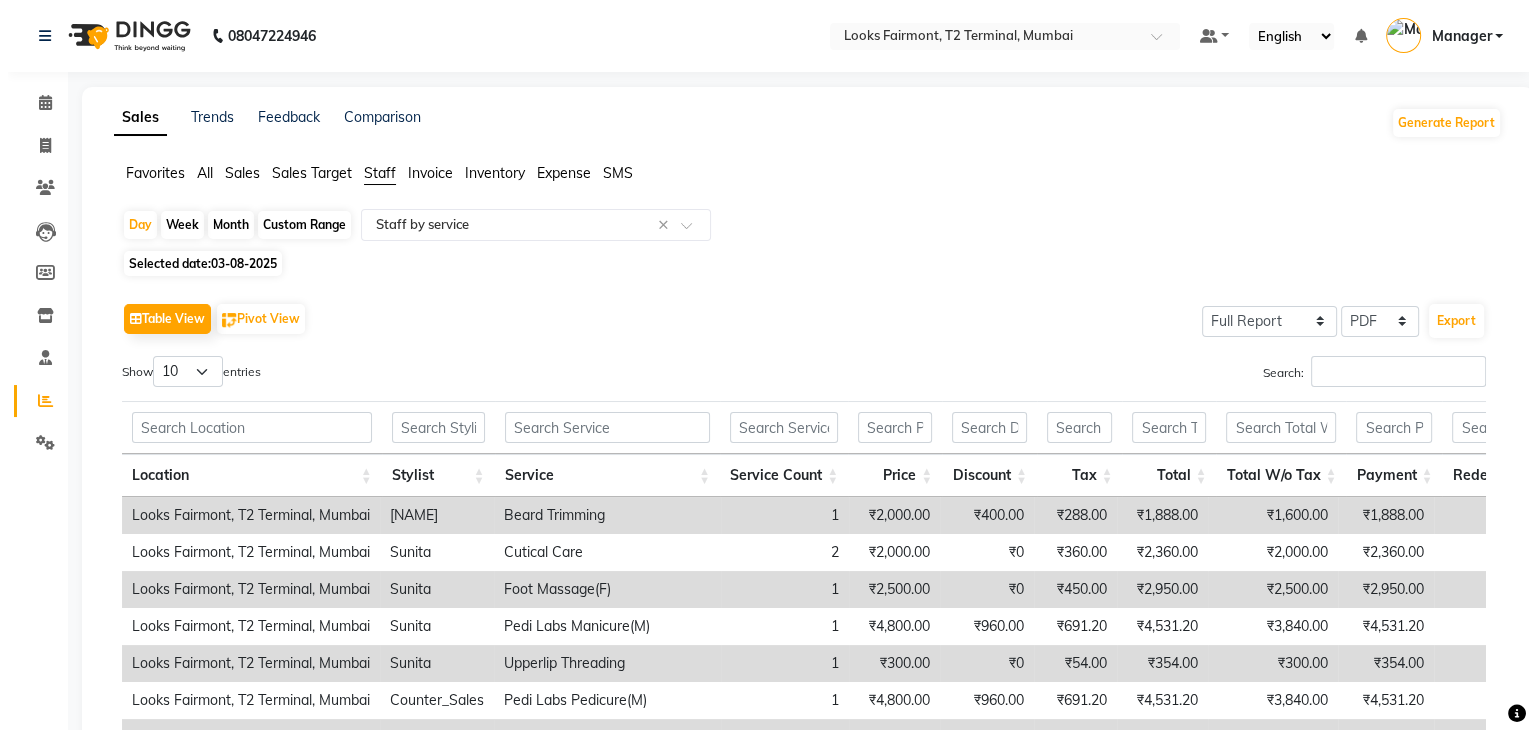scroll, scrollTop: 0, scrollLeft: 0, axis: both 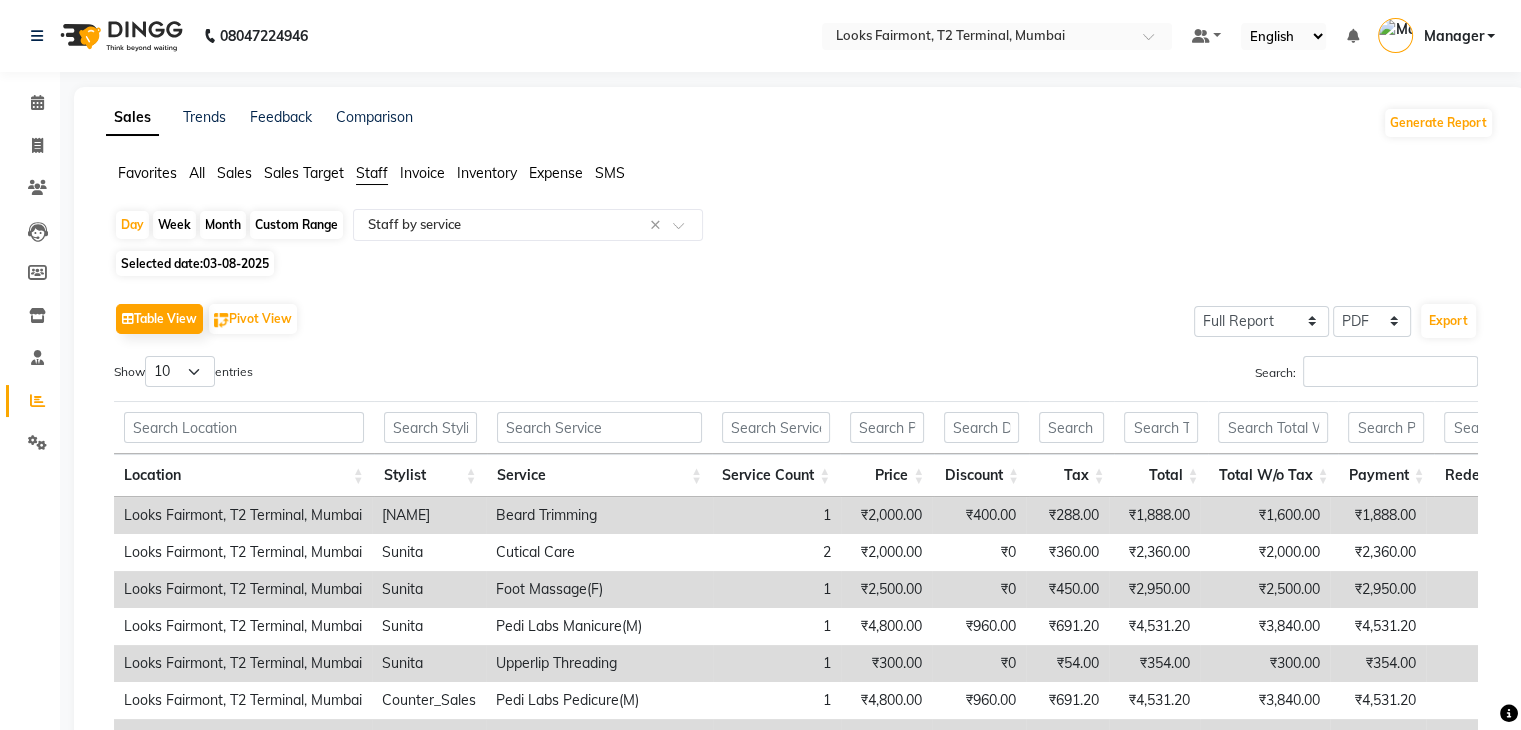 click on "Manager" at bounding box center (1453, 36) 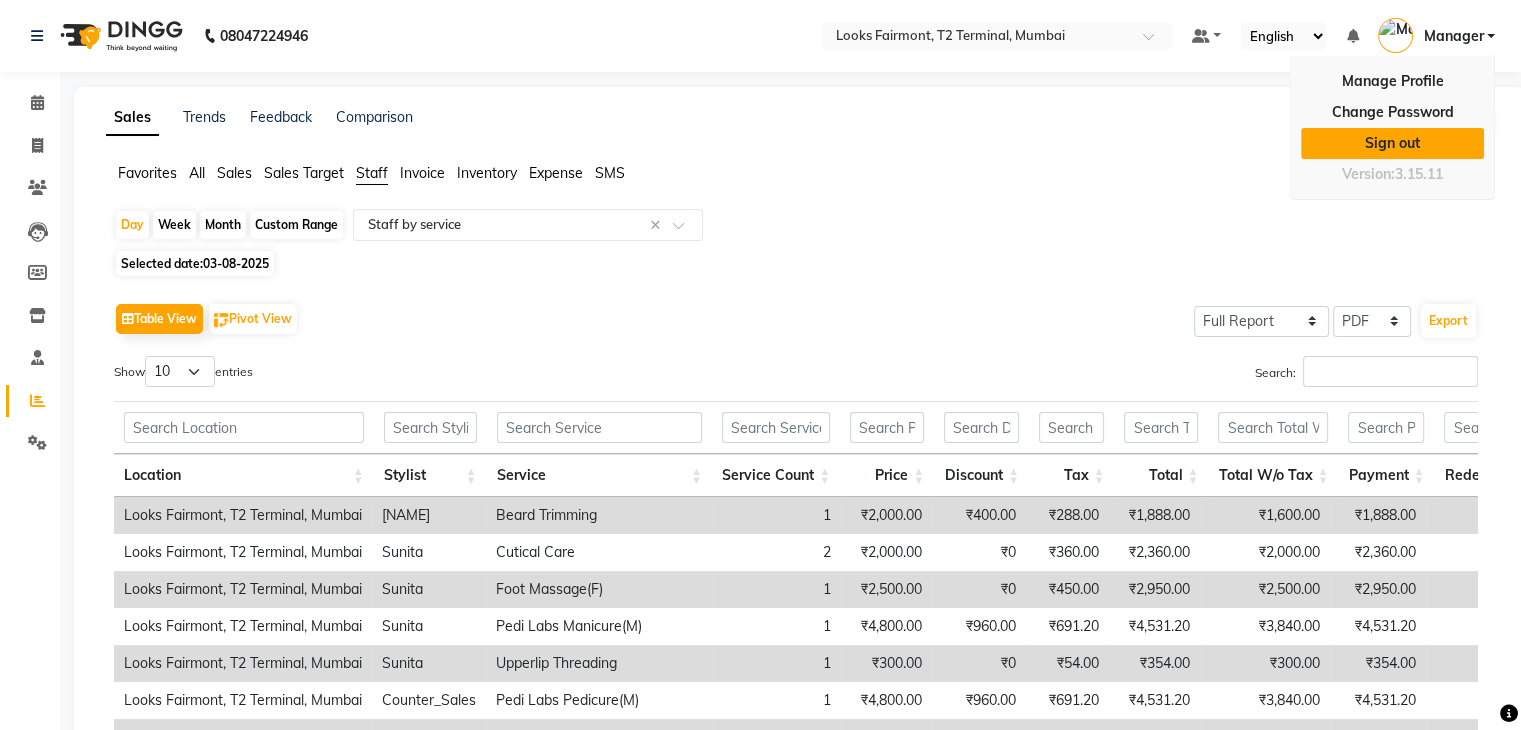 click on "Sign out" at bounding box center [1392, 143] 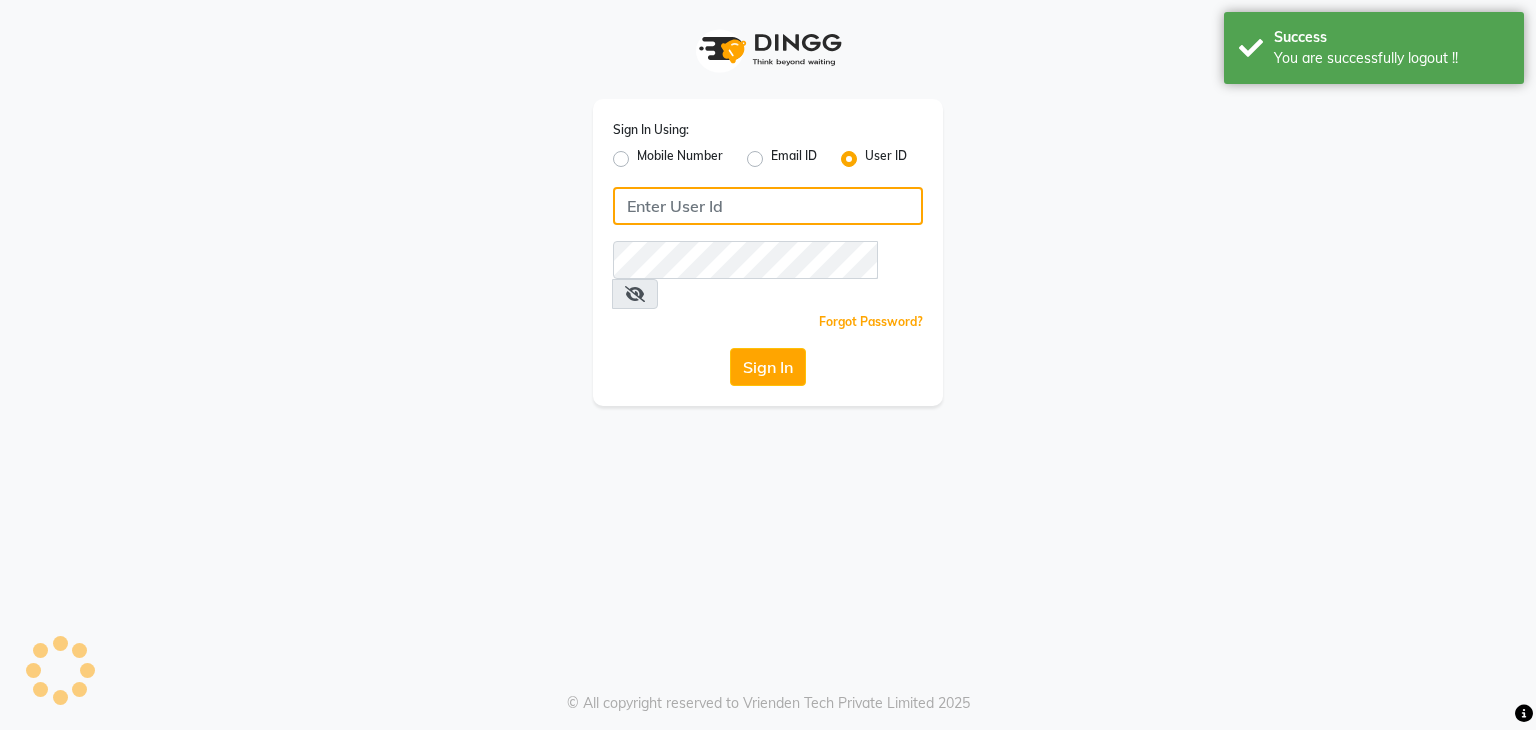 type on "e3605-01" 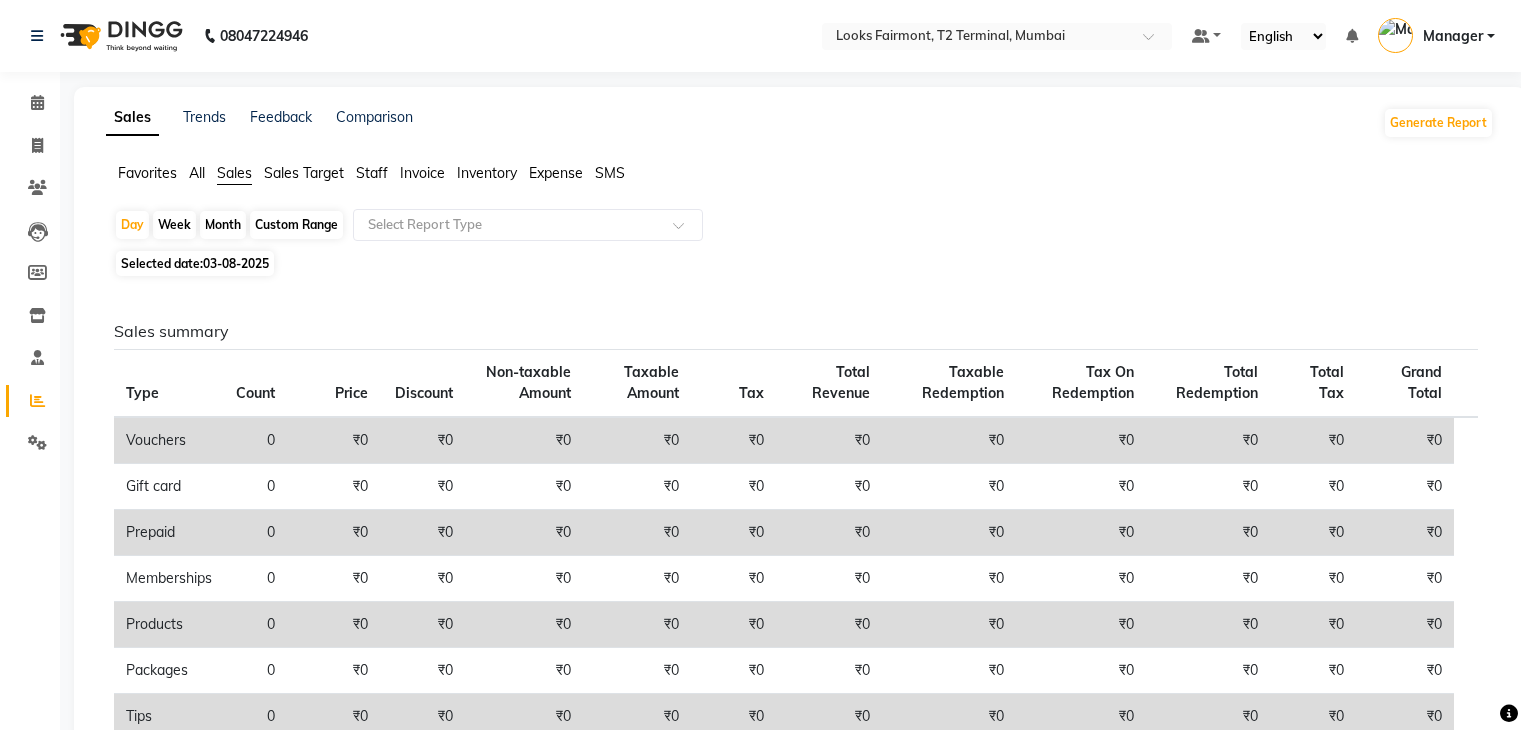 scroll, scrollTop: 342, scrollLeft: 0, axis: vertical 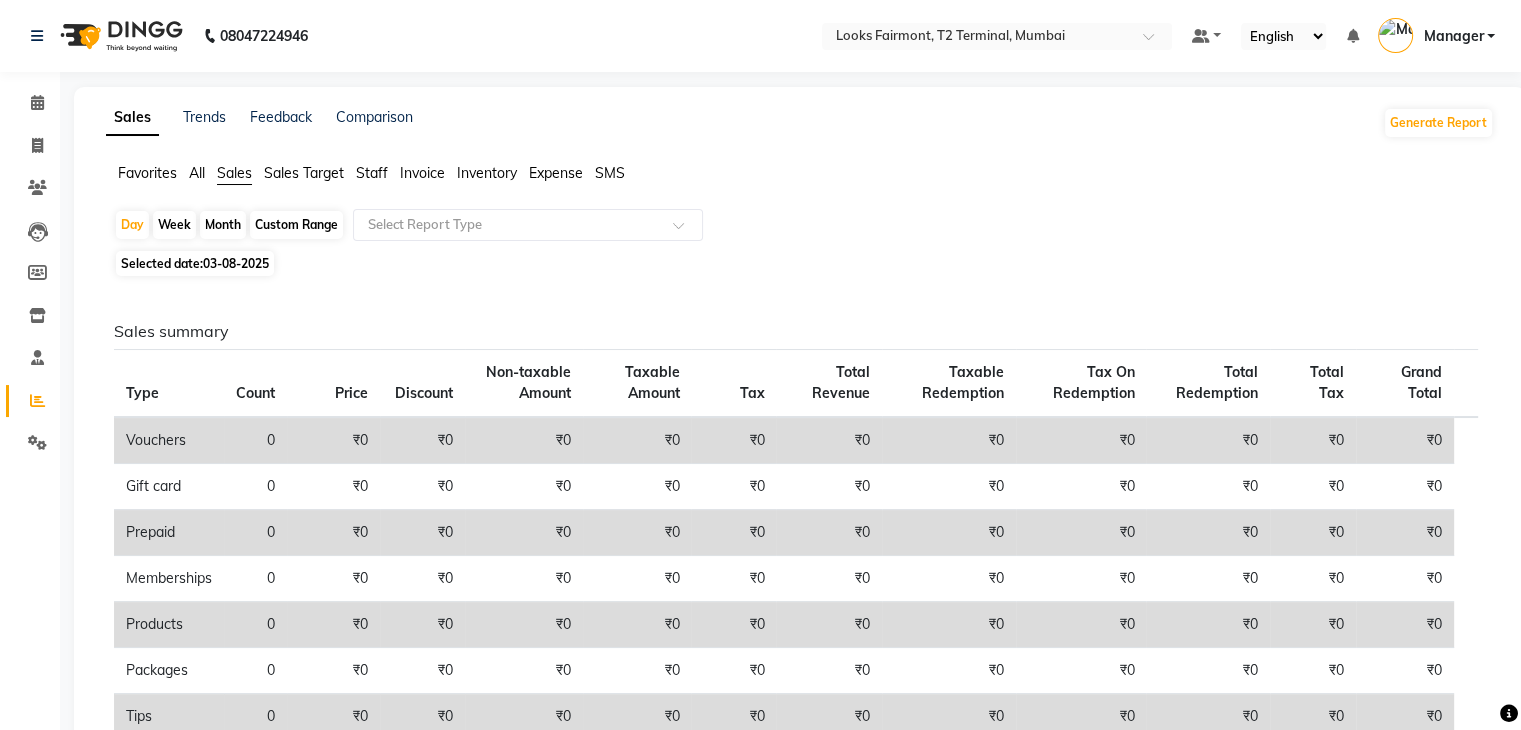 click on "Staff" 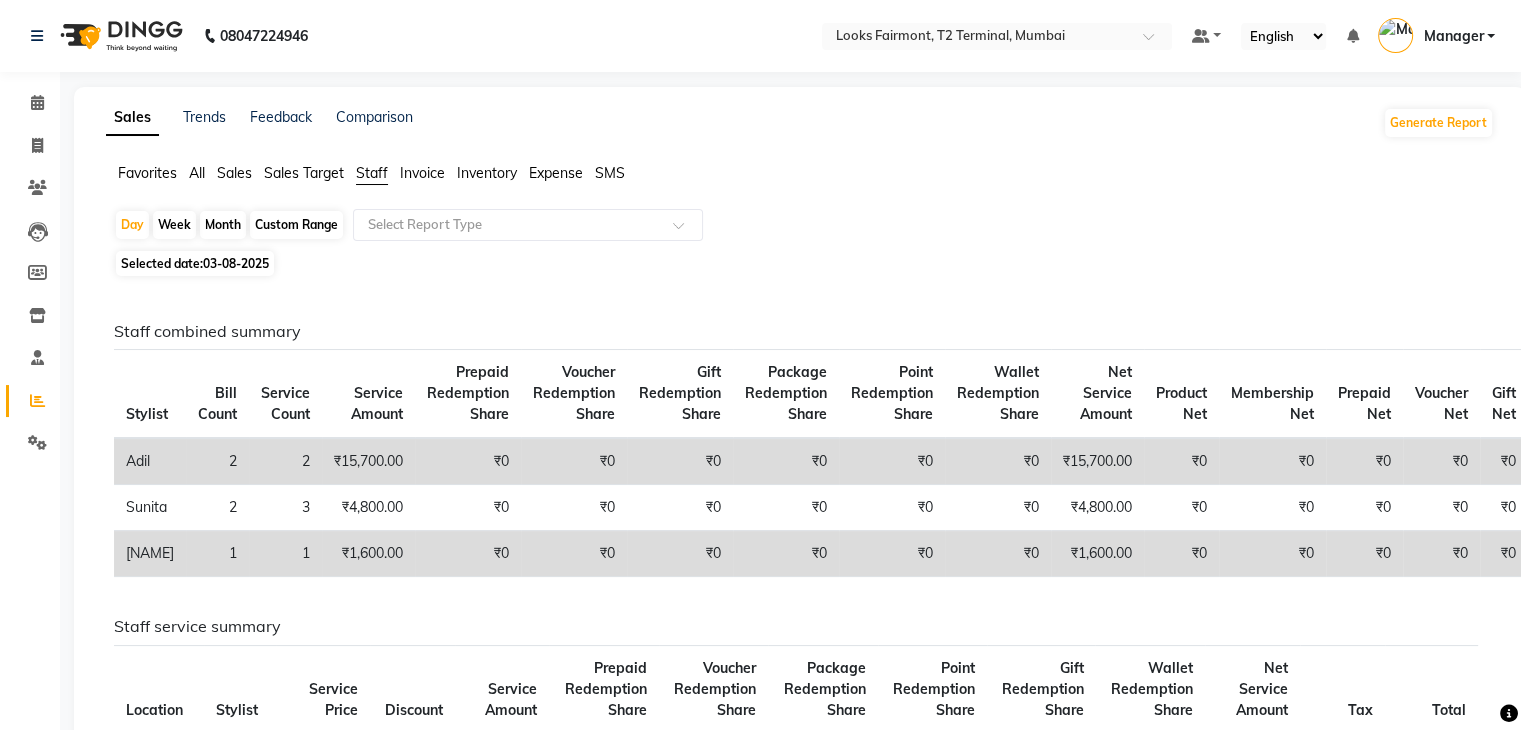 drag, startPoint x: 232, startPoint y: 170, endPoint x: 252, endPoint y: 181, distance: 22.825424 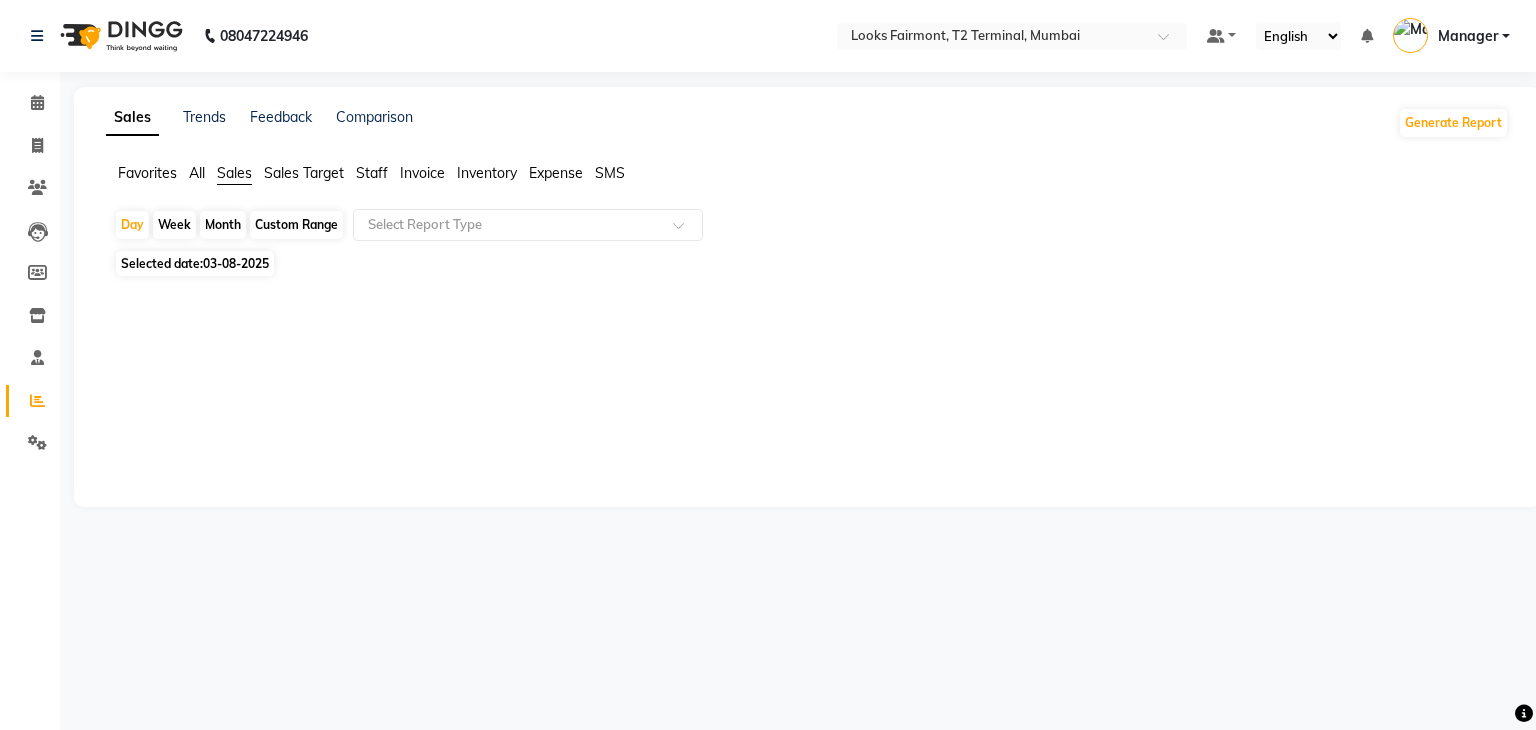 click on "Sales Target" 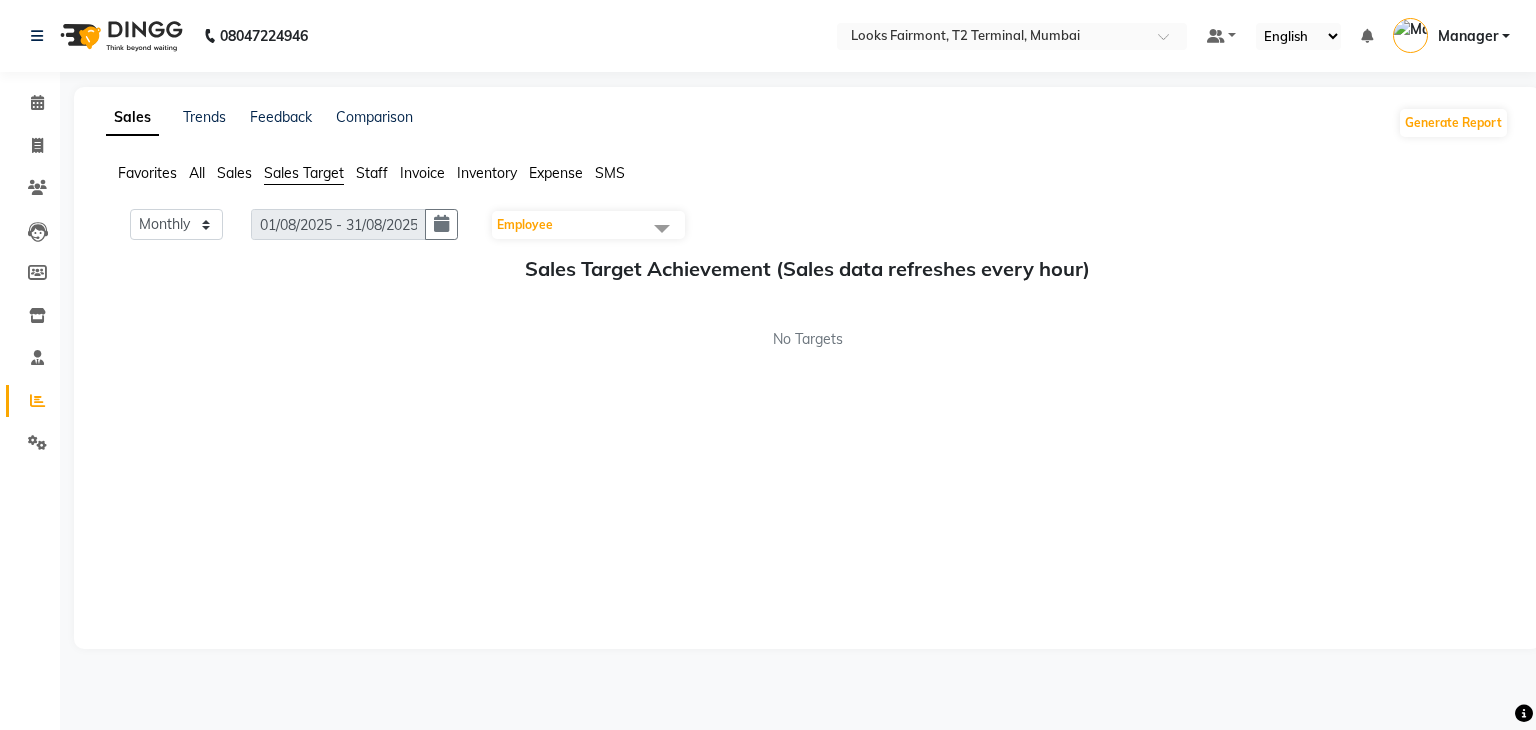 click on "Sales" 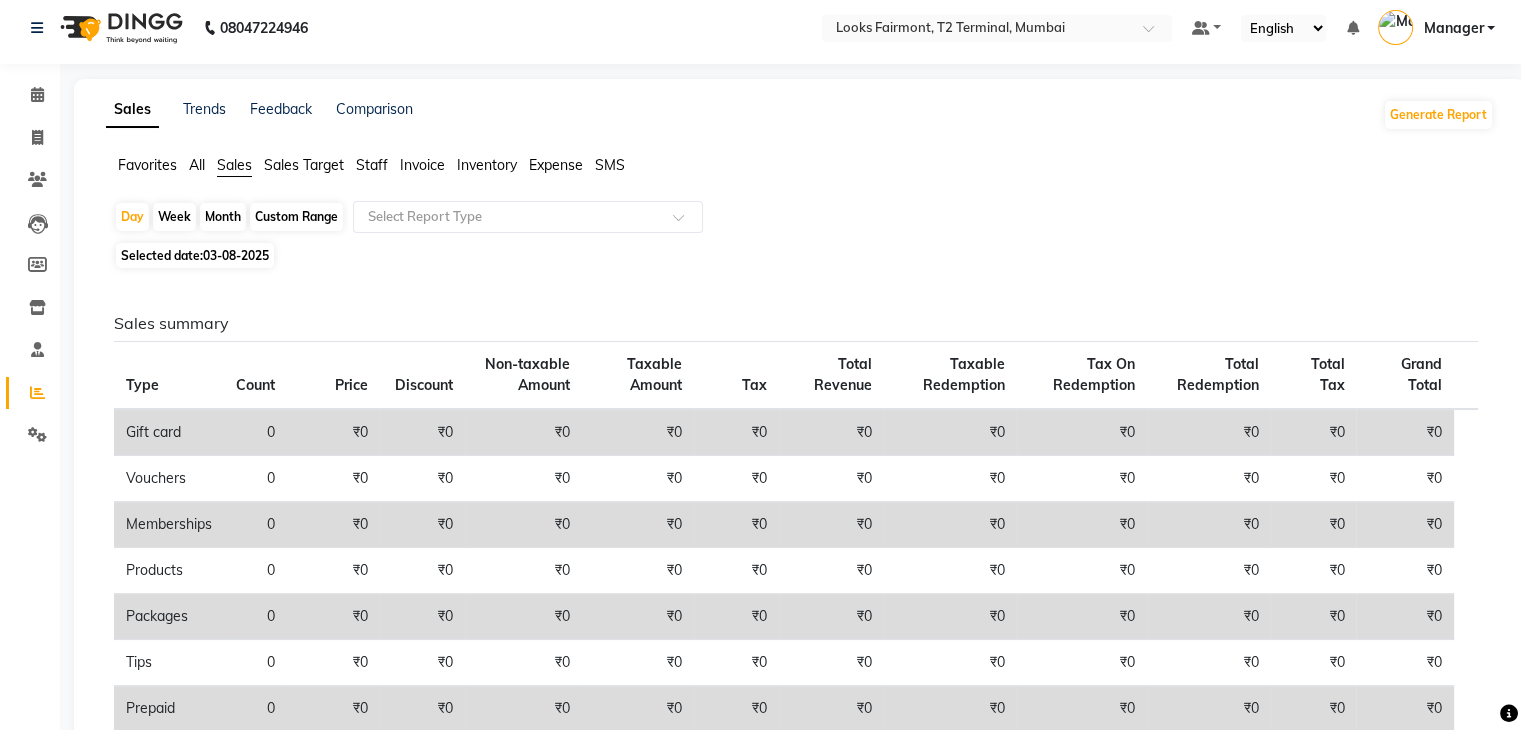 scroll, scrollTop: 0, scrollLeft: 0, axis: both 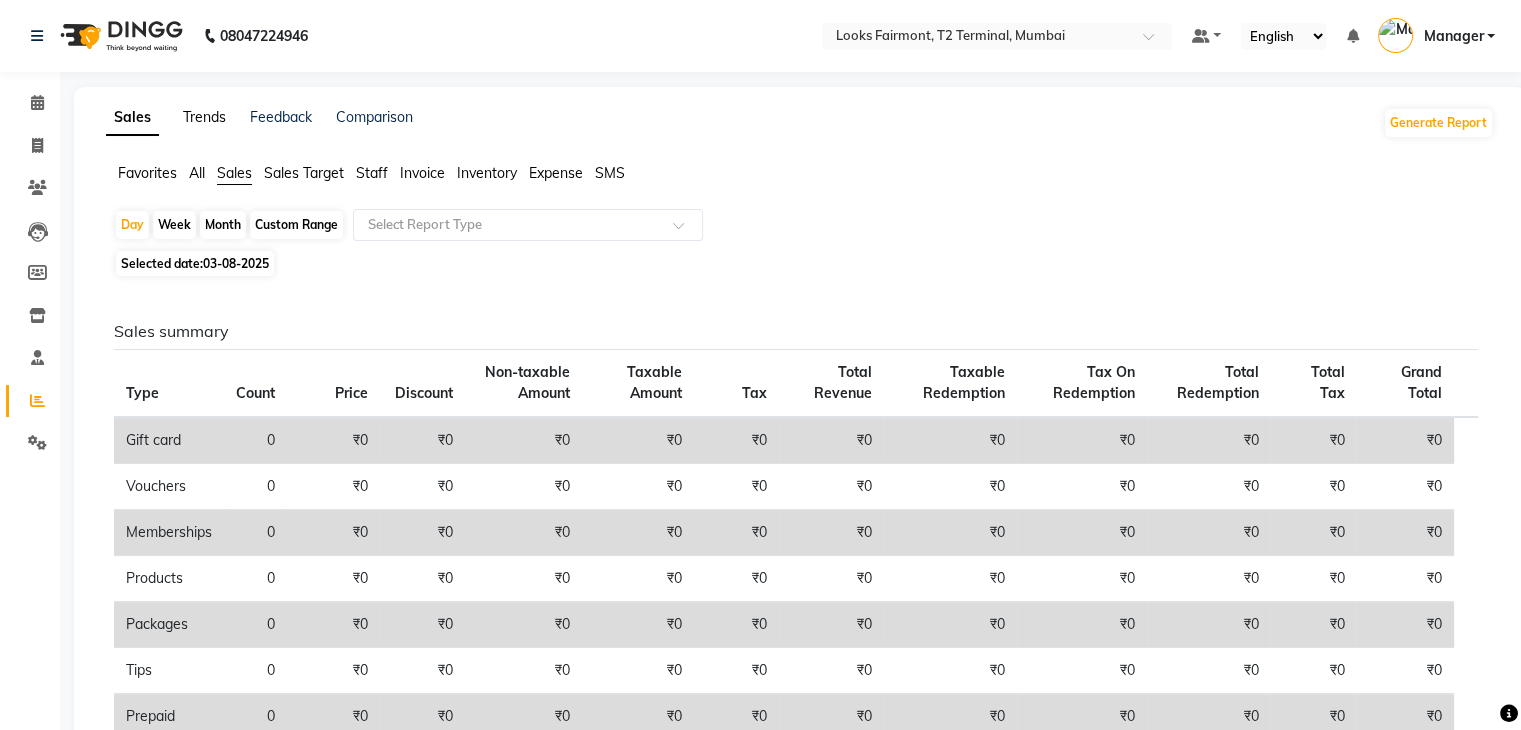 click on "Trends" 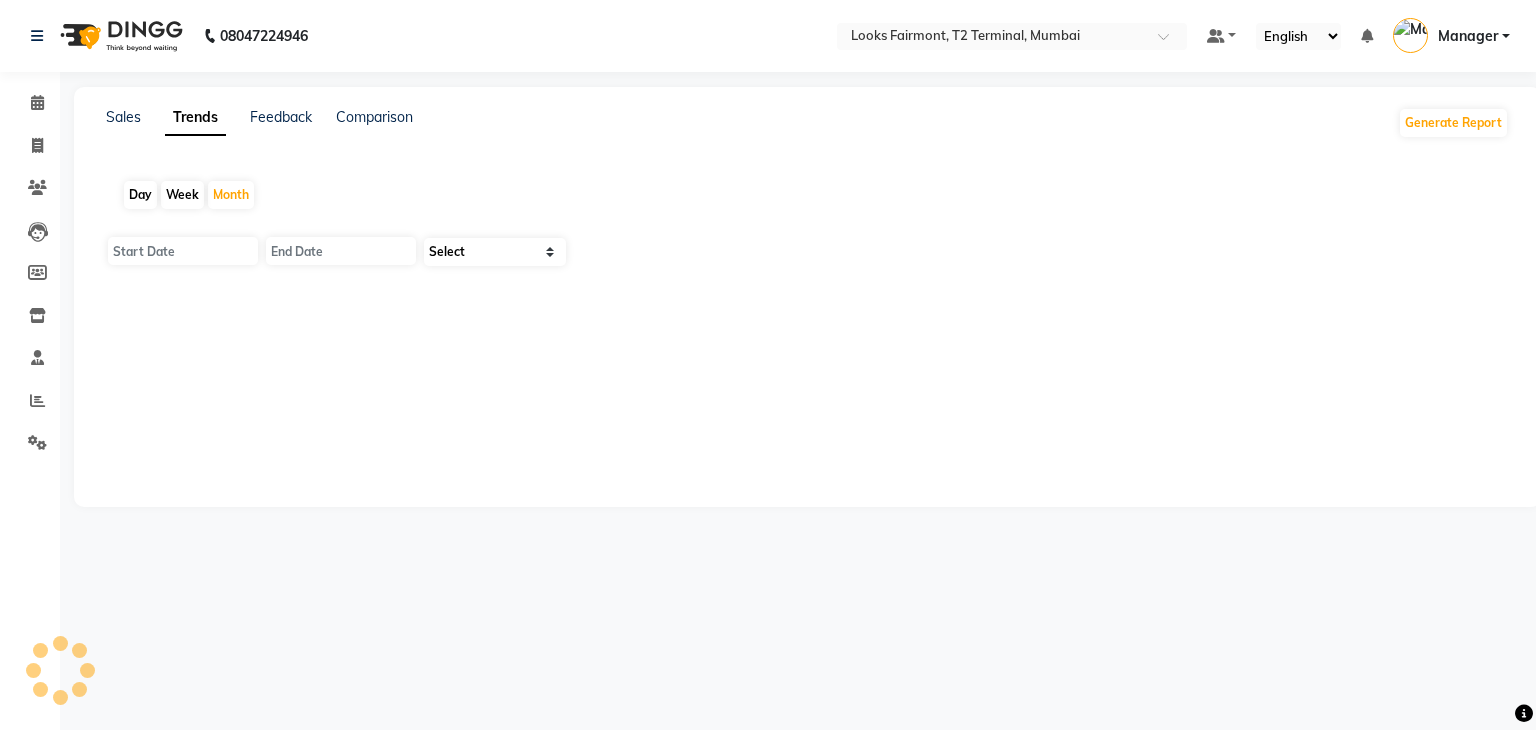 type on "01-08-2025" 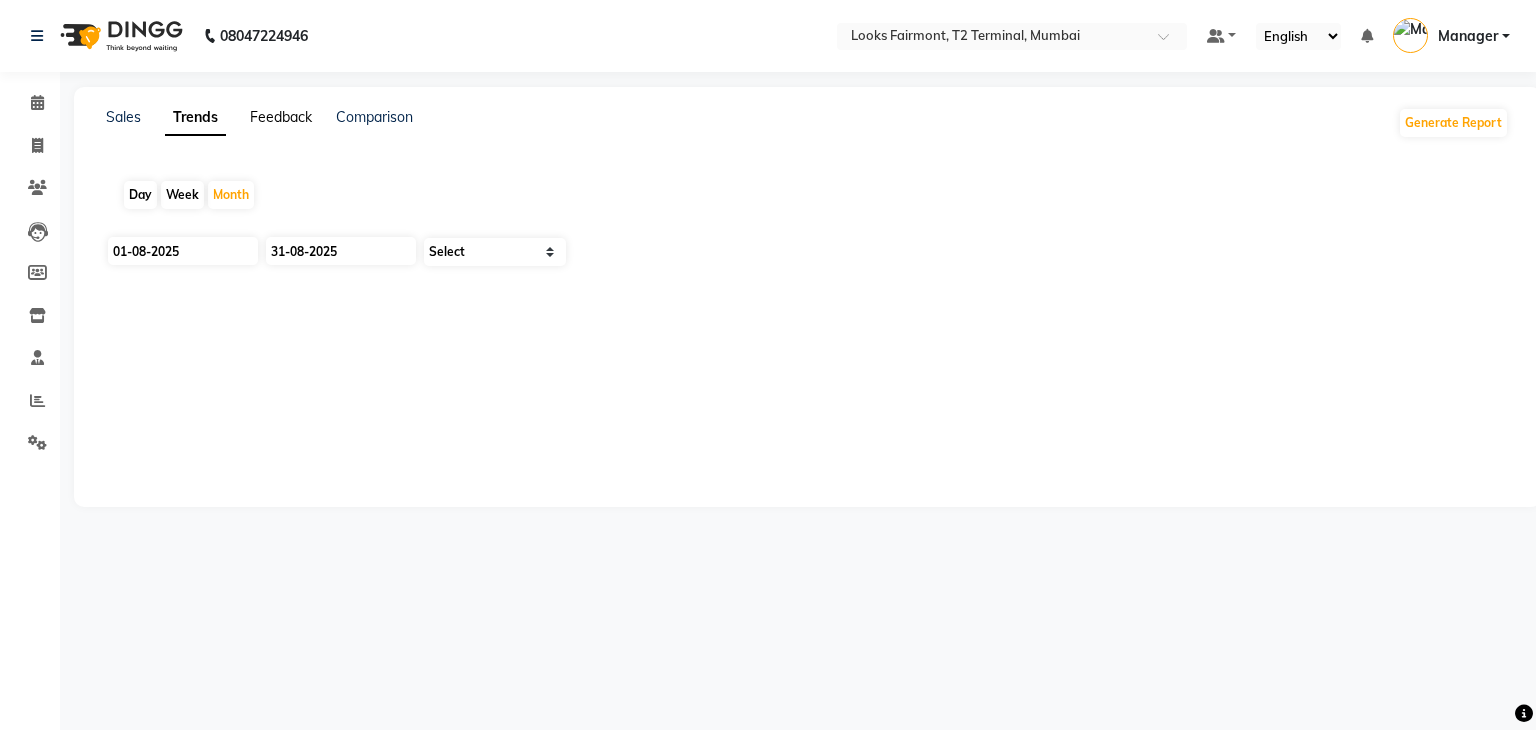 click on "Feedback" 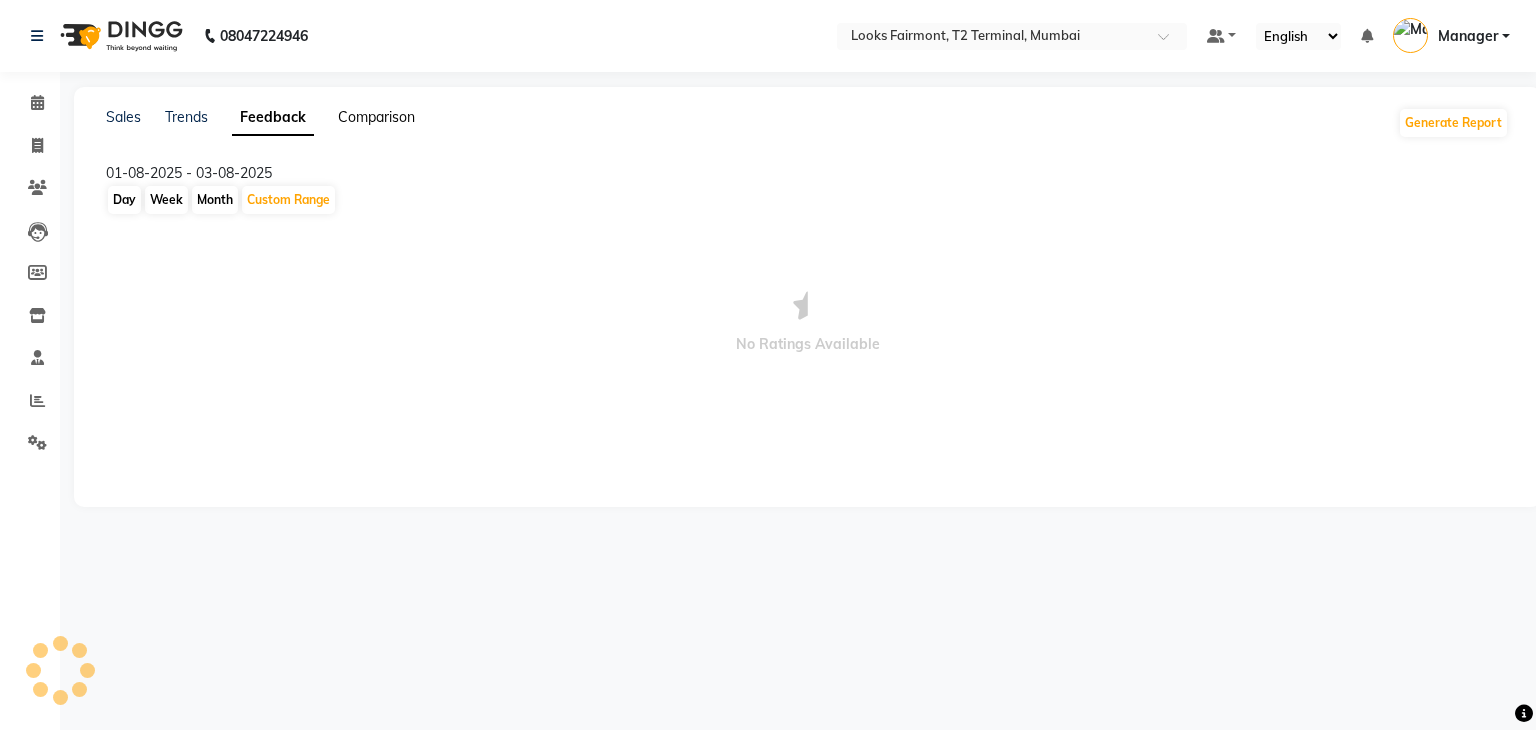 click on "Comparison" 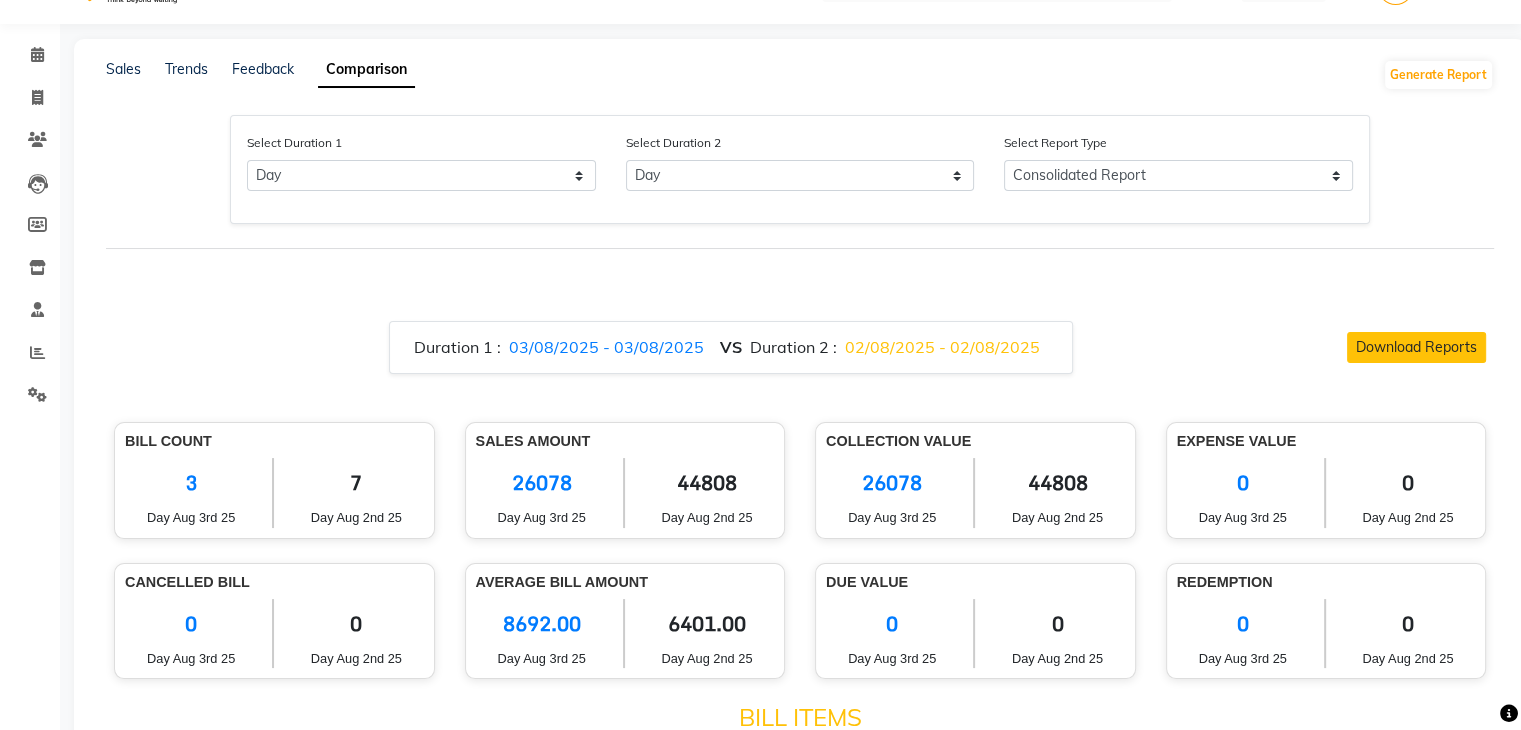 scroll, scrollTop: 0, scrollLeft: 0, axis: both 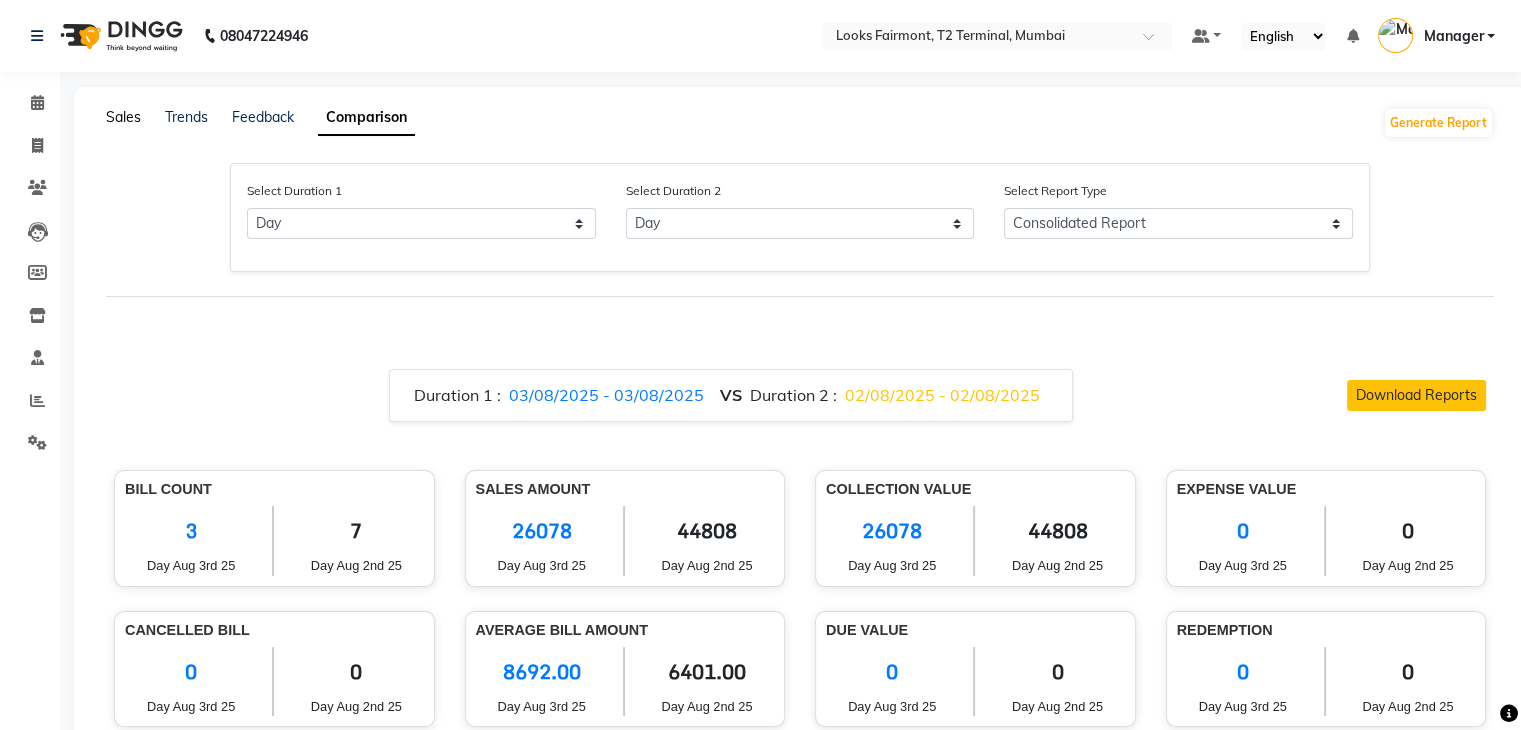 click on "Sales" 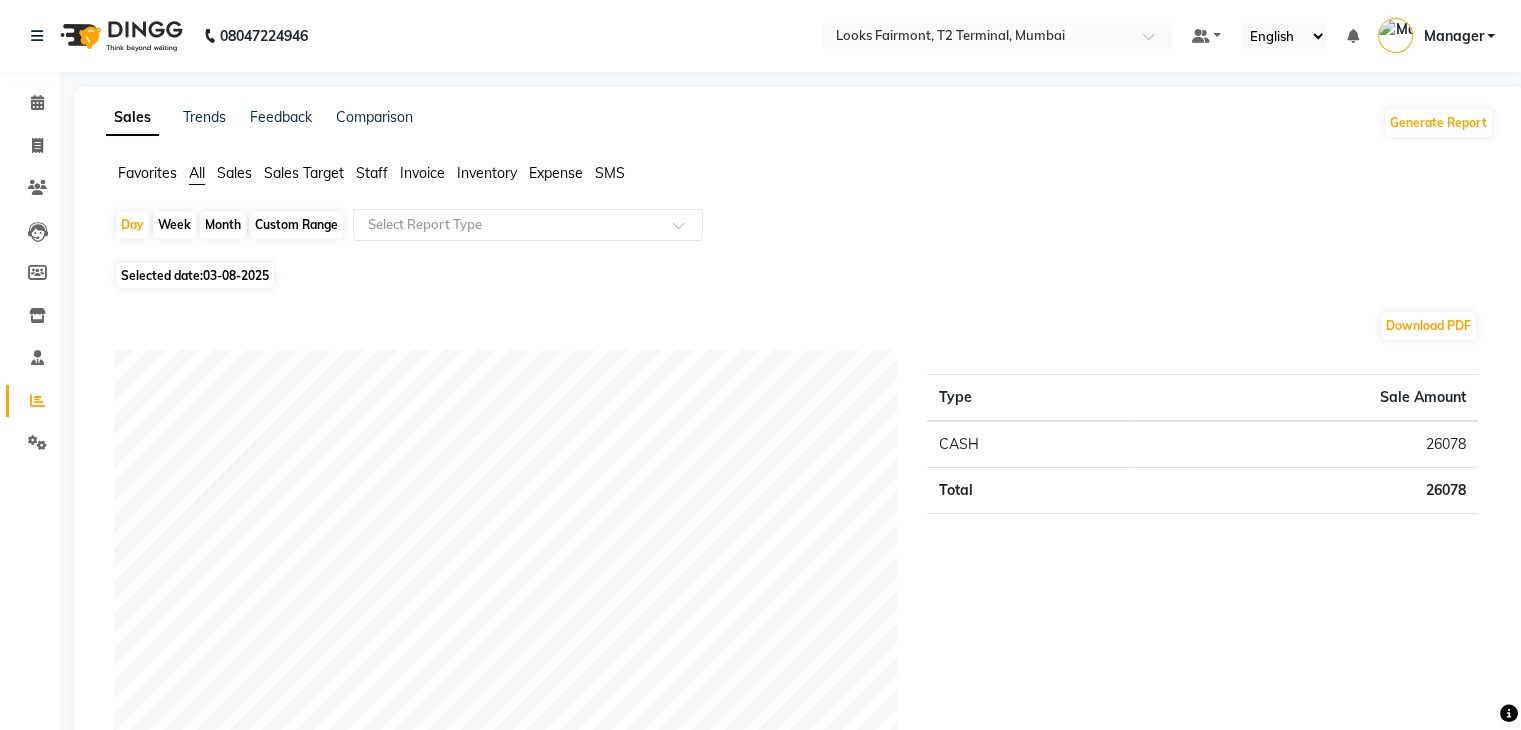click on "Staff" 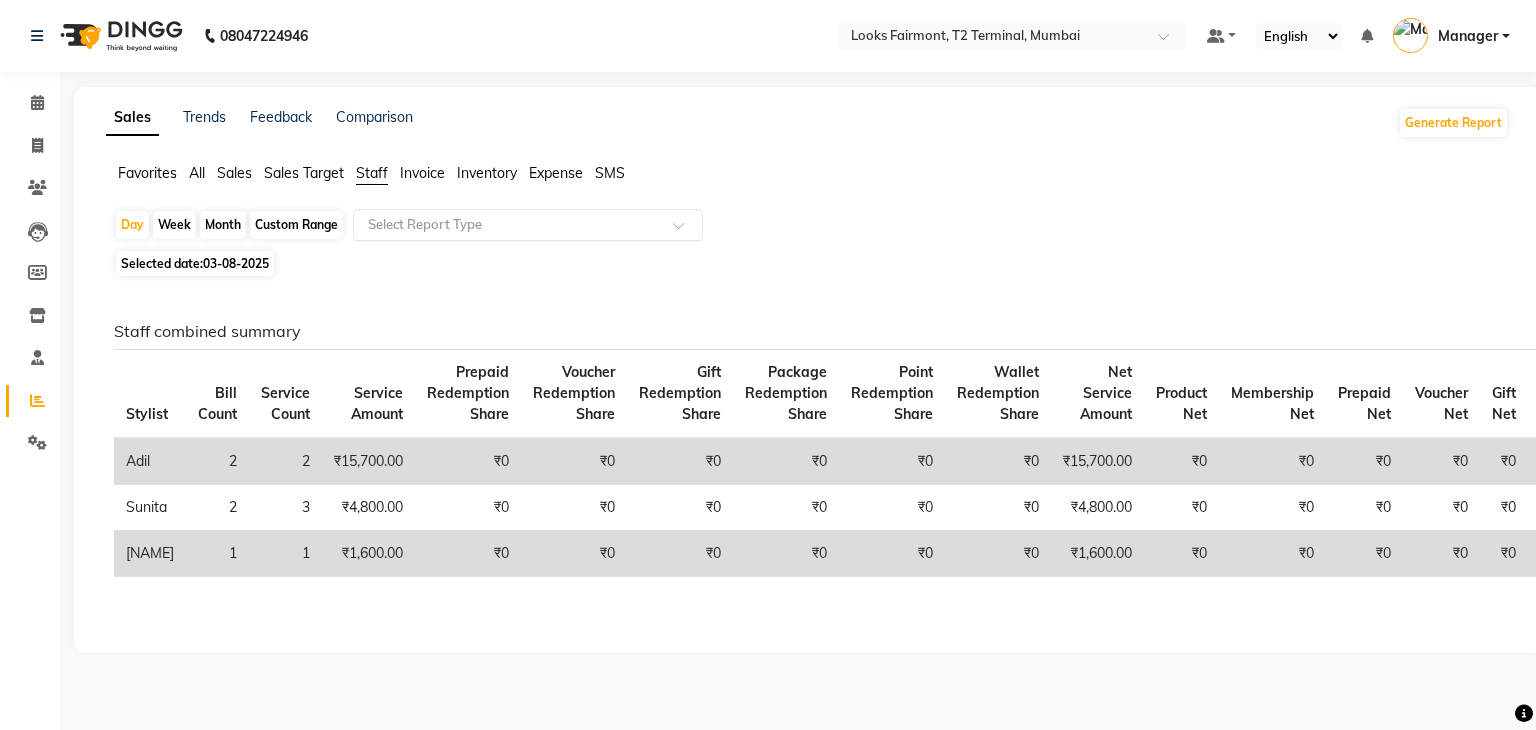 click 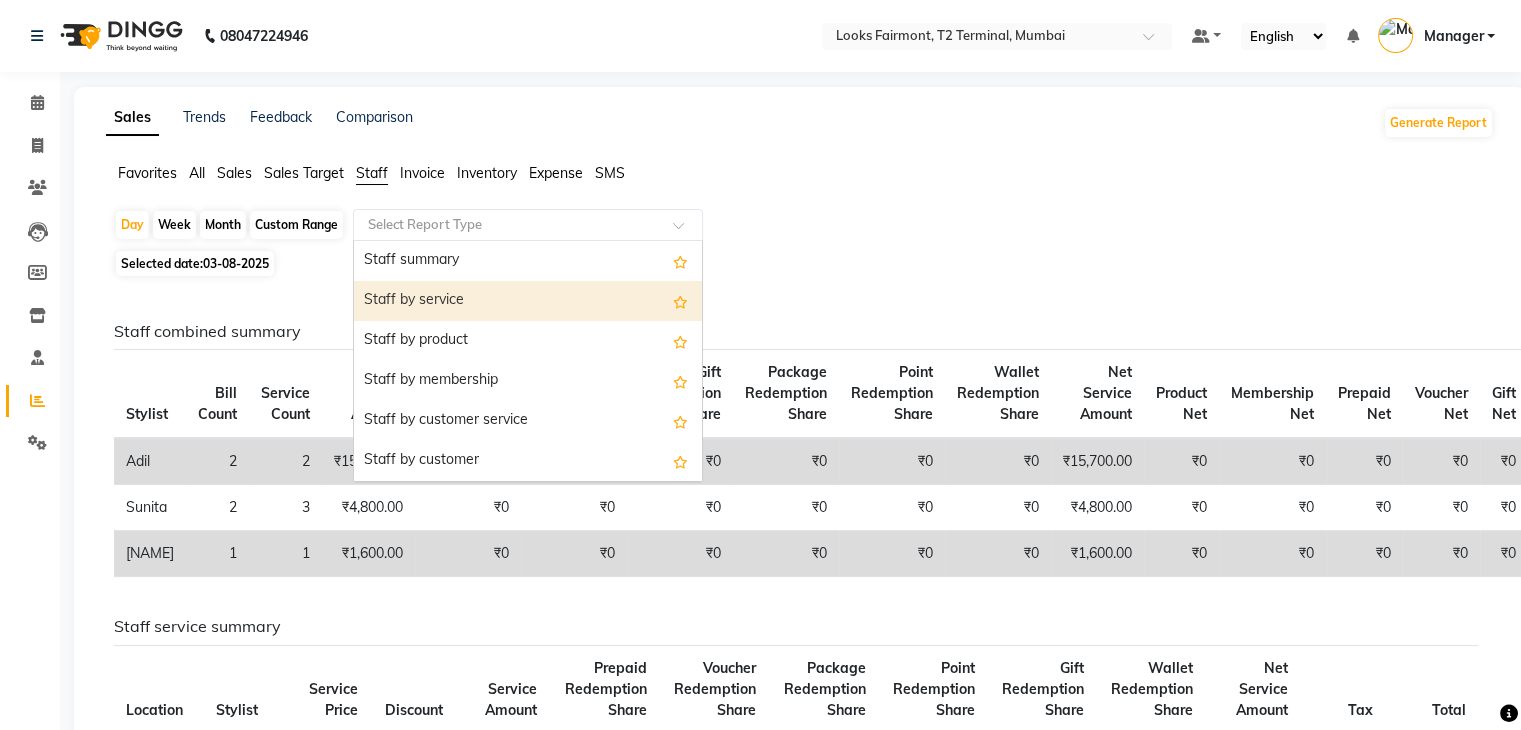 click on "Staff by service" at bounding box center [528, 301] 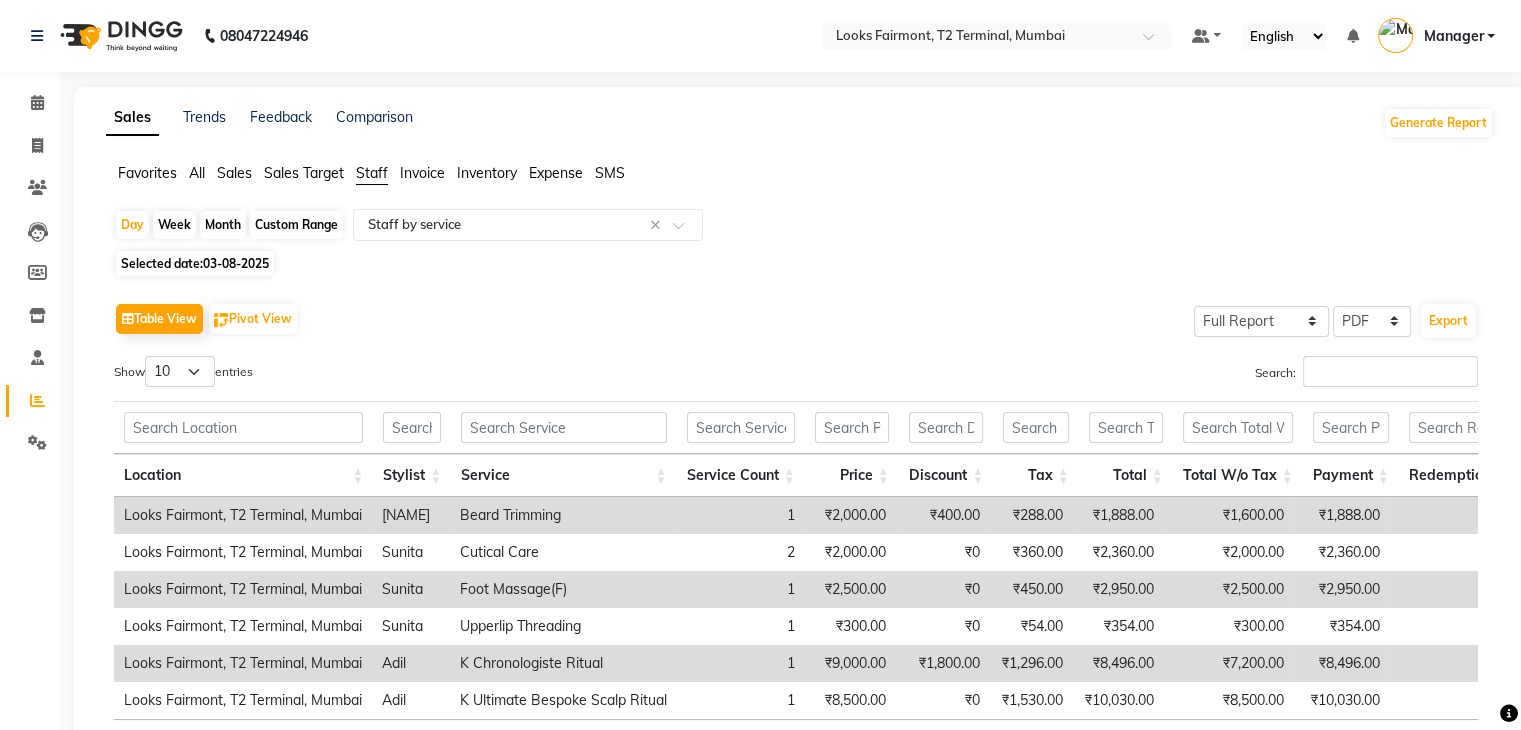 click on "Month" 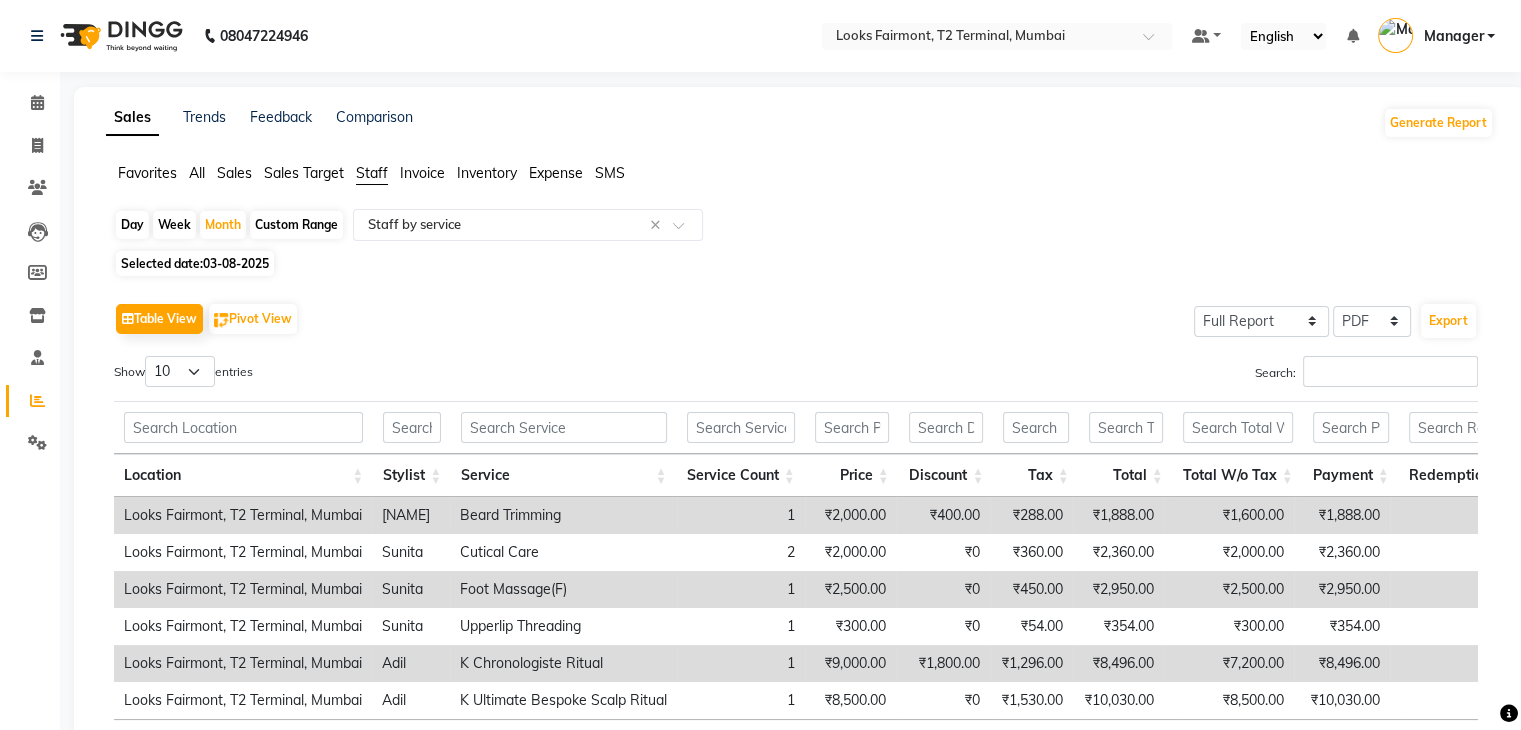 click on "Week" 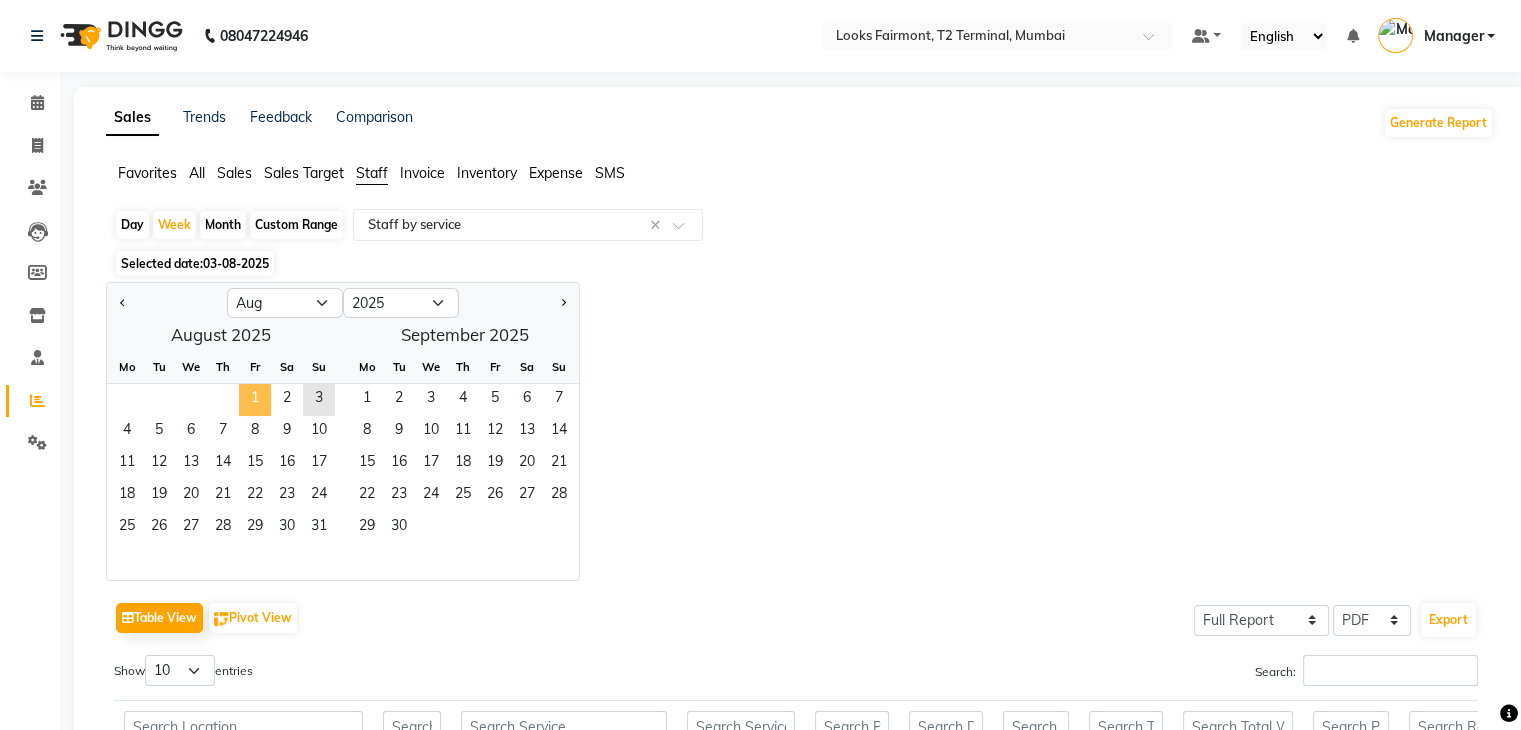 click on "1" 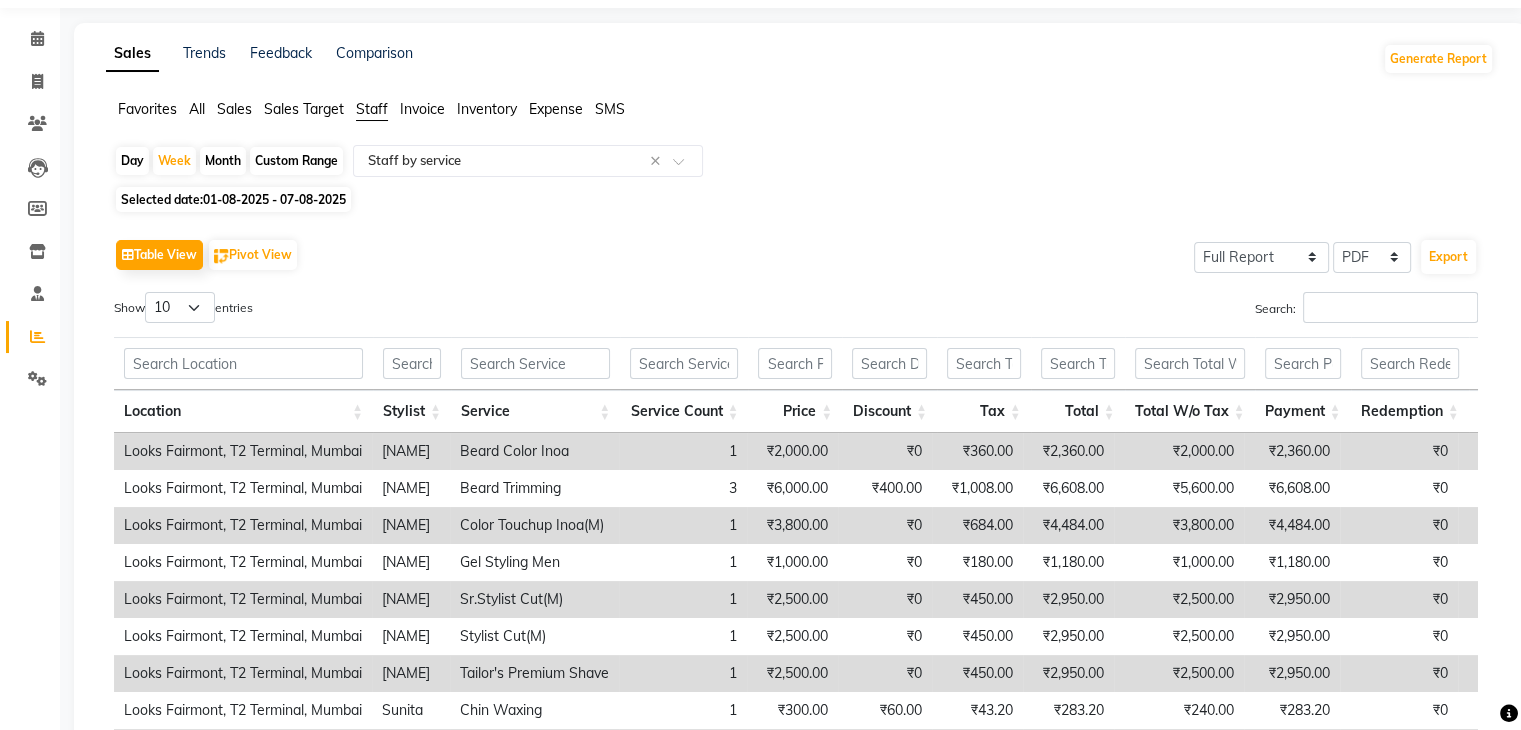 scroll, scrollTop: 100, scrollLeft: 0, axis: vertical 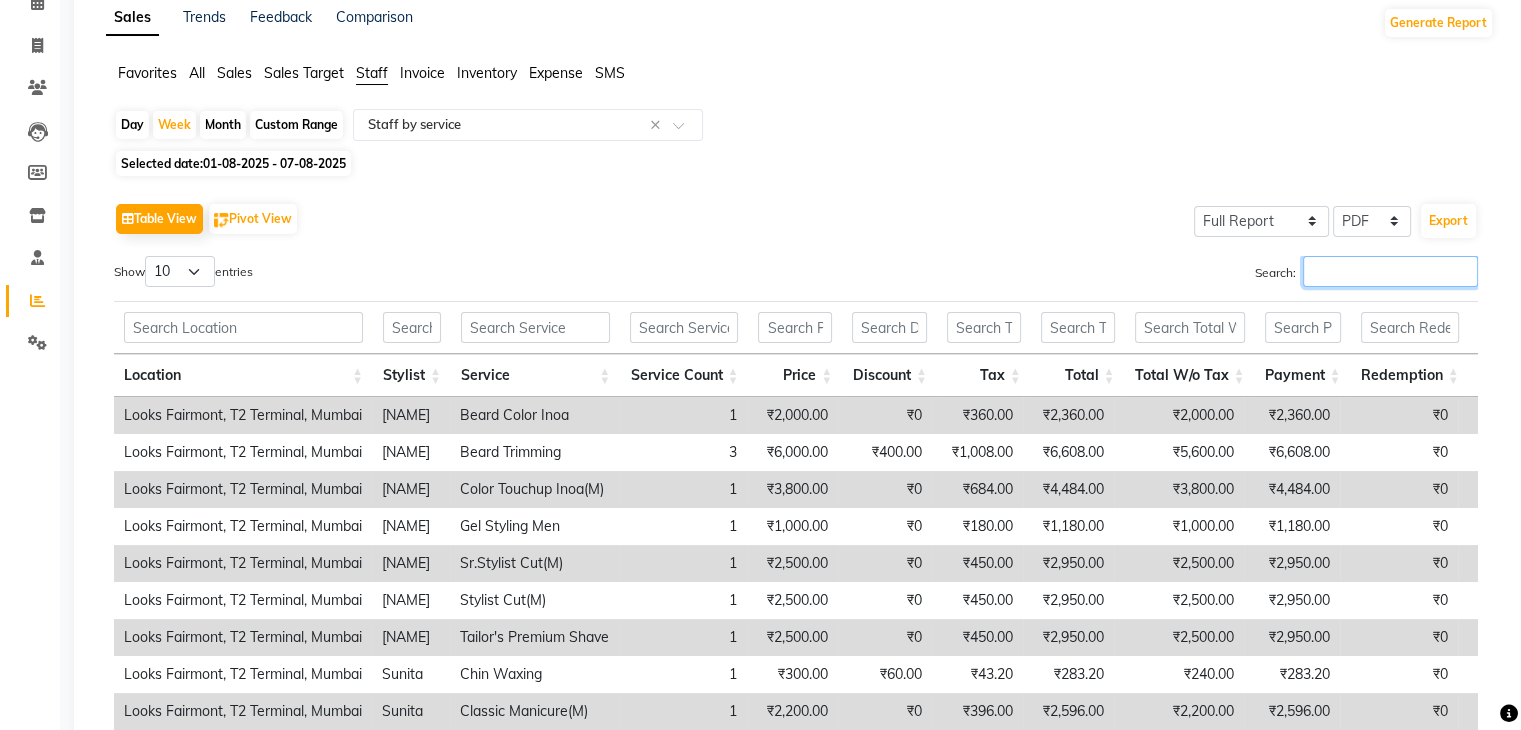 click on "Search:" at bounding box center [1390, 271] 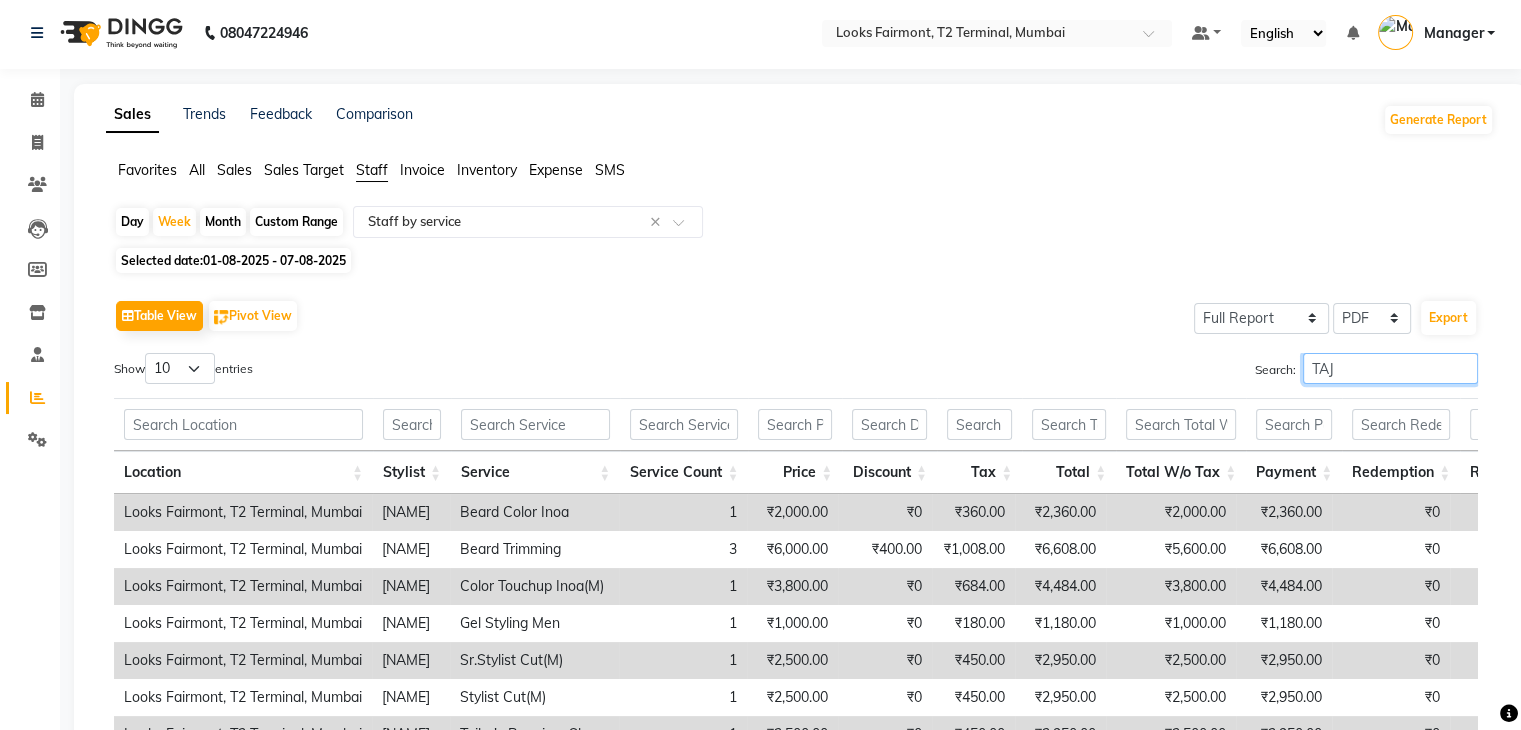 scroll, scrollTop: 0, scrollLeft: 0, axis: both 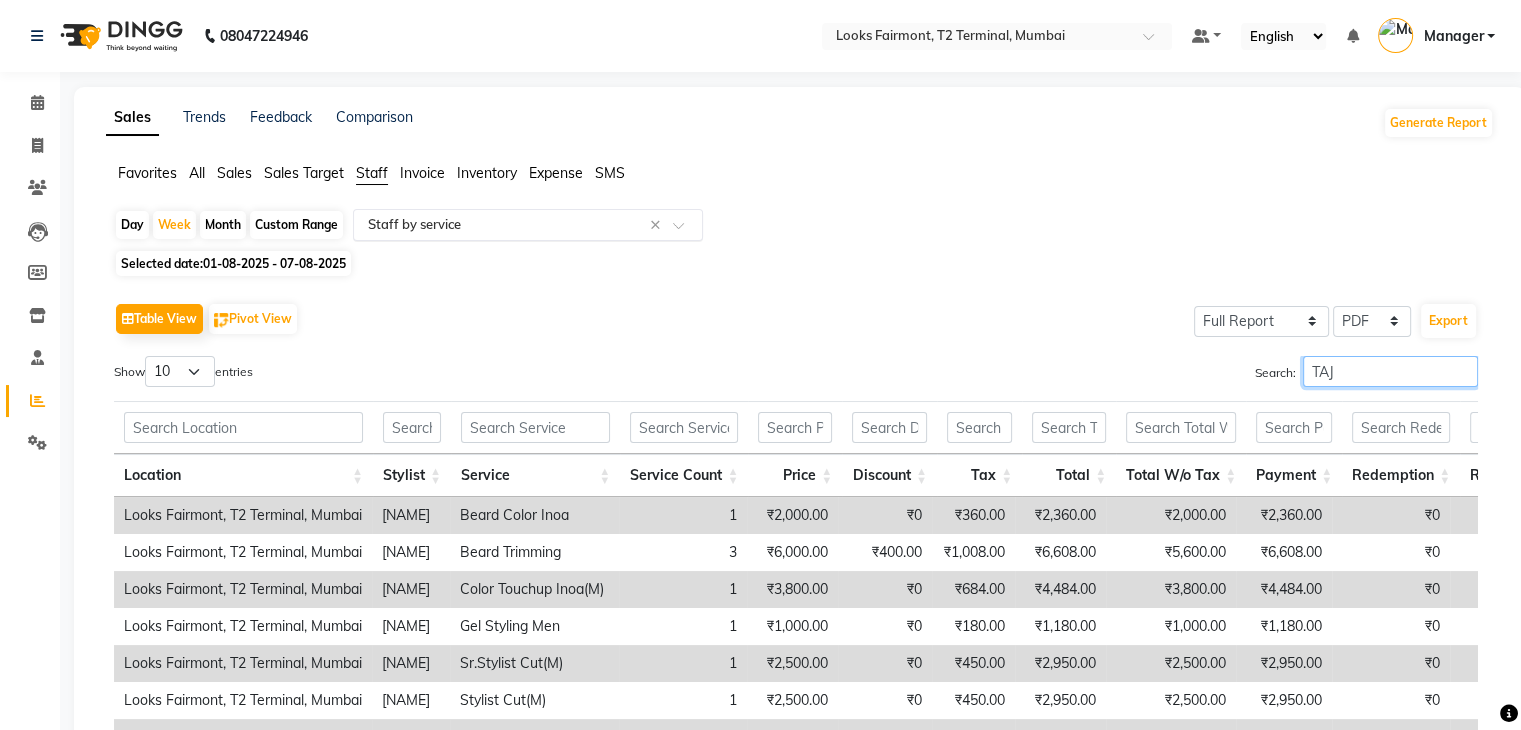 type on "TAJ" 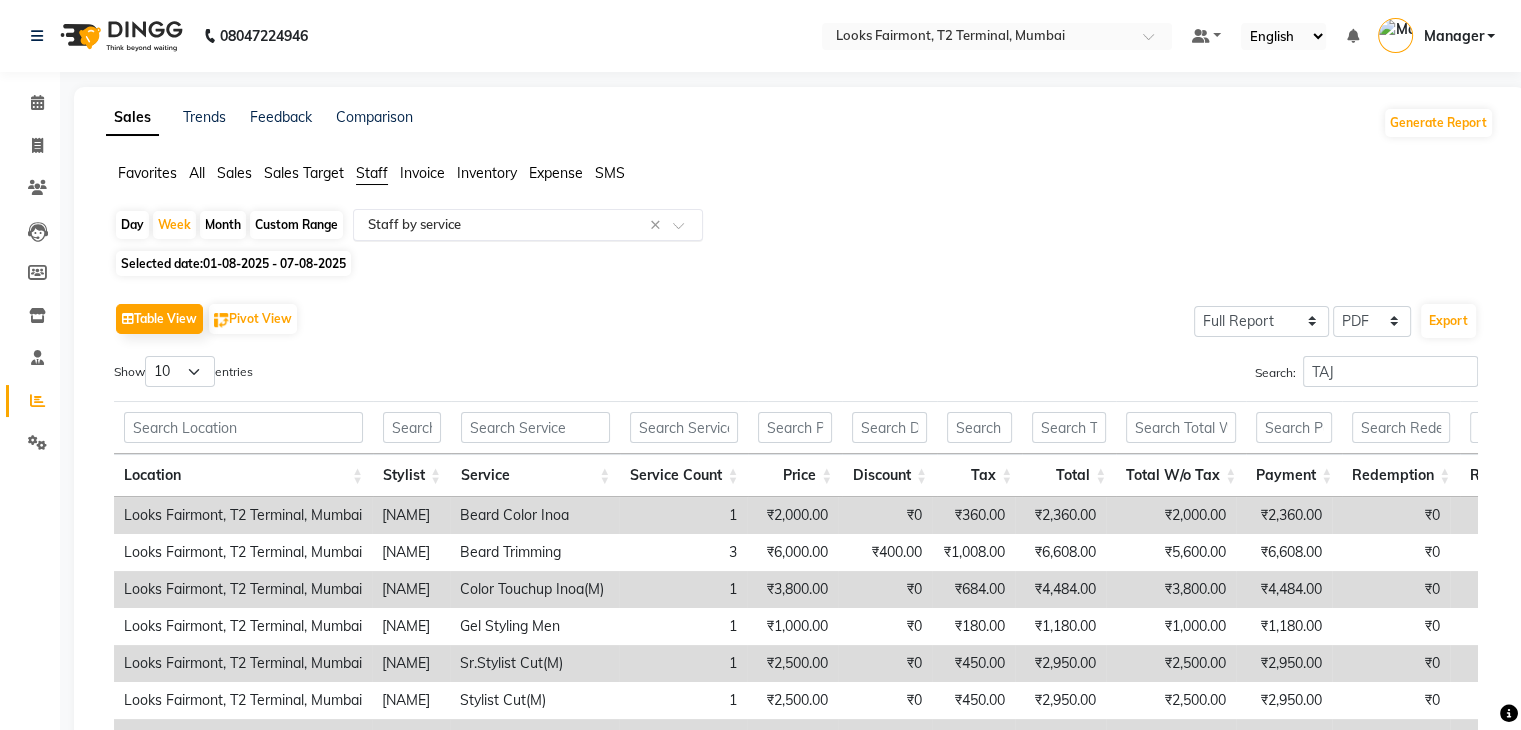 click 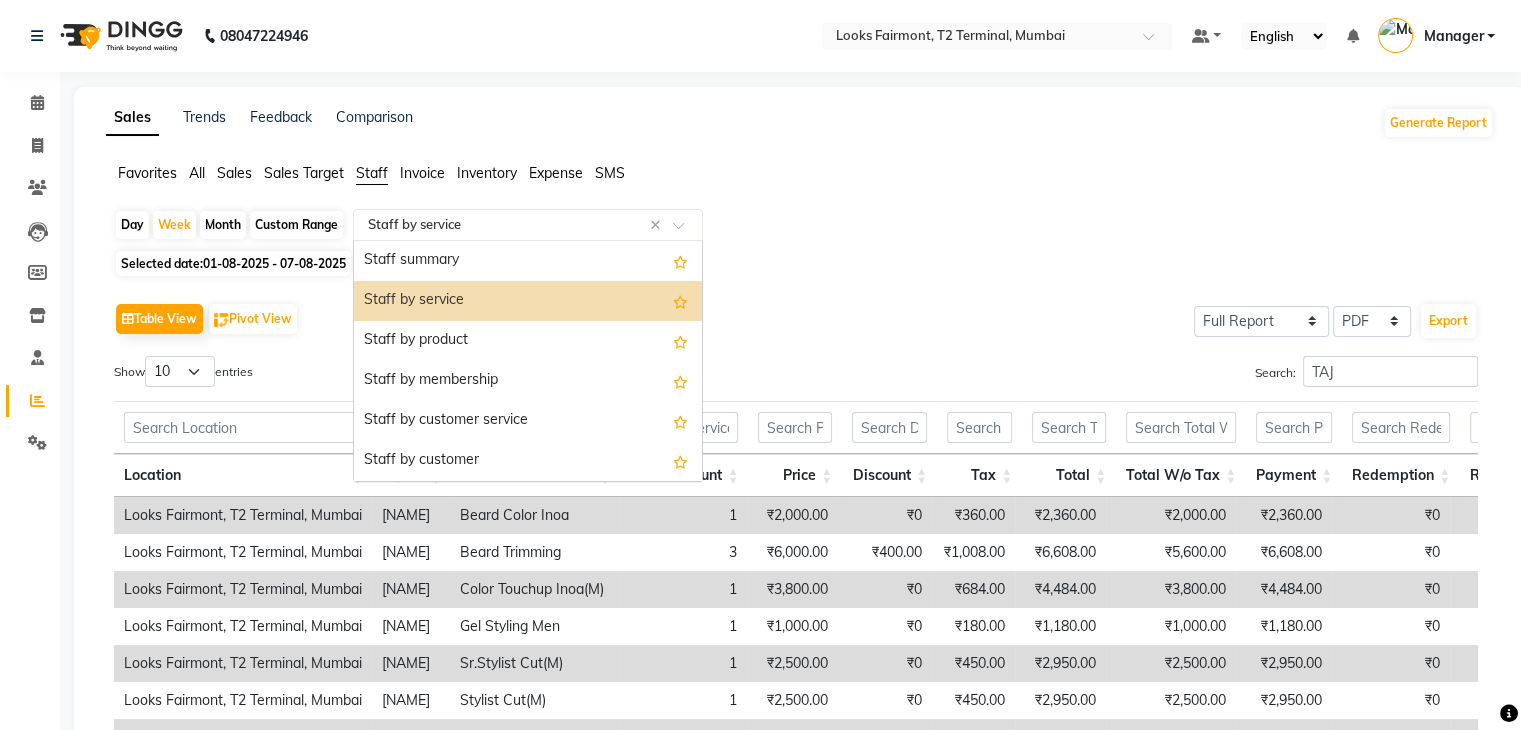 click on "Staff by service" at bounding box center [528, 301] 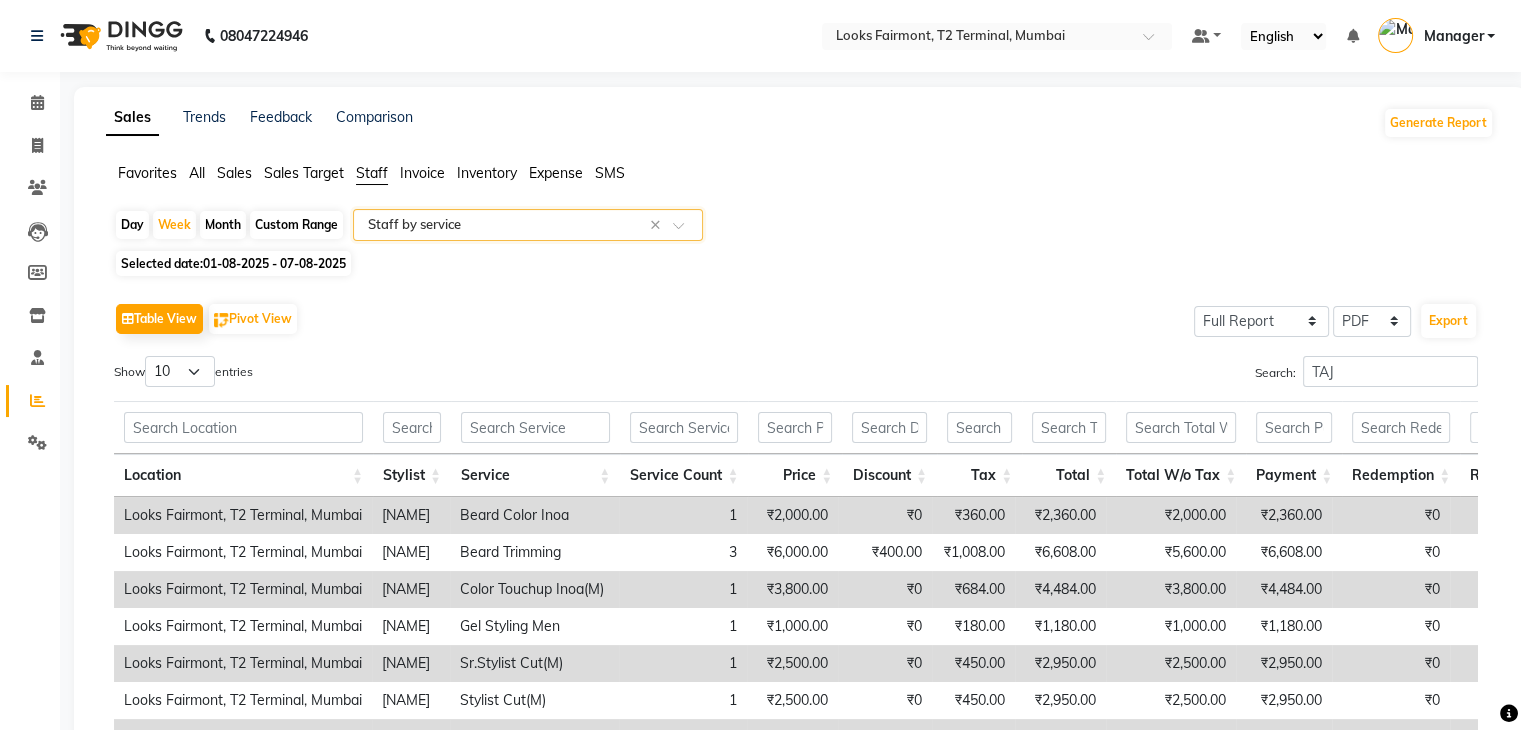 click 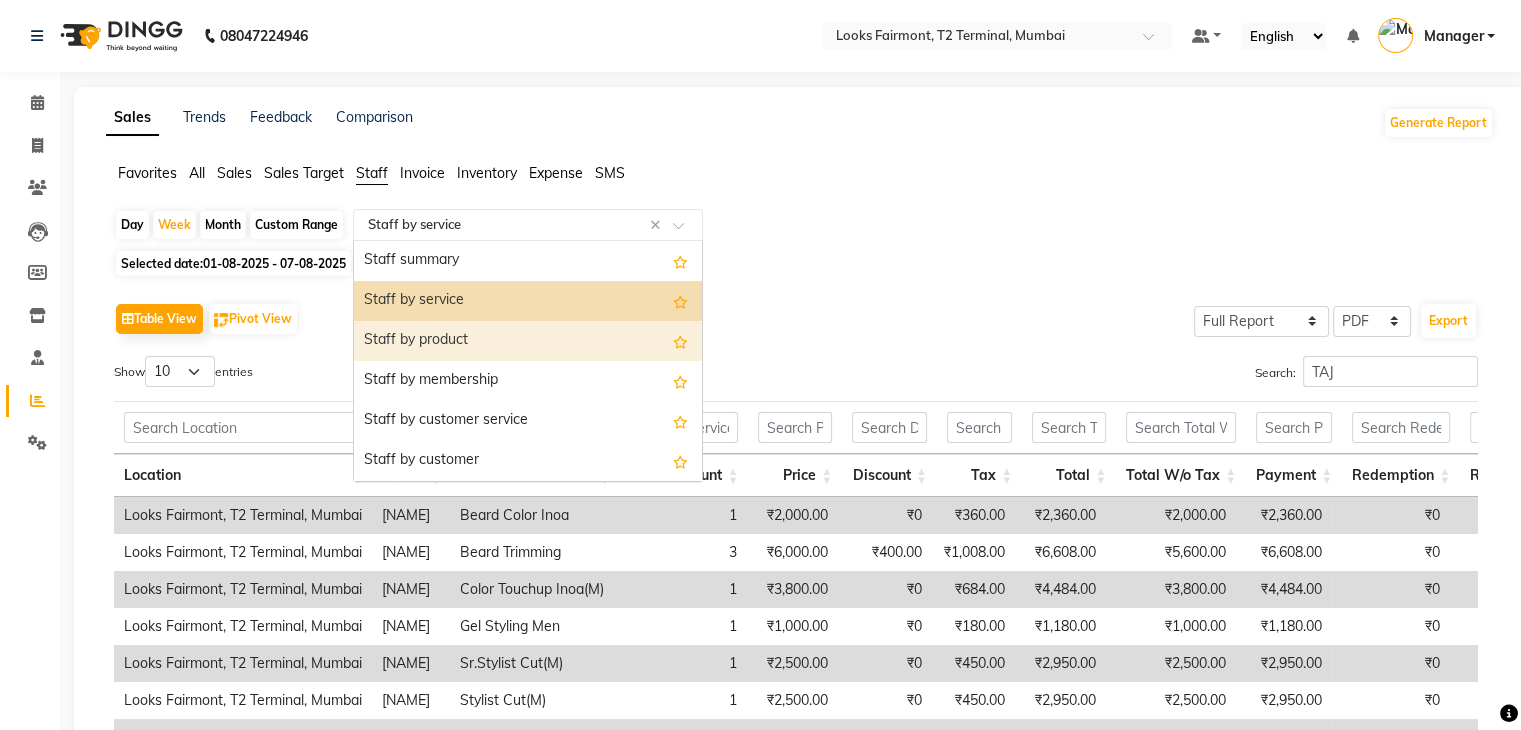 click on "Staff by product" at bounding box center (528, 341) 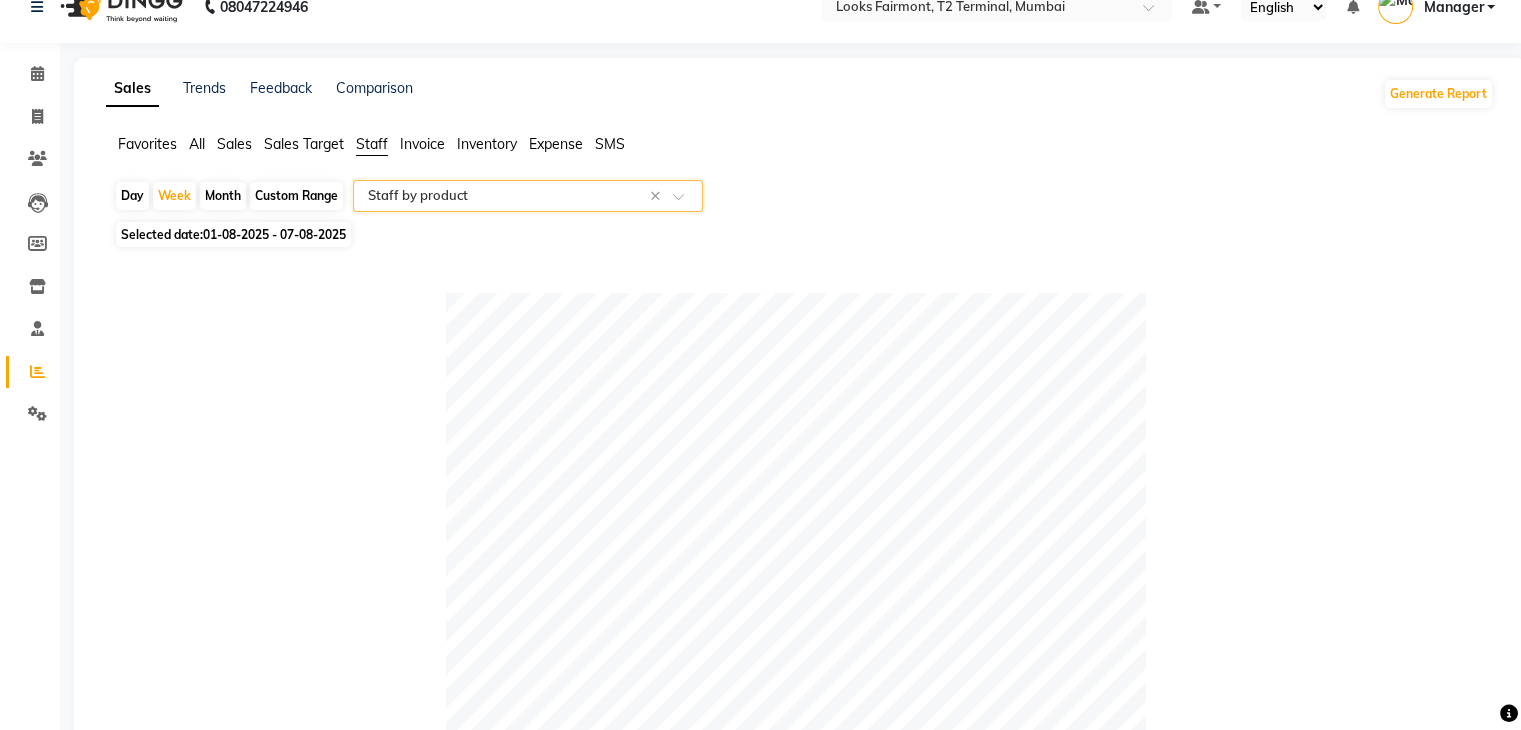 scroll, scrollTop: 0, scrollLeft: 0, axis: both 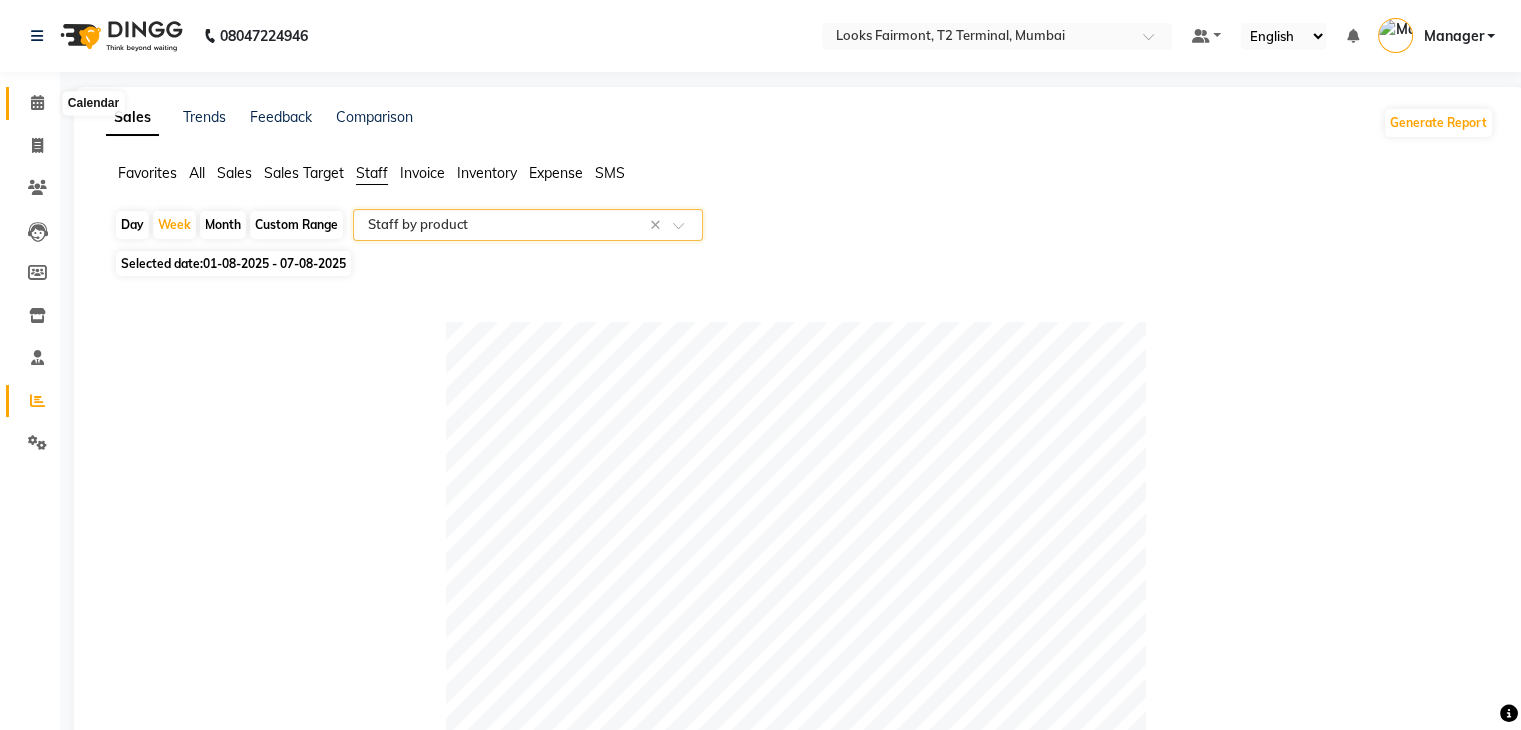 click 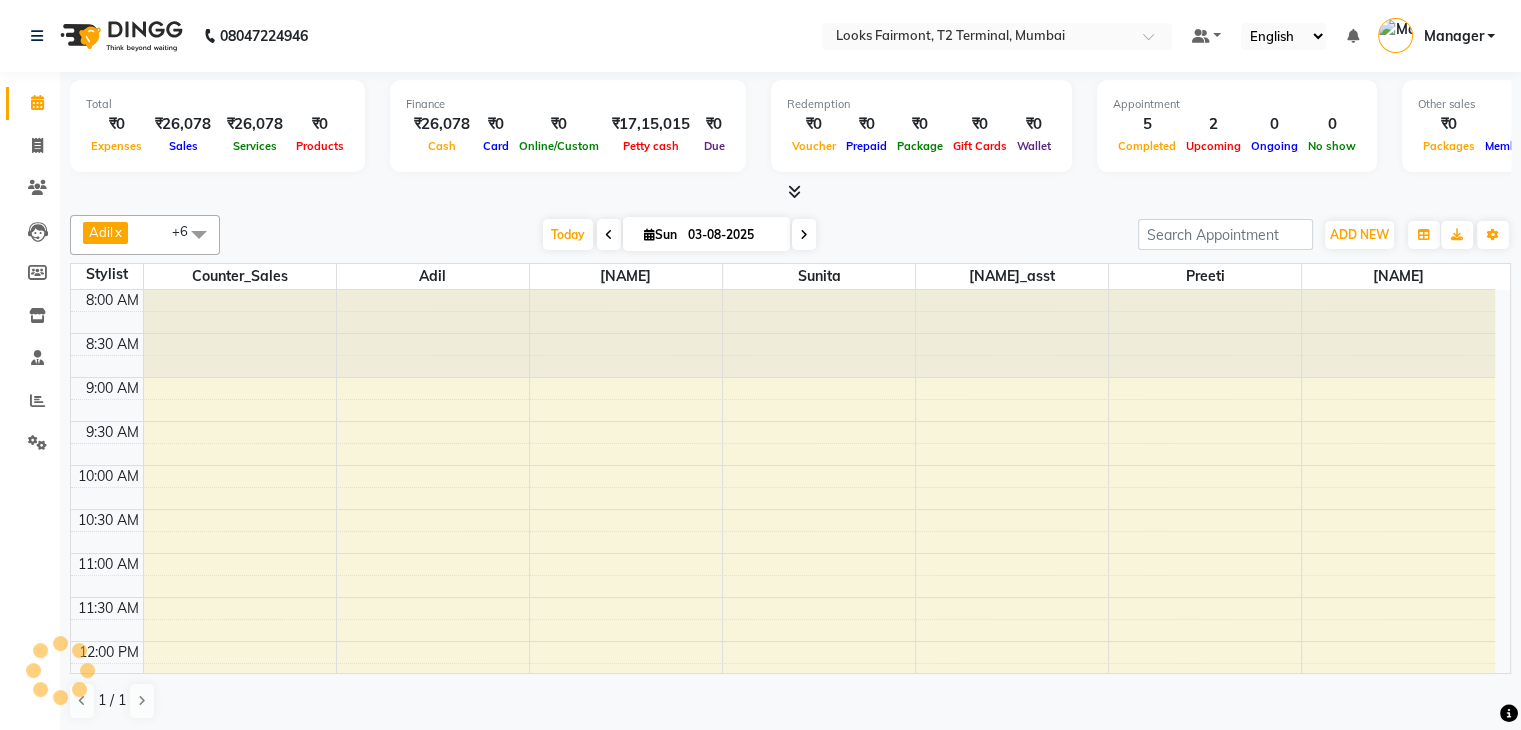 scroll, scrollTop: 0, scrollLeft: 0, axis: both 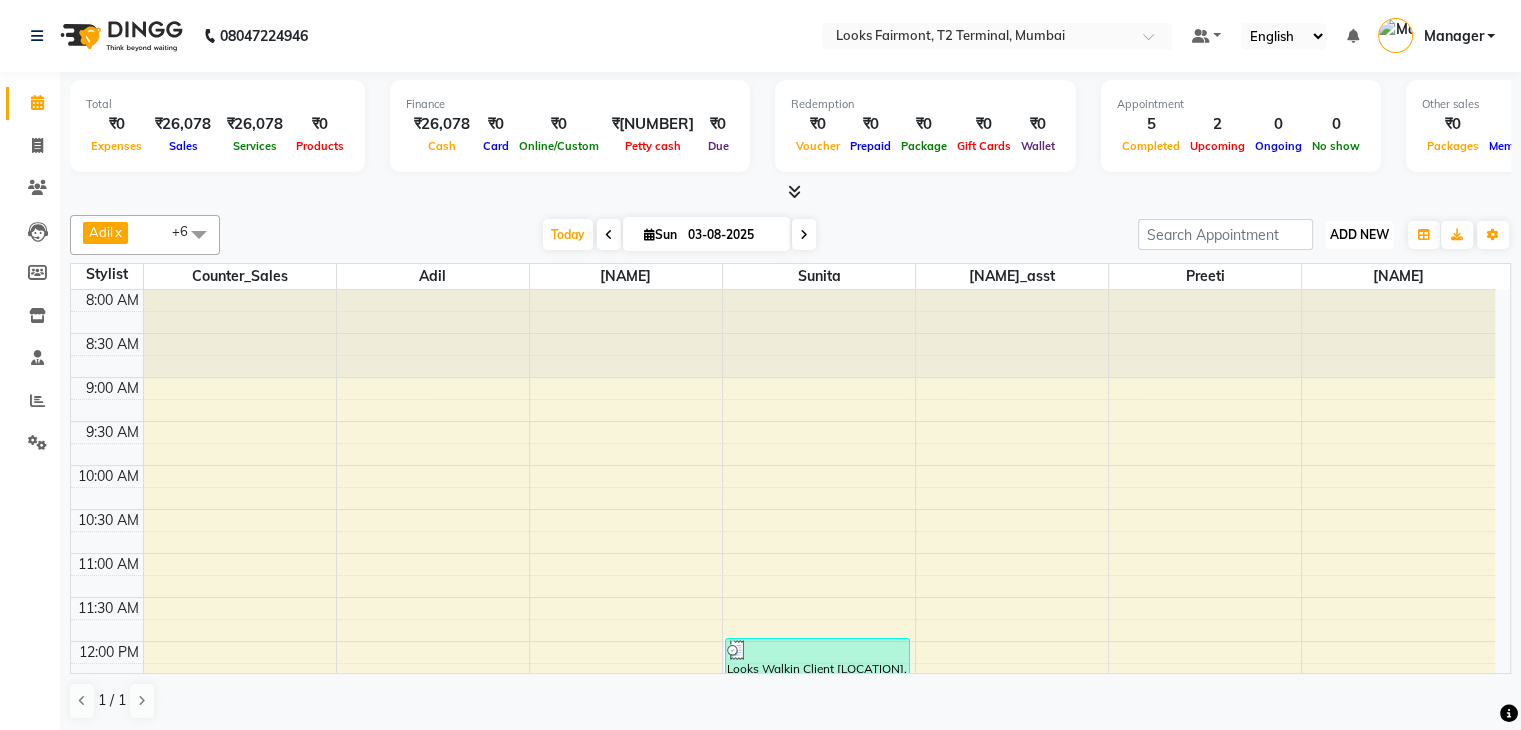 click on "ADD NEW Toggle Dropdown" at bounding box center (1359, 235) 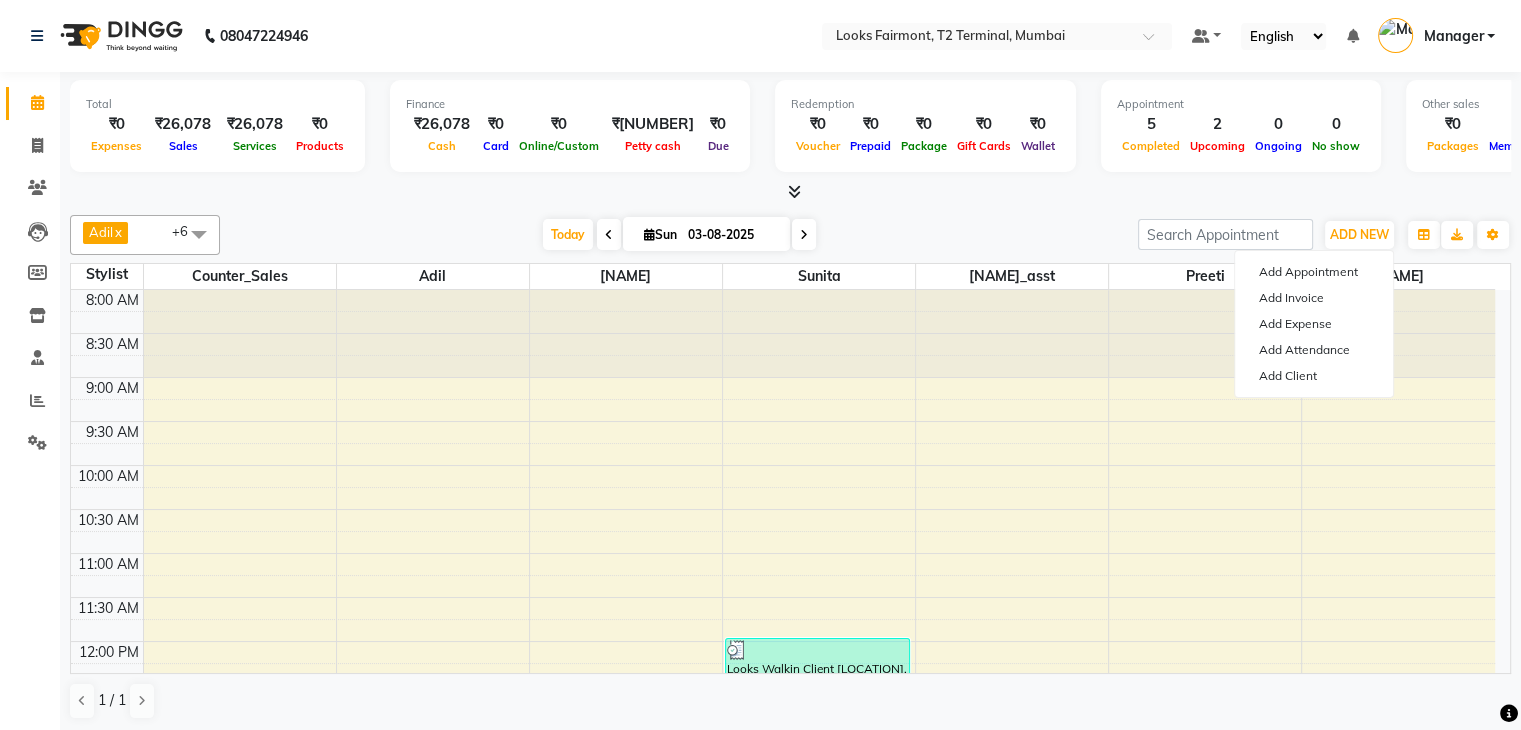click at bounding box center [804, 234] 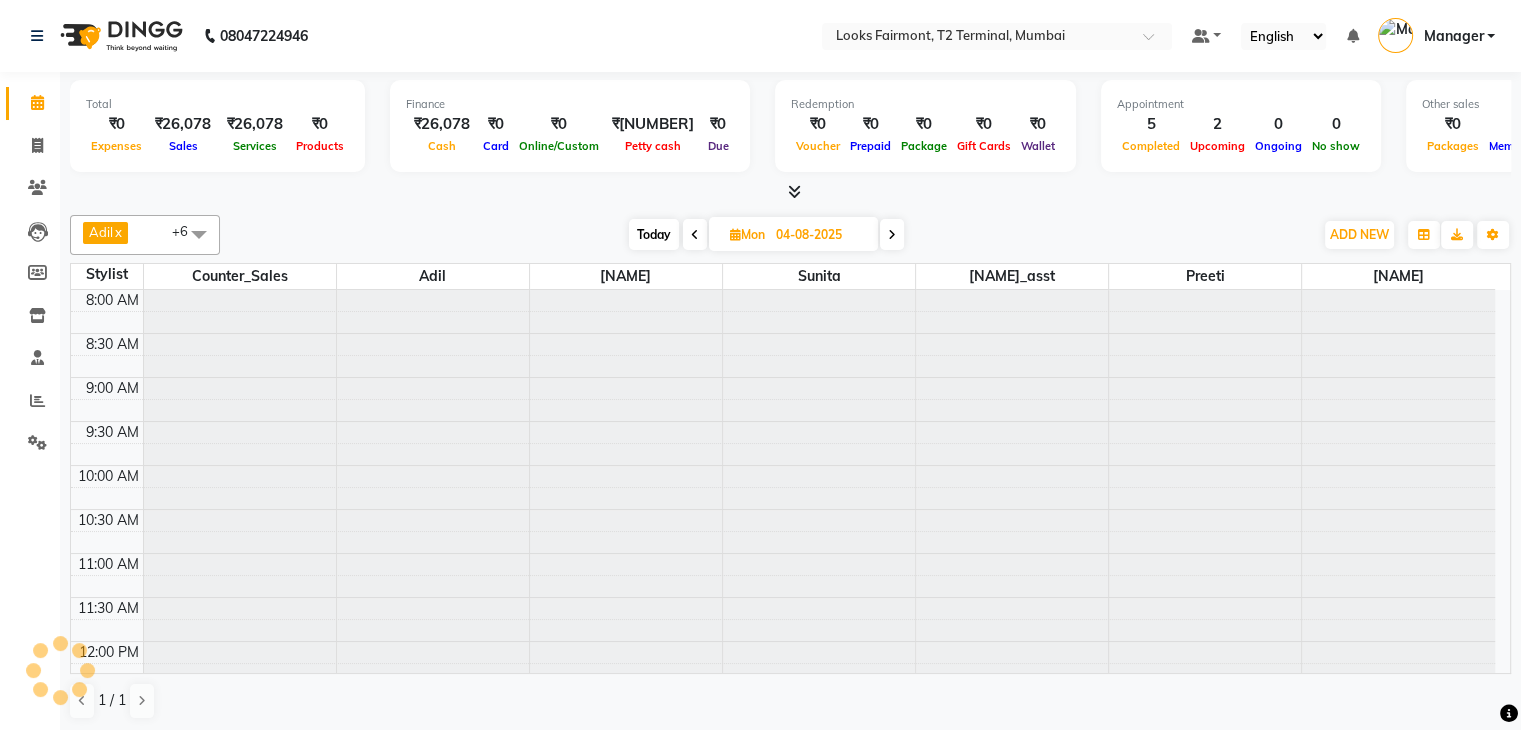 scroll, scrollTop: 749, scrollLeft: 0, axis: vertical 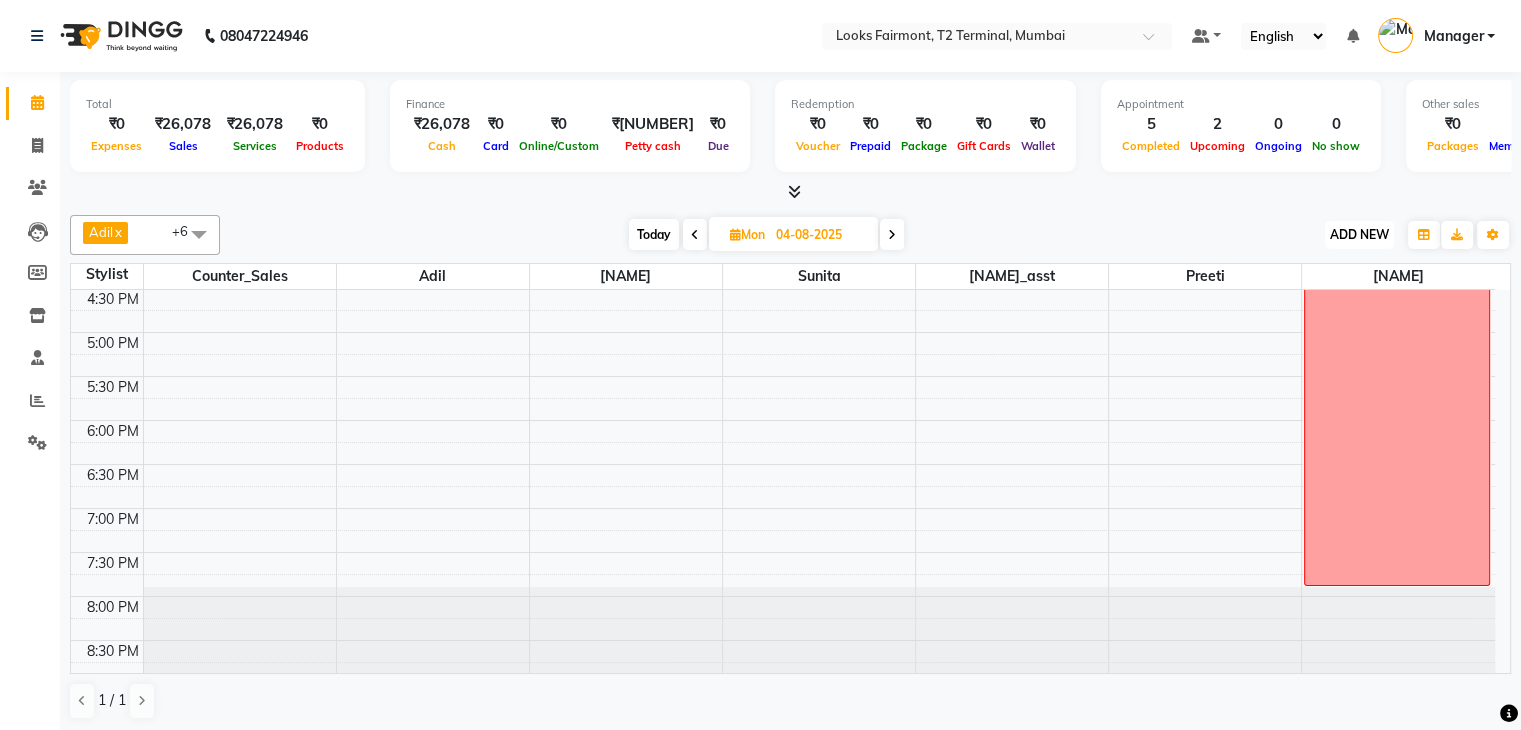 click on "ADD NEW" at bounding box center [1359, 234] 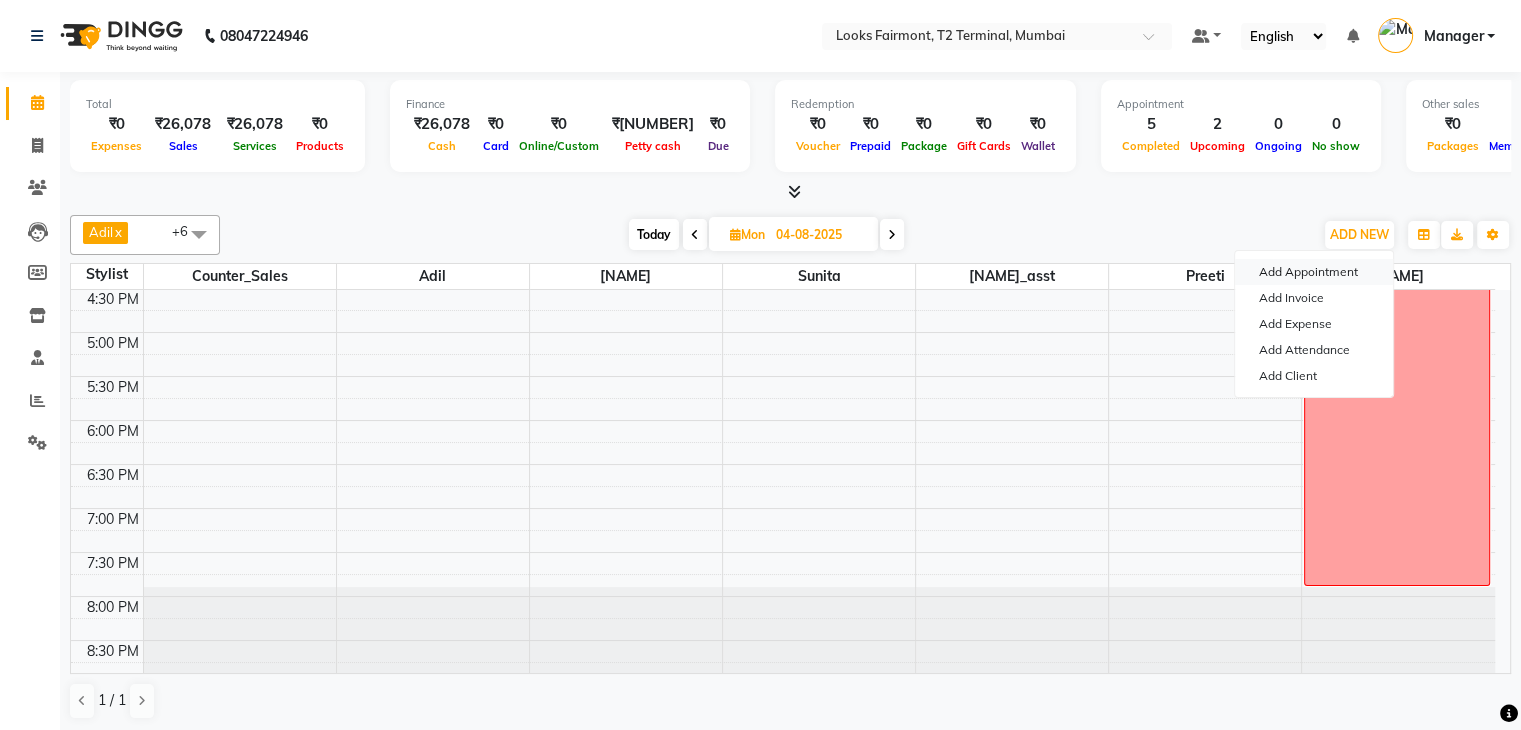 click on "Add Appointment" at bounding box center (1314, 272) 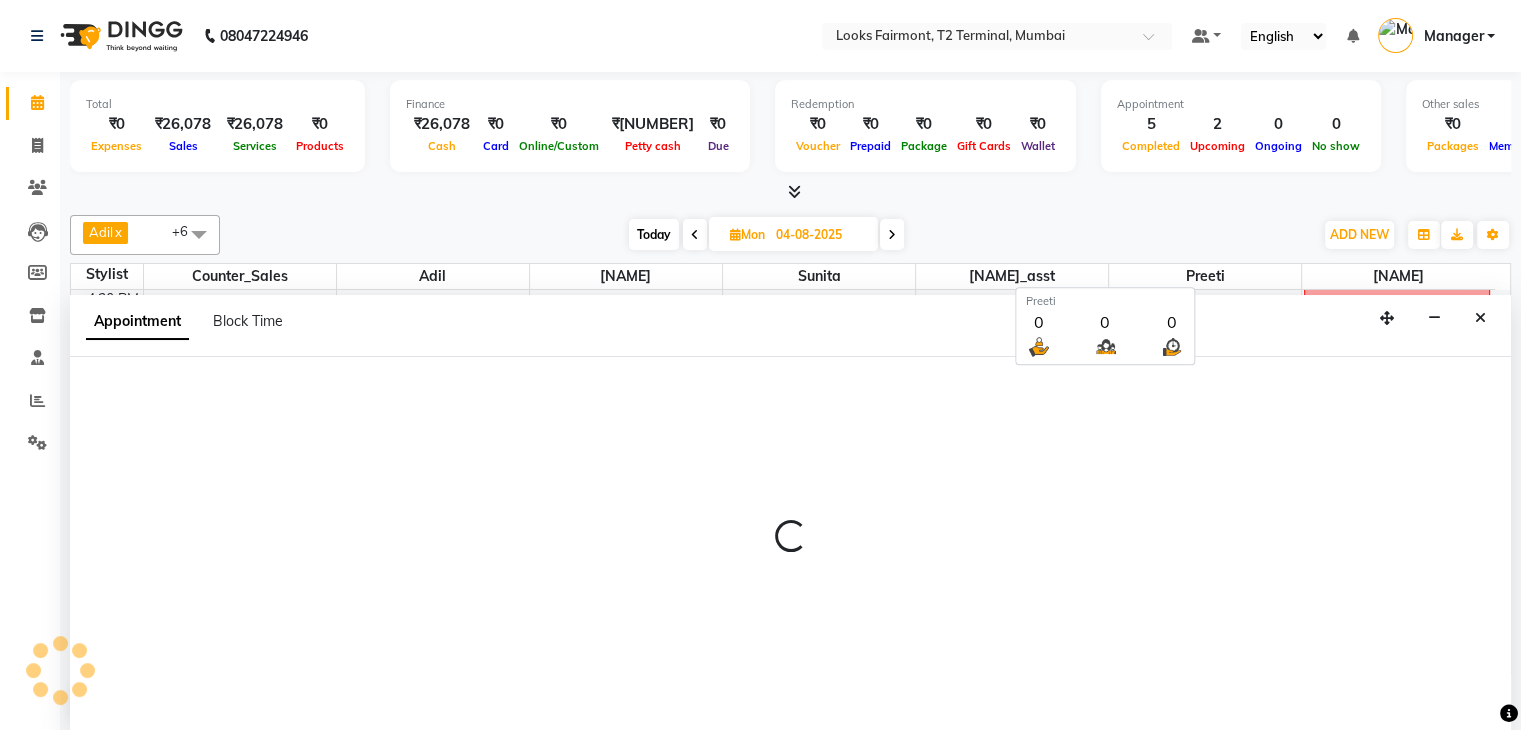 scroll, scrollTop: 1, scrollLeft: 0, axis: vertical 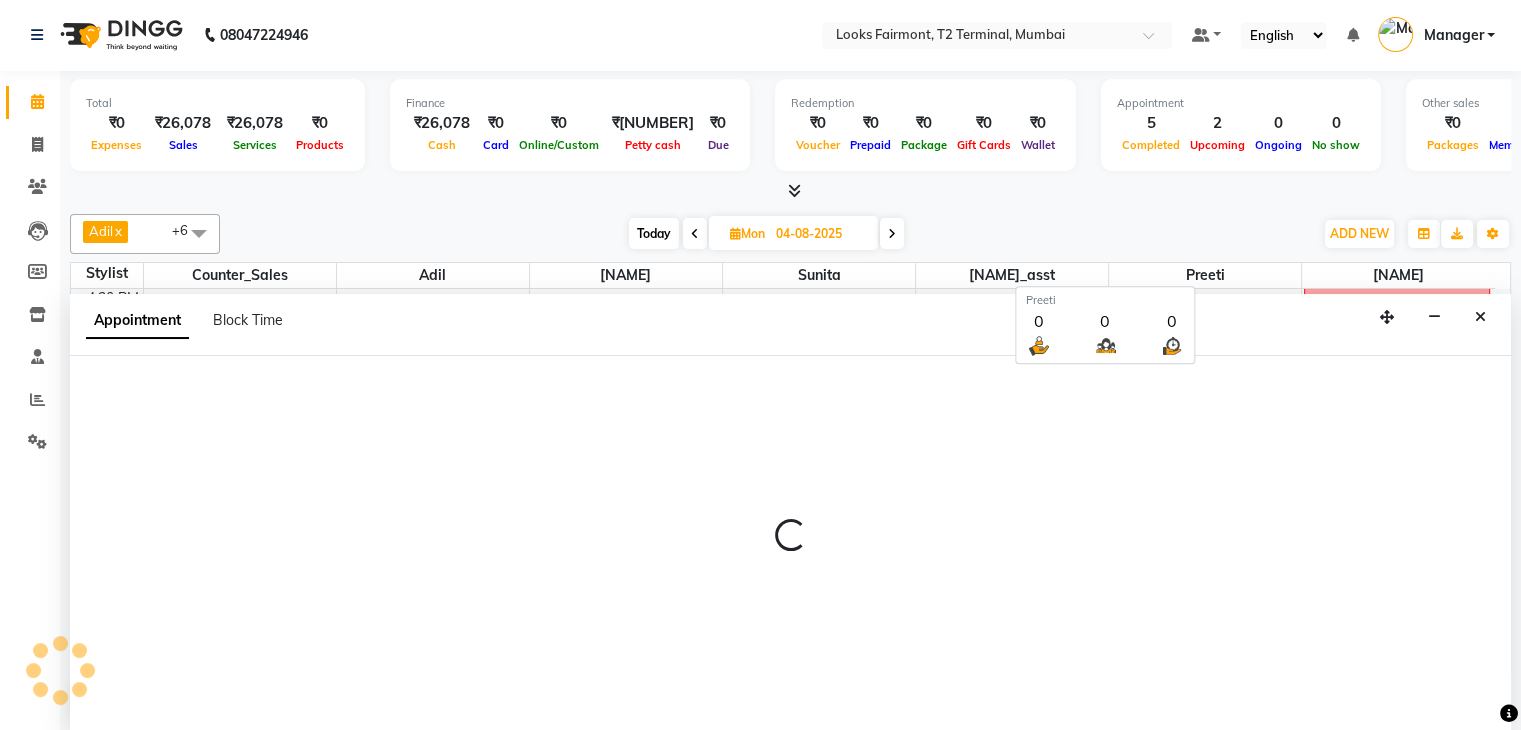 select on "tentative" 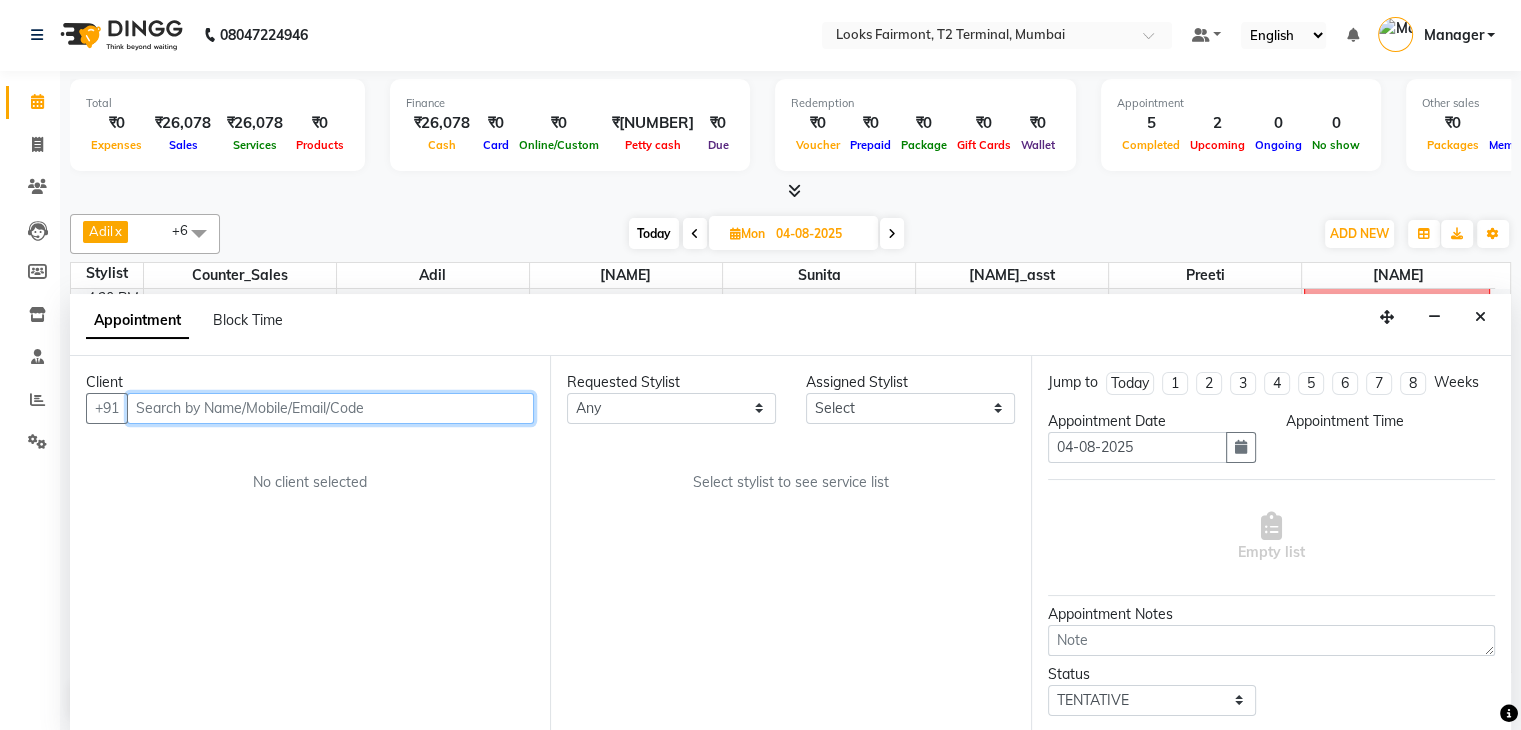 select on "540" 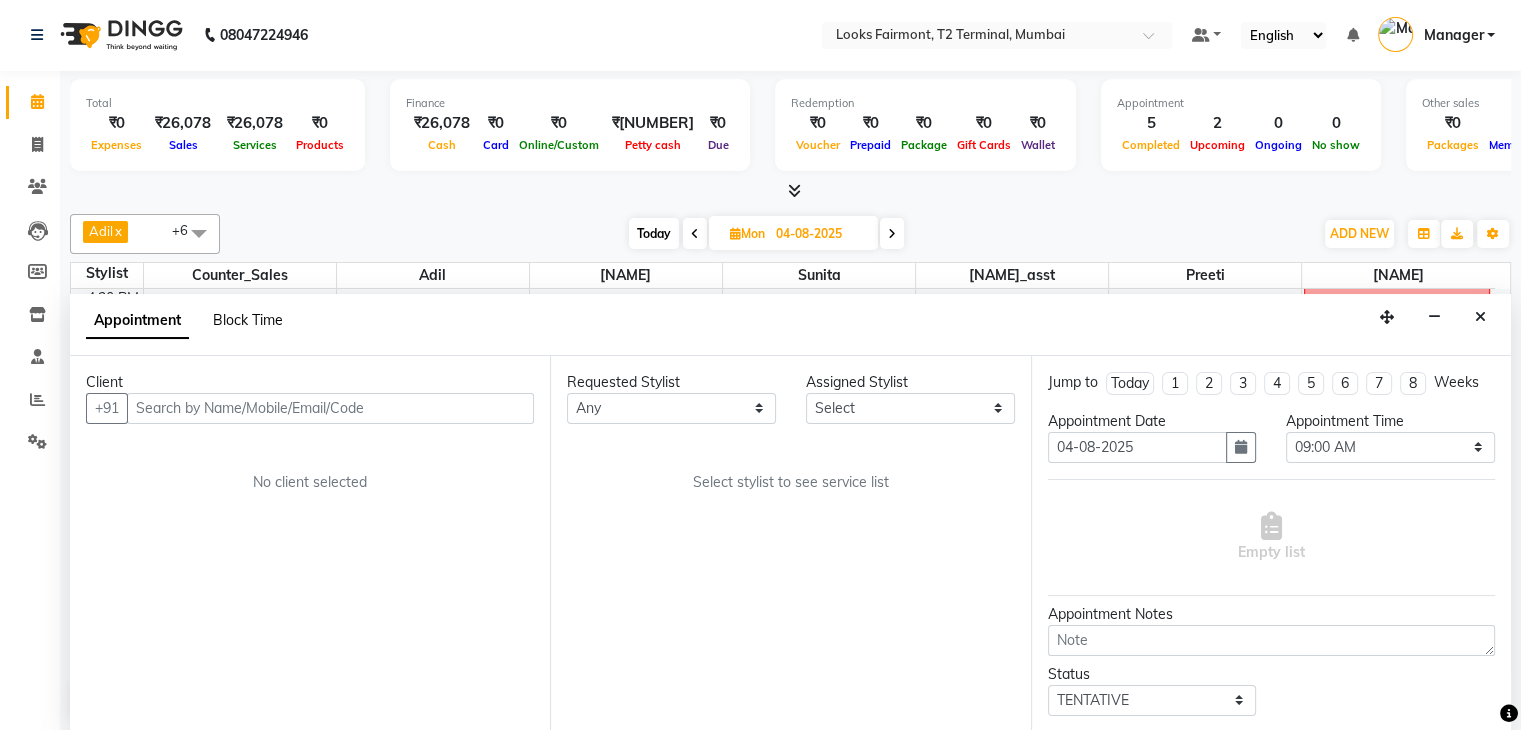 click on "Block Time" at bounding box center [248, 320] 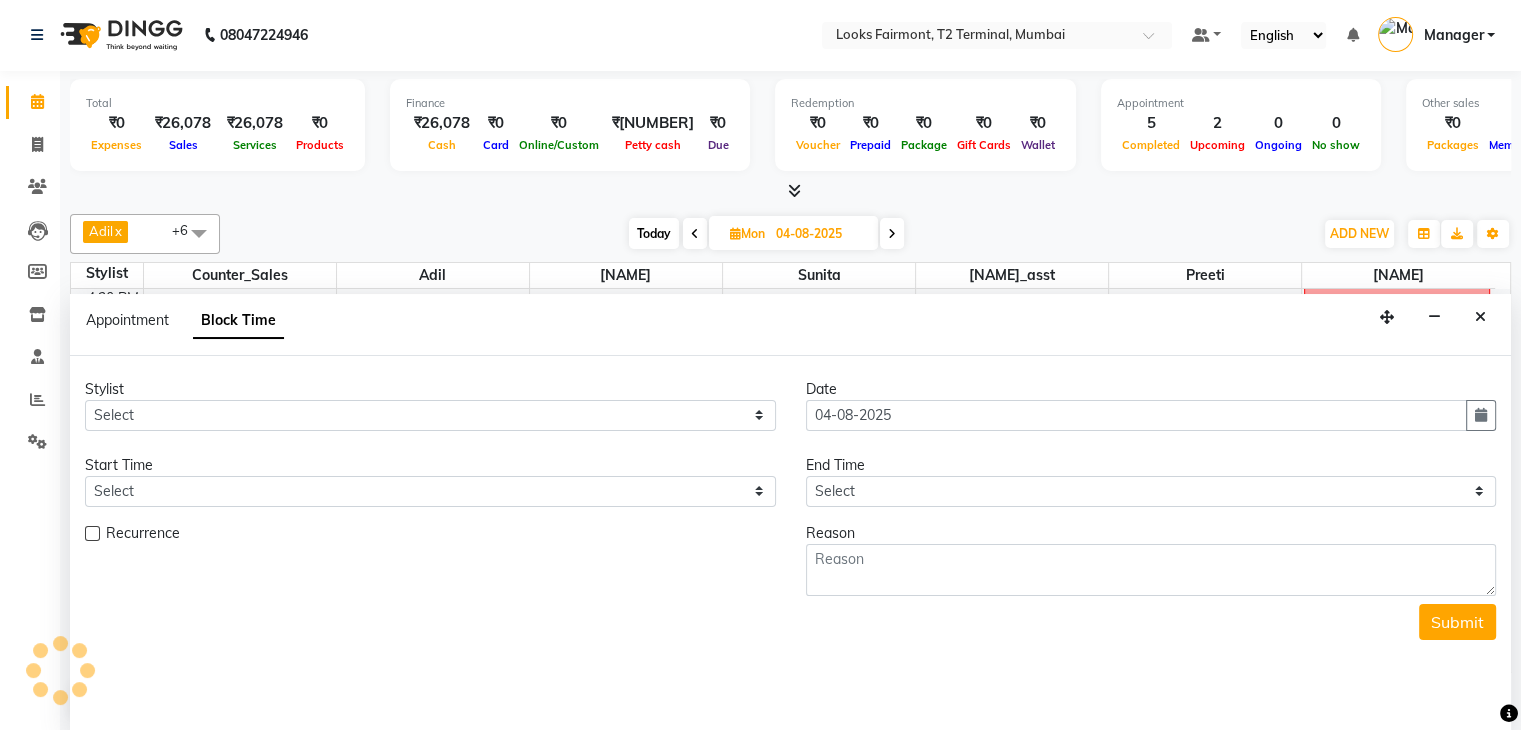 scroll, scrollTop: 749, scrollLeft: 0, axis: vertical 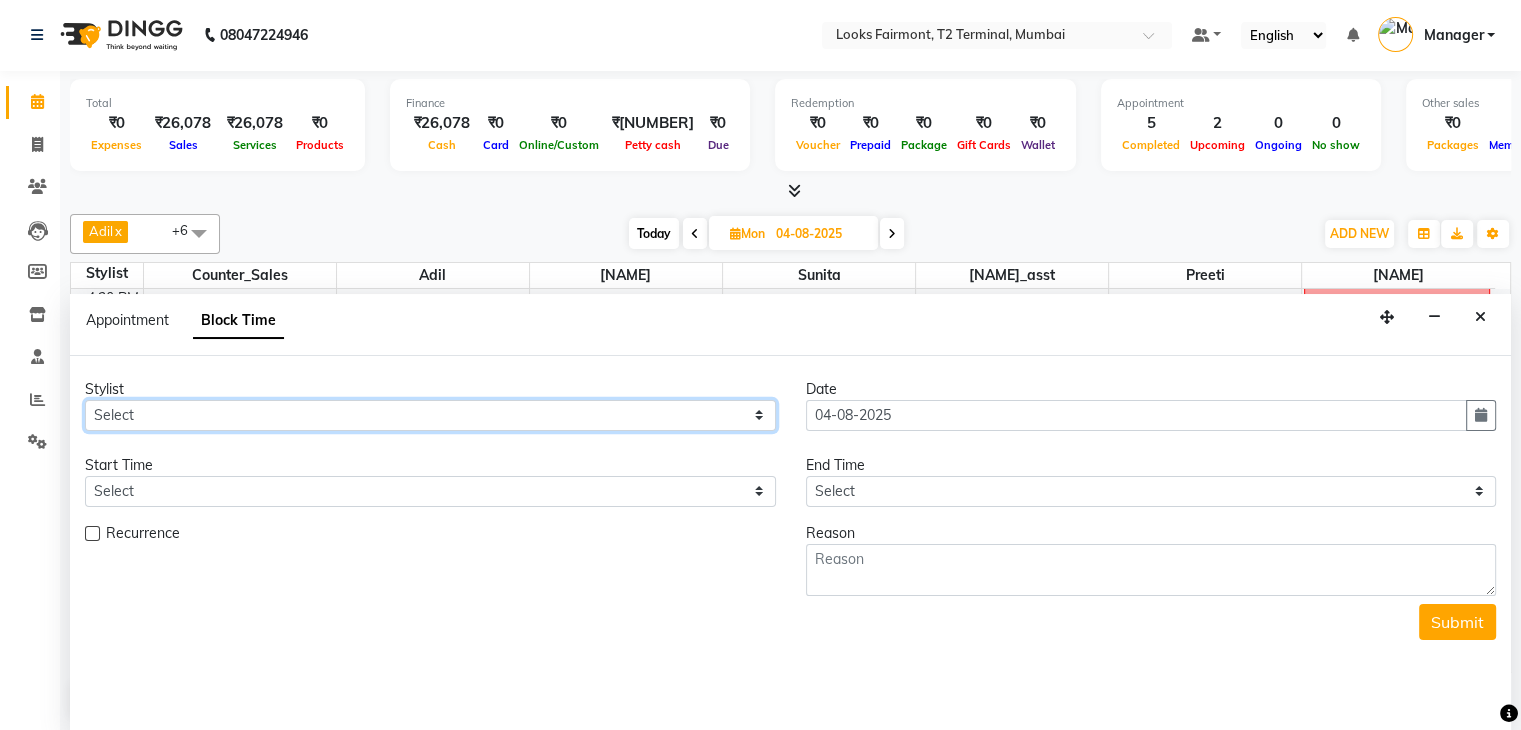 click on "Select Adil Anisa Counter_Sales Deepak_asst Nisha Preeti Rais Soring_mgr Sunita Tajuddin" at bounding box center [430, 415] 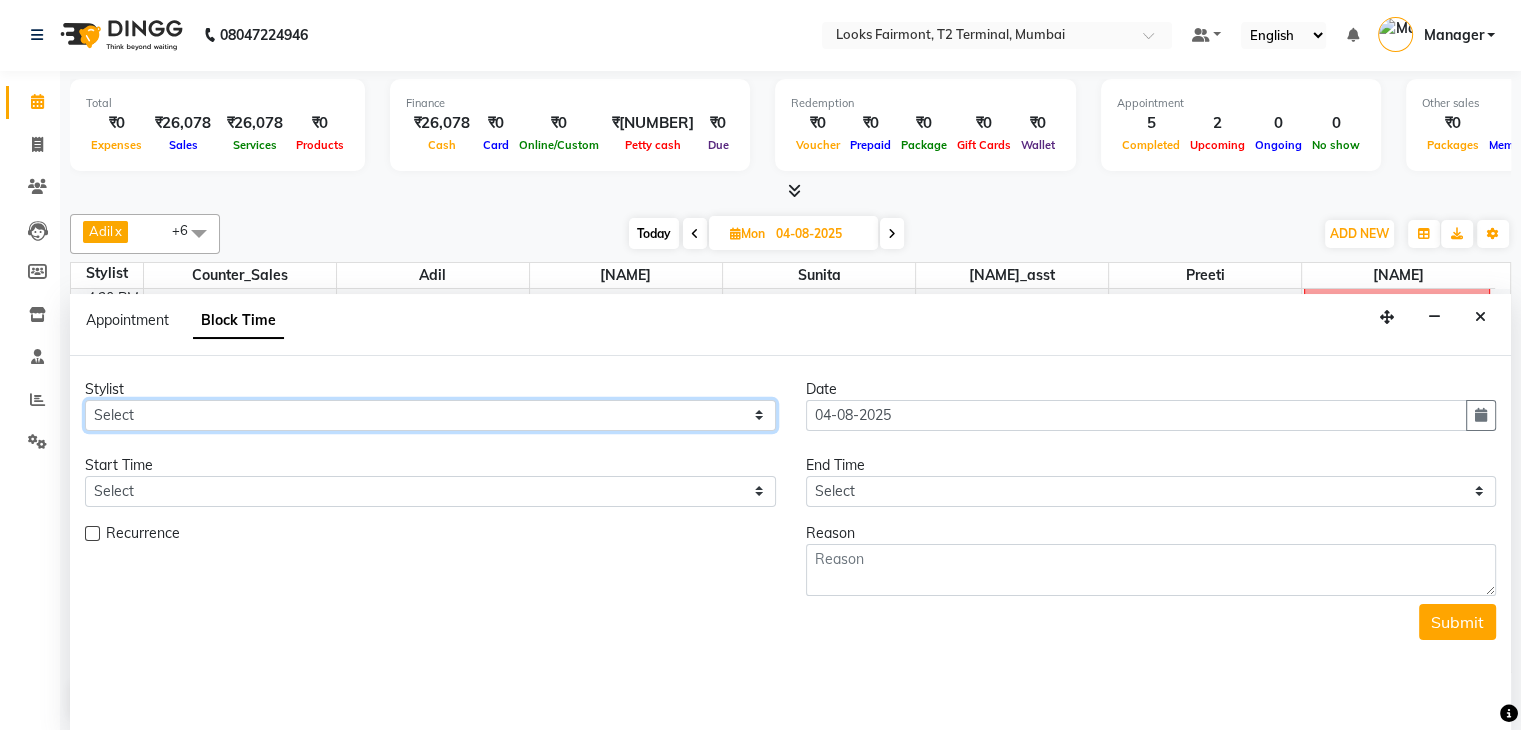 select on "[NUMBER]" 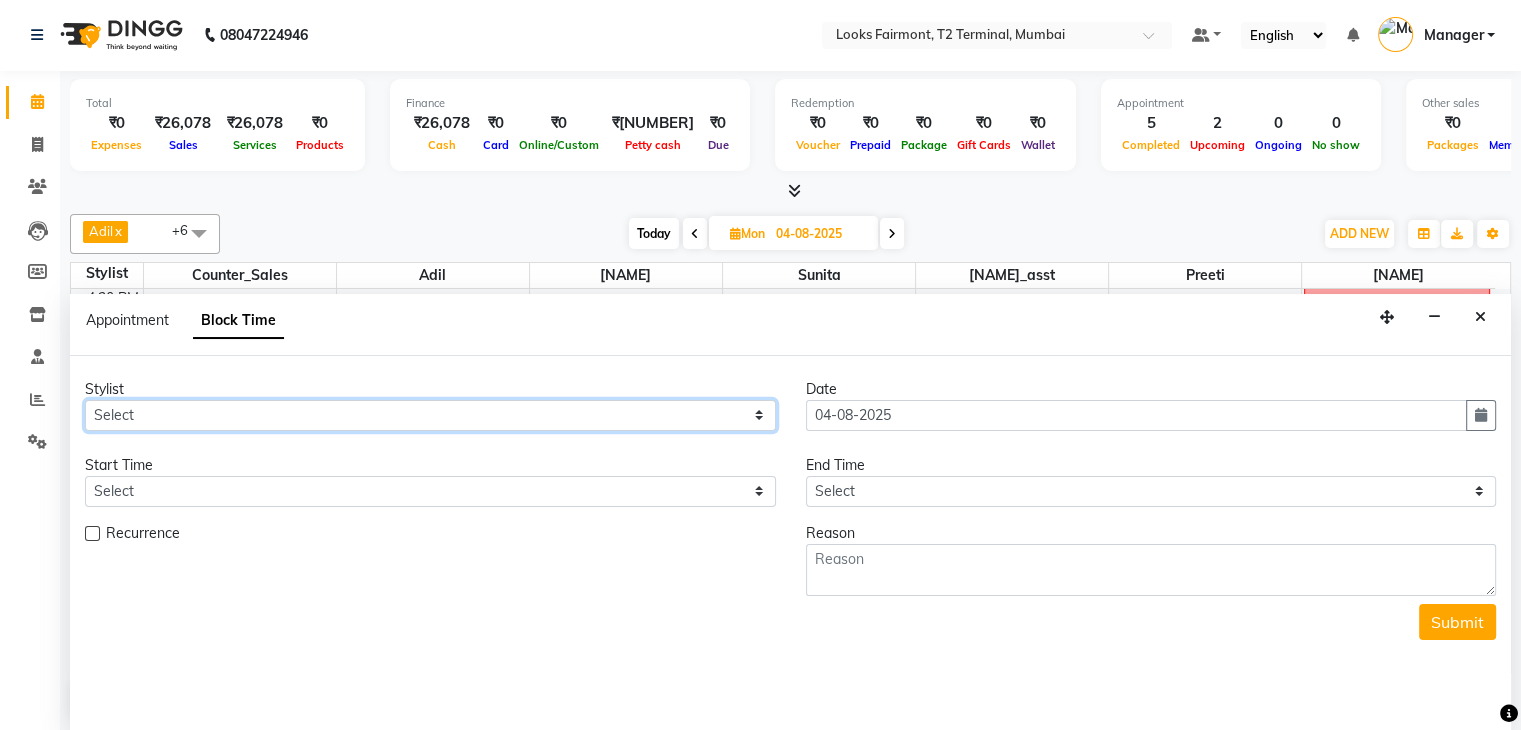 click on "Select Adil Anisa Counter_Sales Deepak_asst Nisha Preeti Rais Soring_mgr Sunita Tajuddin" at bounding box center (430, 415) 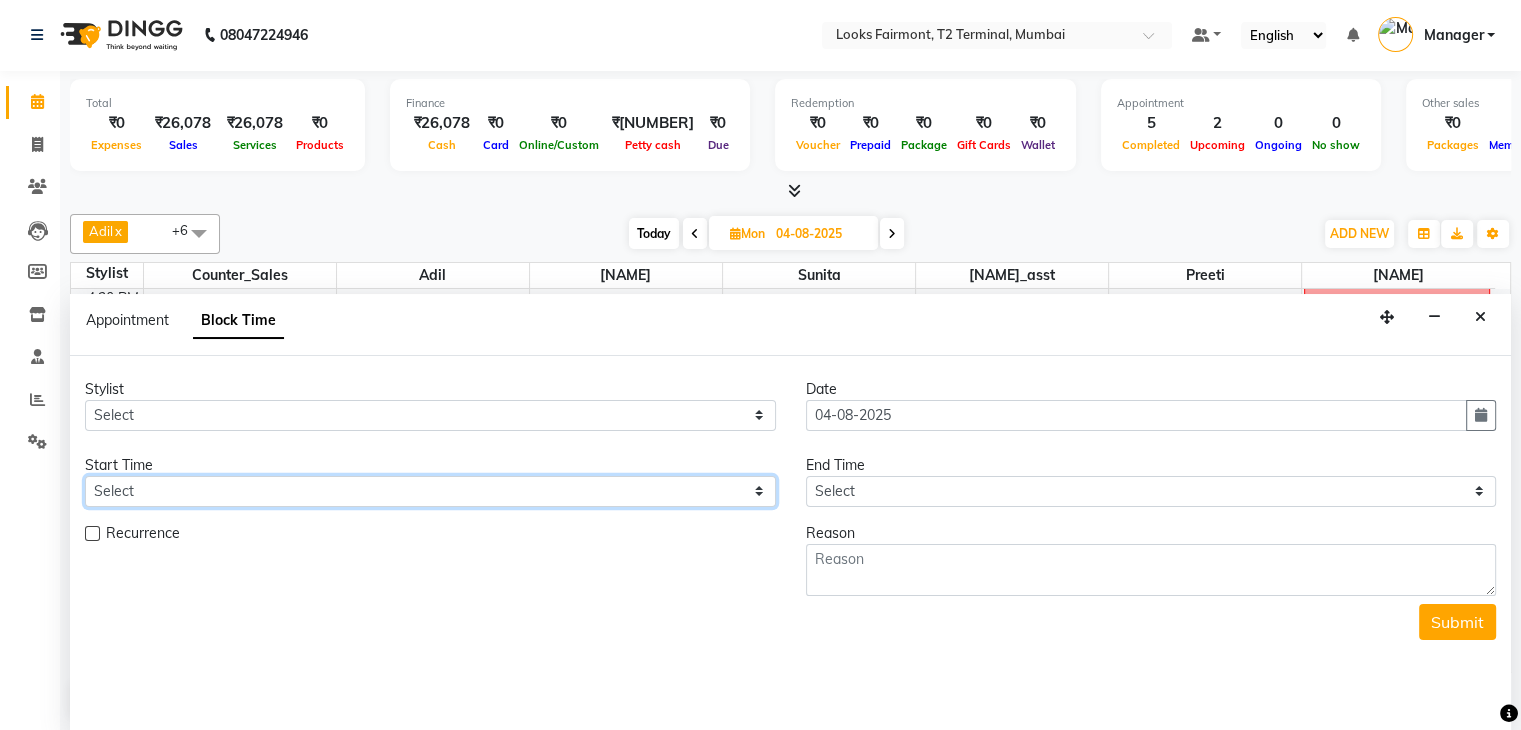 click on "Select 09:00 AM 09:15 AM 09:30 AM 09:45 AM 10:00 AM 10:15 AM 10:30 AM 10:45 AM 11:00 AM 11:15 AM 11:30 AM 11:45 AM 12:00 PM 12:15 PM 12:30 PM 12:45 PM 01:00 PM 01:15 PM 01:30 PM 01:45 PM 02:00 PM 02:15 PM 02:30 PM 02:45 PM 03:00 PM 03:15 PM 03:30 PM 03:45 PM 04:00 PM 04:15 PM 04:30 PM 04:45 PM 05:00 PM 05:15 PM 05:30 PM 05:45 PM 06:00 PM 06:15 PM 06:30 PM 06:45 PM 07:00 PM 07:15 PM 07:30 PM 07:45 PM 08:00 PM" at bounding box center (430, 491) 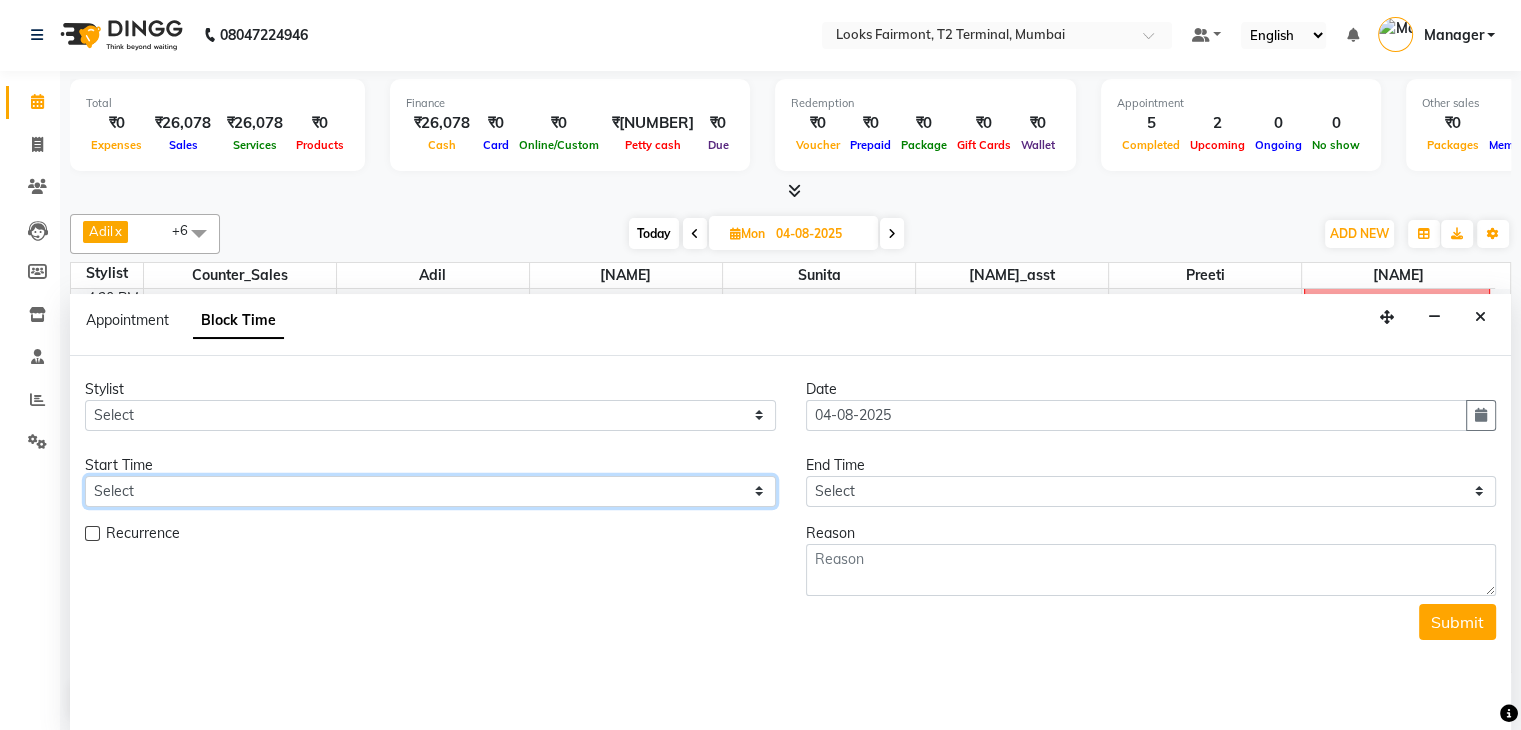 select on "930" 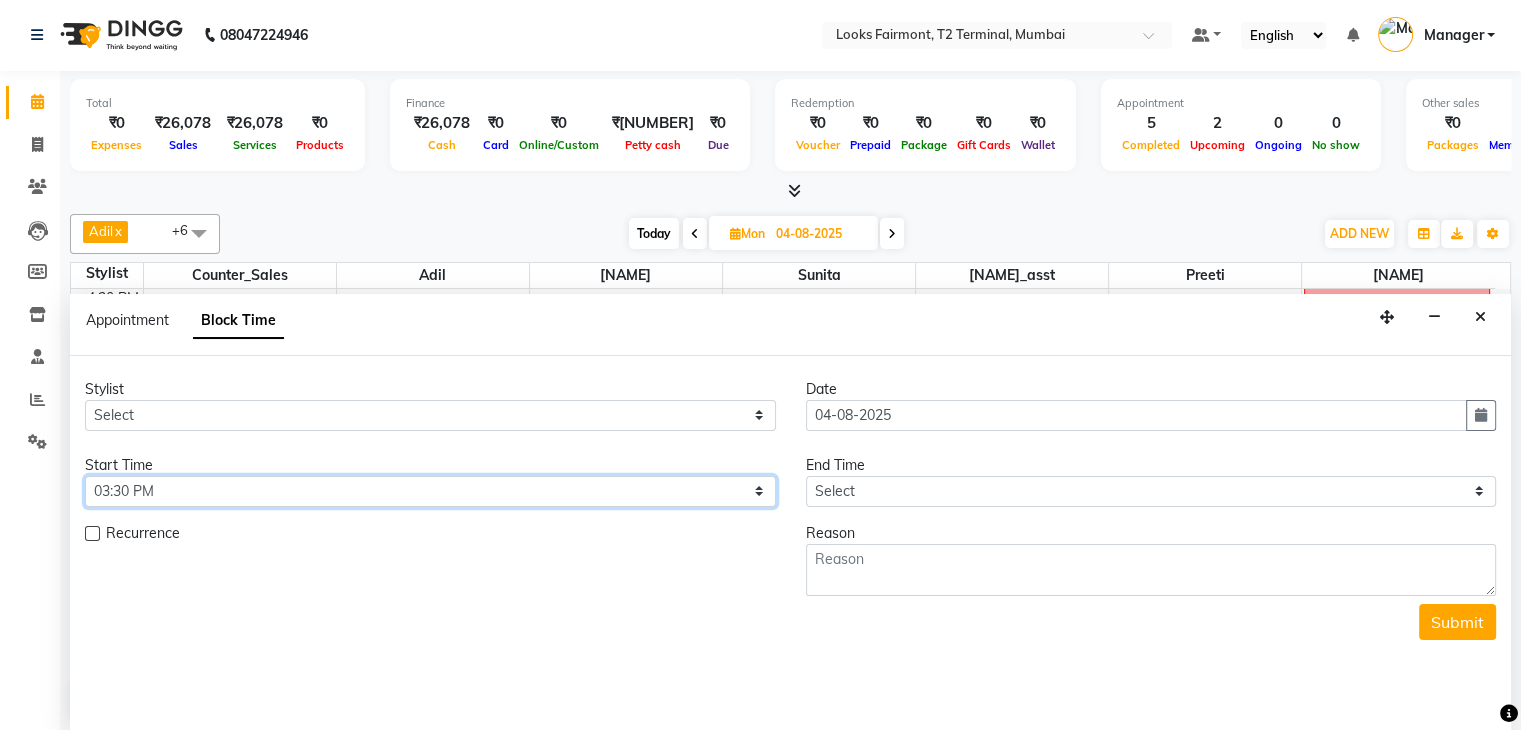 click on "Select 09:00 AM 09:15 AM 09:30 AM 09:45 AM 10:00 AM 10:15 AM 10:30 AM 10:45 AM 11:00 AM 11:15 AM 11:30 AM 11:45 AM 12:00 PM 12:15 PM 12:30 PM 12:45 PM 01:00 PM 01:15 PM 01:30 PM 01:45 PM 02:00 PM 02:15 PM 02:30 PM 02:45 PM 03:00 PM 03:15 PM 03:30 PM 03:45 PM 04:00 PM 04:15 PM 04:30 PM 04:45 PM 05:00 PM 05:15 PM 05:30 PM 05:45 PM 06:00 PM 06:15 PM 06:30 PM 06:45 PM 07:00 PM 07:15 PM 07:30 PM 07:45 PM 08:00 PM" at bounding box center [430, 491] 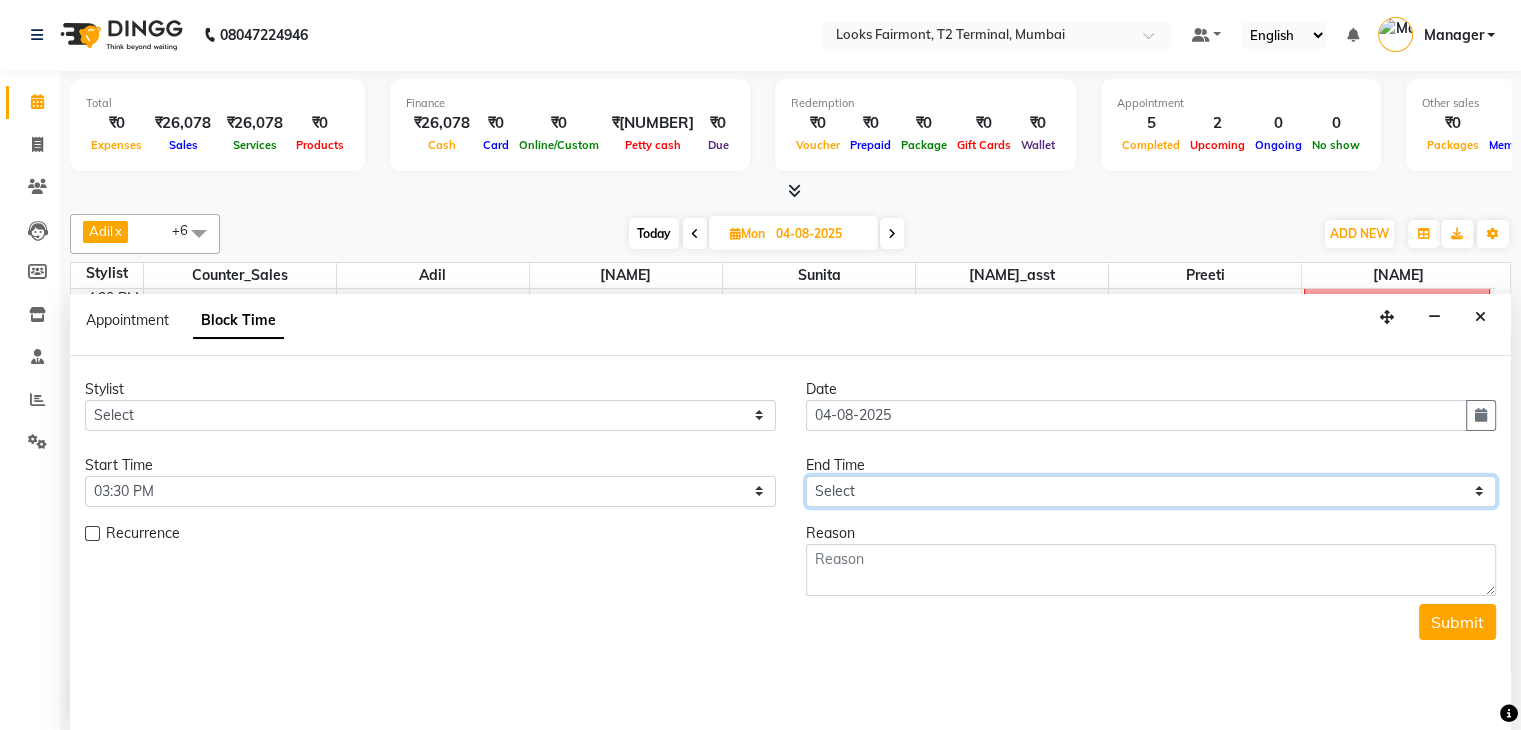 click on "Select 09:00 AM 09:15 AM 09:30 AM 09:45 AM 10:00 AM 10:15 AM 10:30 AM 10:45 AM 11:00 AM 11:15 AM 11:30 AM 11:45 AM 12:00 PM 12:15 PM 12:30 PM 12:45 PM 01:00 PM 01:15 PM 01:30 PM 01:45 PM 02:00 PM 02:15 PM 02:30 PM 02:45 PM 03:00 PM 03:15 PM 03:30 PM 03:45 PM 04:00 PM 04:15 PM 04:30 PM 04:45 PM 05:00 PM 05:15 PM 05:30 PM 05:45 PM 06:00 PM 06:15 PM 06:30 PM 06:45 PM 07:00 PM 07:15 PM 07:30 PM 07:45 PM 08:00 PM" at bounding box center (1151, 491) 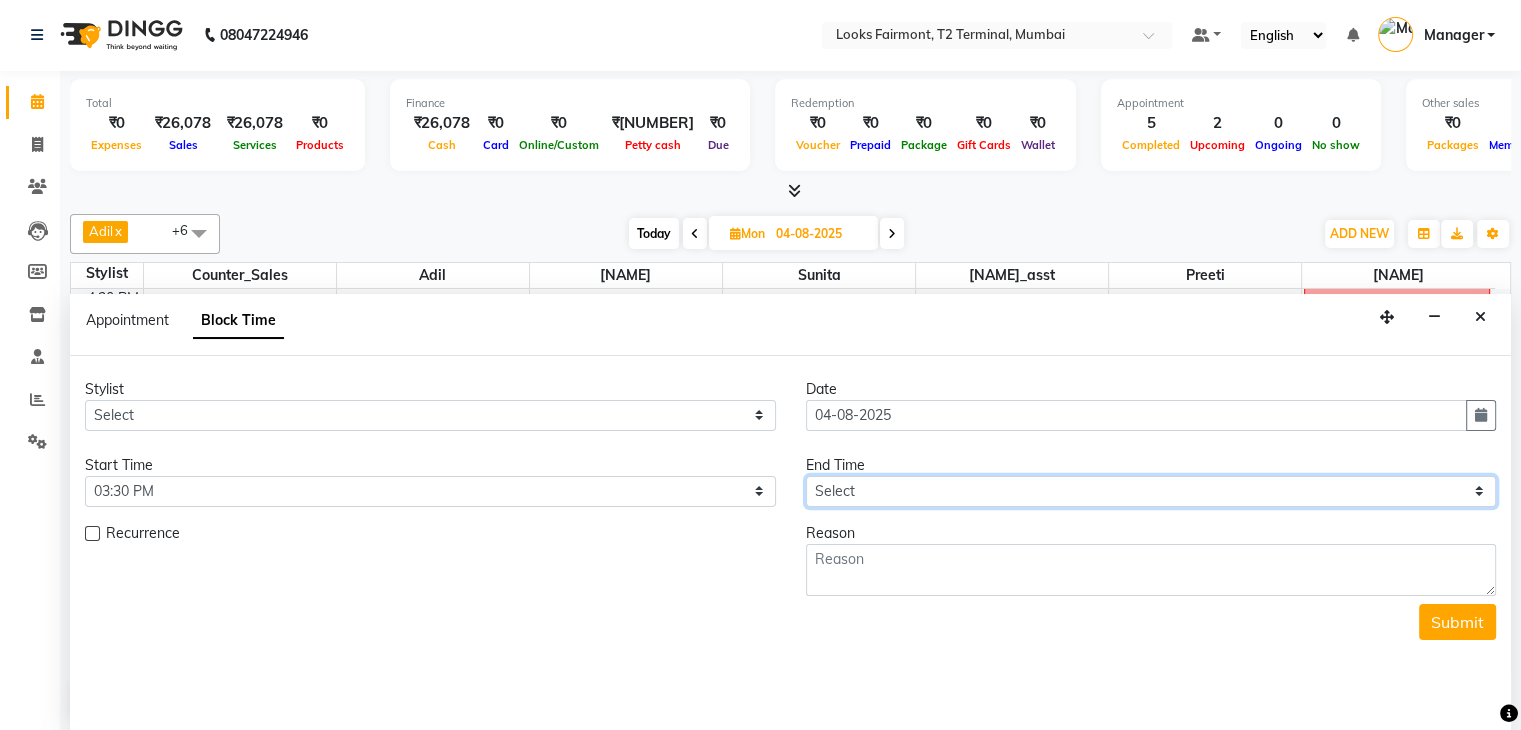 select on "990" 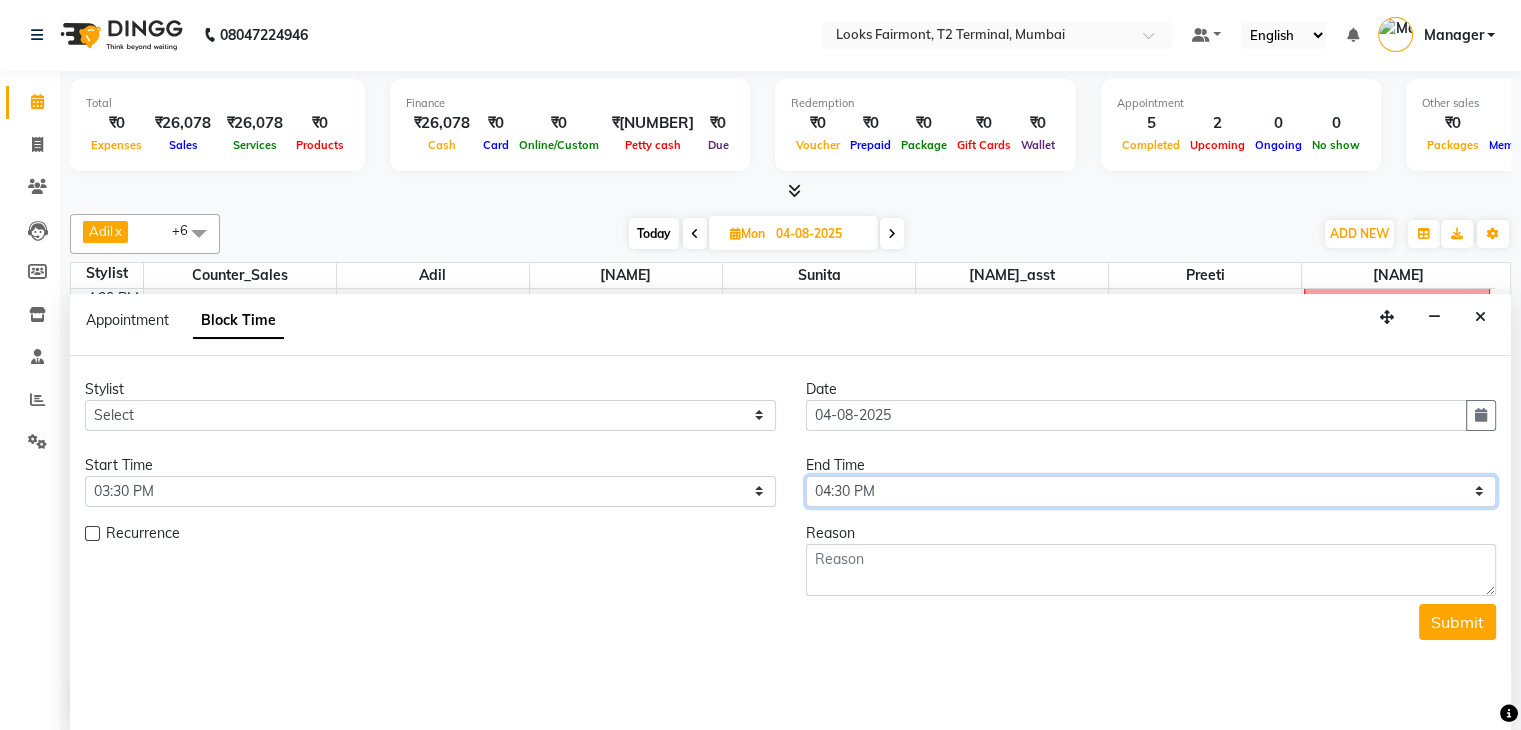 click on "Select 09:00 AM 09:15 AM 09:30 AM 09:45 AM 10:00 AM 10:15 AM 10:30 AM 10:45 AM 11:00 AM 11:15 AM 11:30 AM 11:45 AM 12:00 PM 12:15 PM 12:30 PM 12:45 PM 01:00 PM 01:15 PM 01:30 PM 01:45 PM 02:00 PM 02:15 PM 02:30 PM 02:45 PM 03:00 PM 03:15 PM 03:30 PM 03:45 PM 04:00 PM 04:15 PM 04:30 PM 04:45 PM 05:00 PM 05:15 PM 05:30 PM 05:45 PM 06:00 PM 06:15 PM 06:30 PM 06:45 PM 07:00 PM 07:15 PM 07:30 PM 07:45 PM 08:00 PM" at bounding box center (1151, 491) 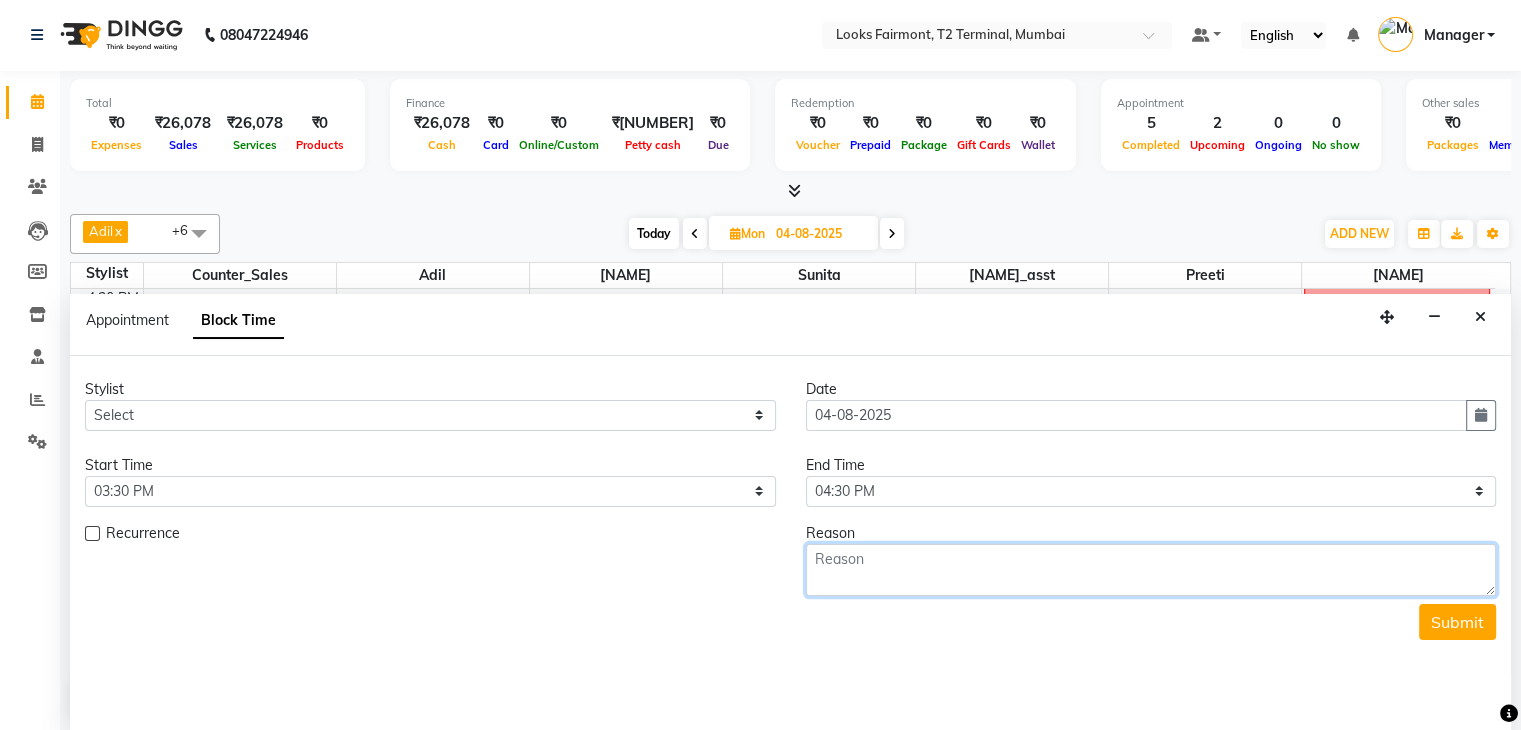 click at bounding box center [1151, 570] 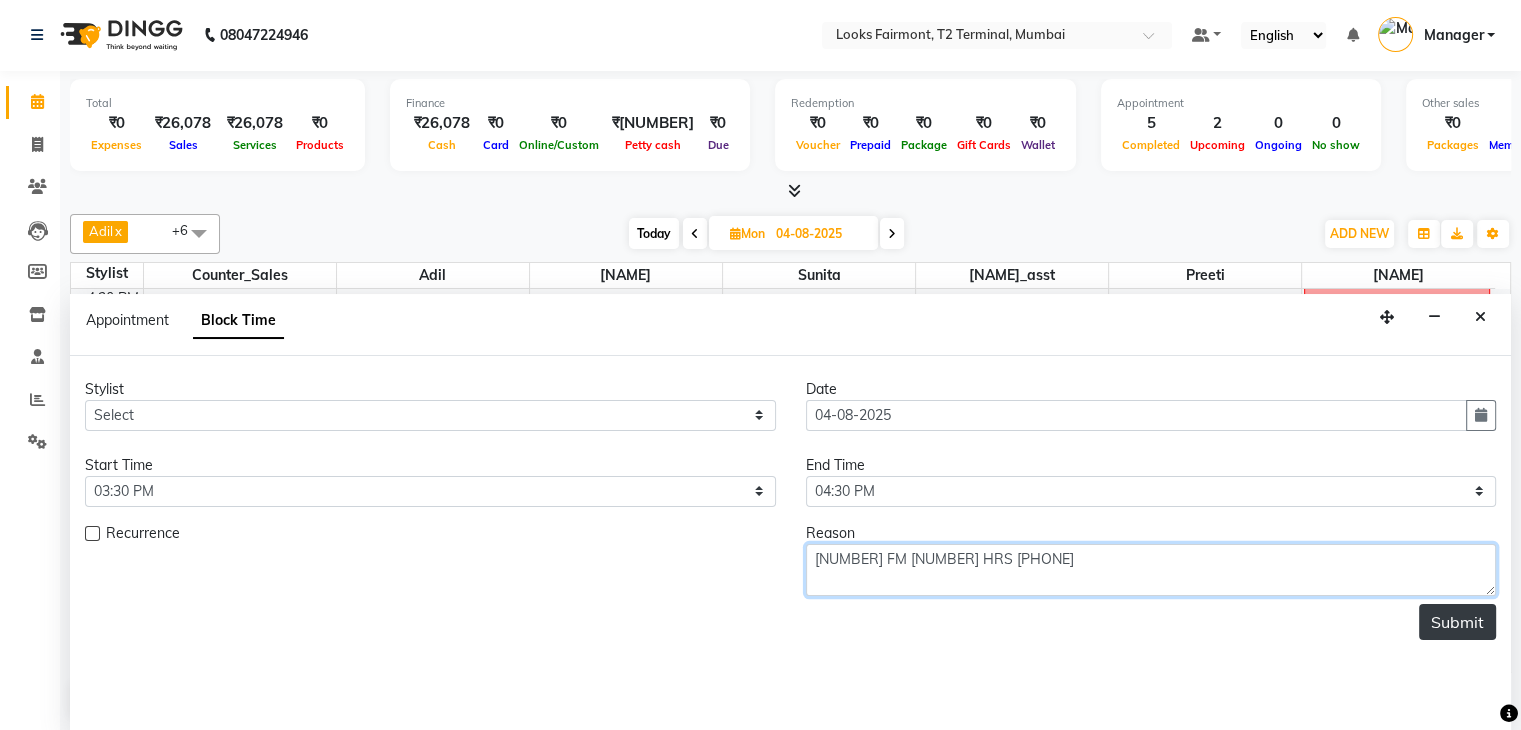 type on "1003 FM 1 HRS 7259718916" 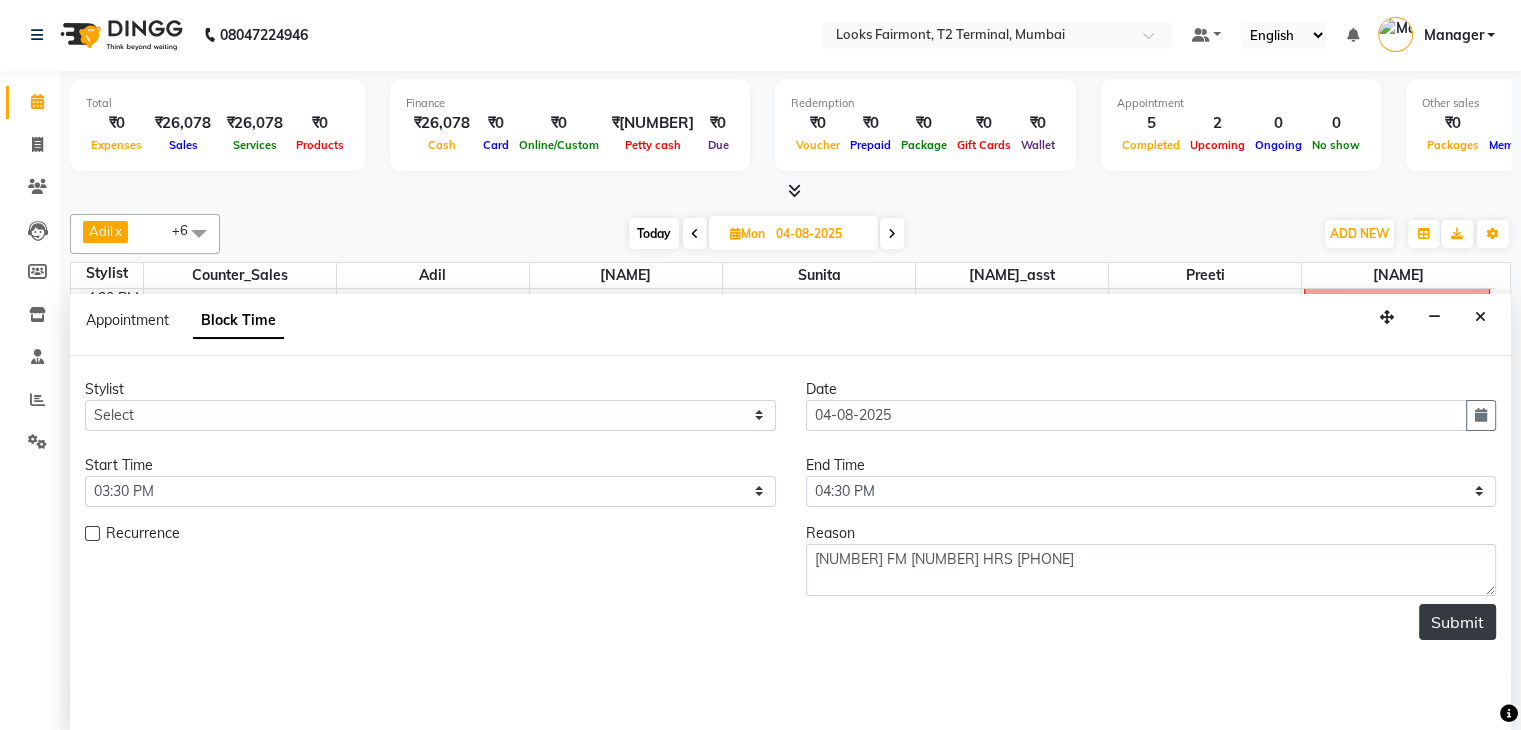 click on "Submit" at bounding box center (1457, 622) 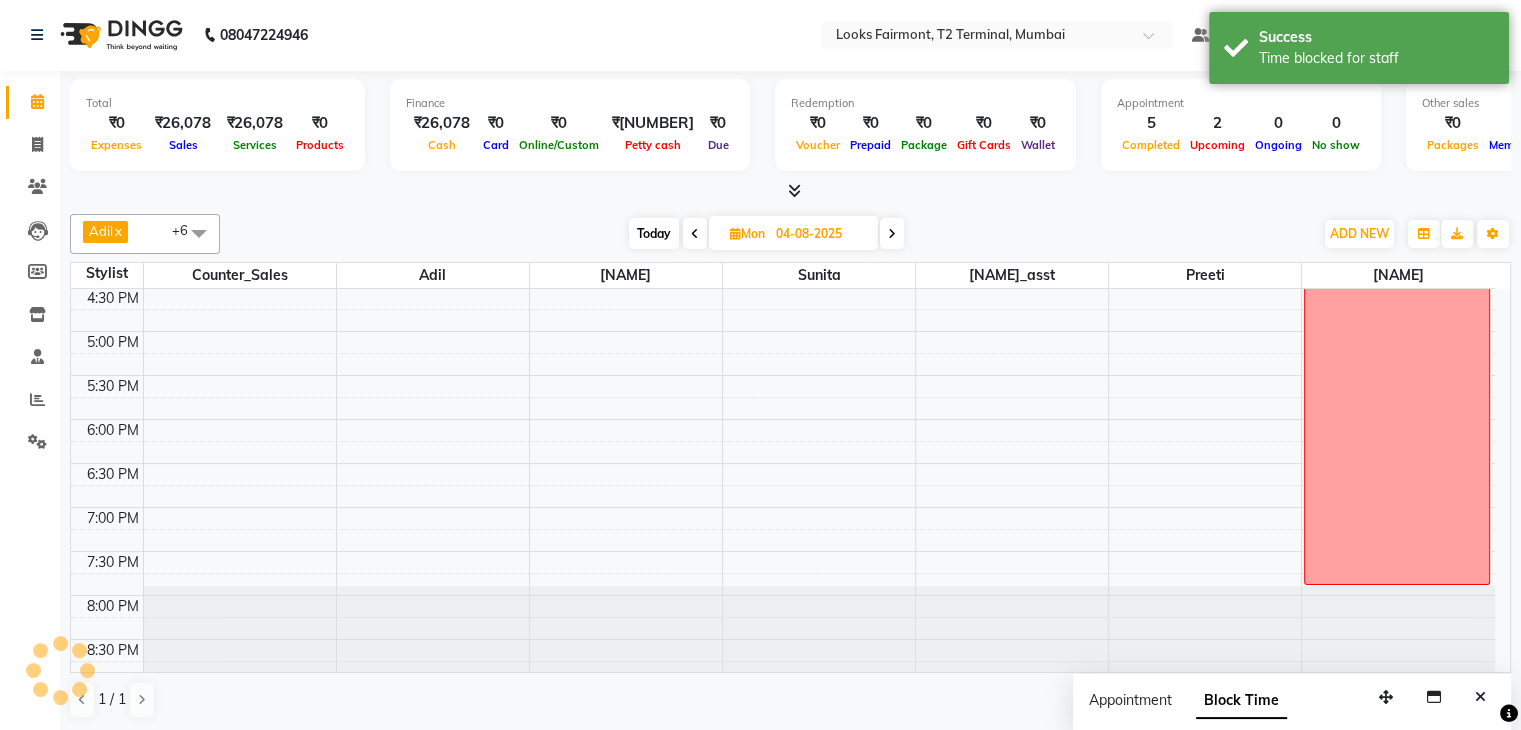 scroll, scrollTop: 0, scrollLeft: 0, axis: both 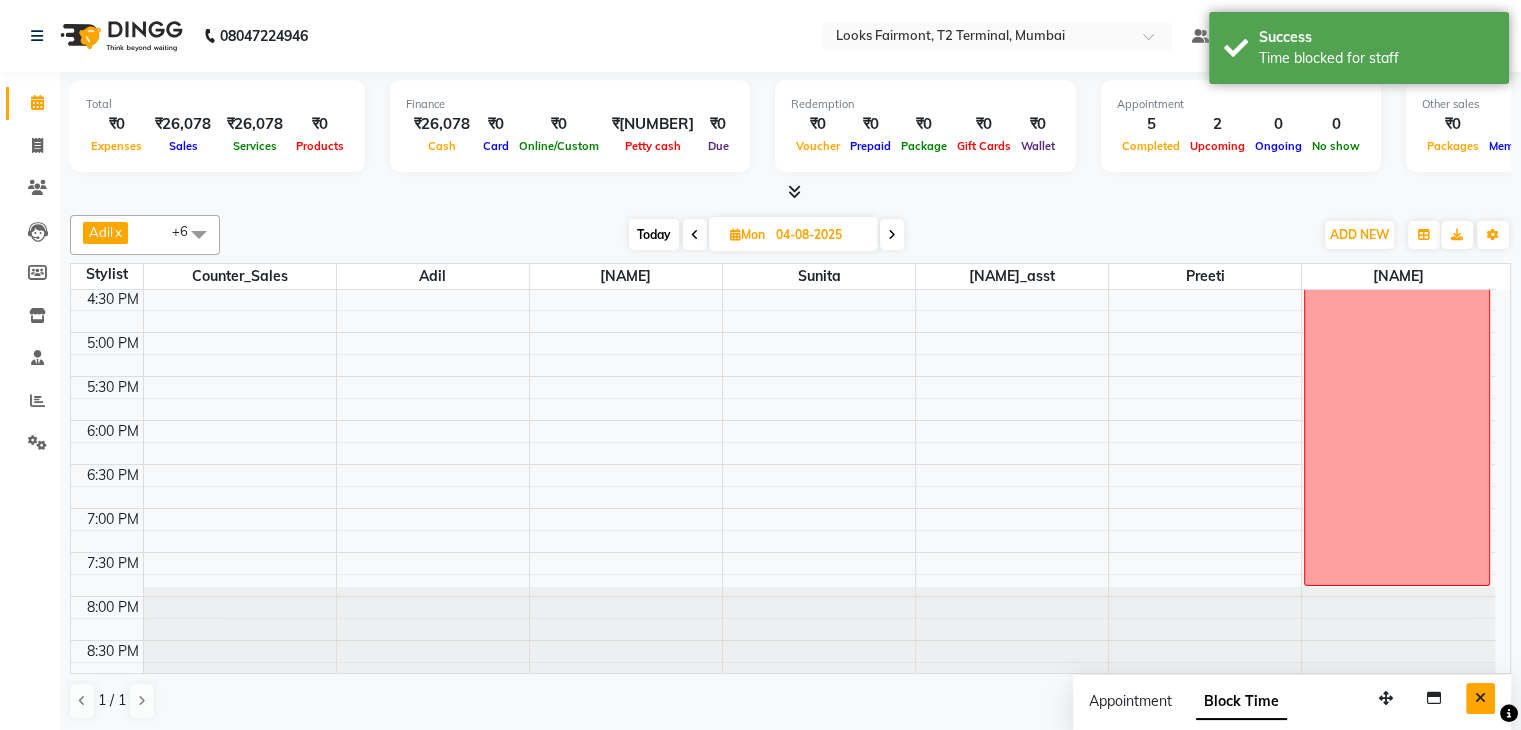 click at bounding box center (1480, 698) 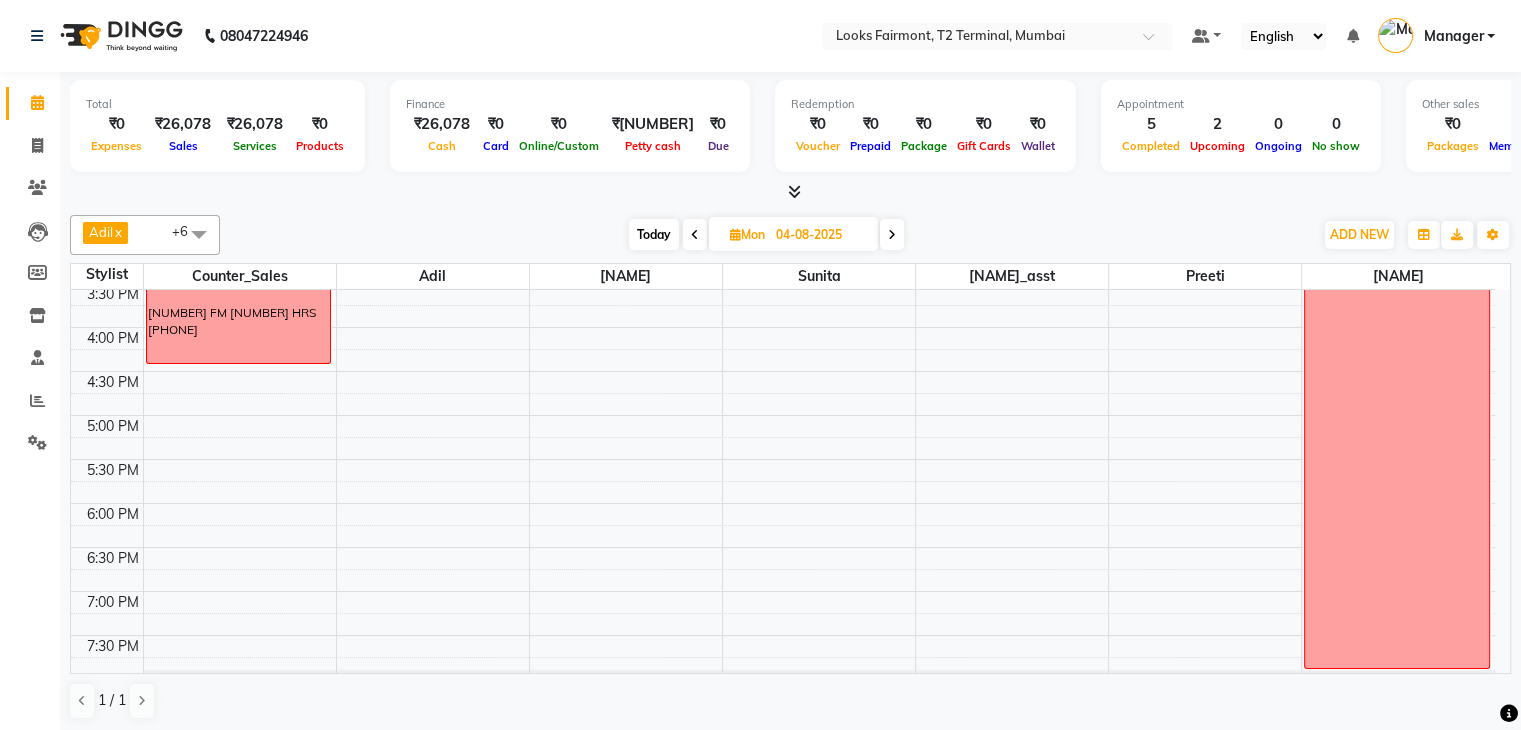 scroll, scrollTop: 700, scrollLeft: 0, axis: vertical 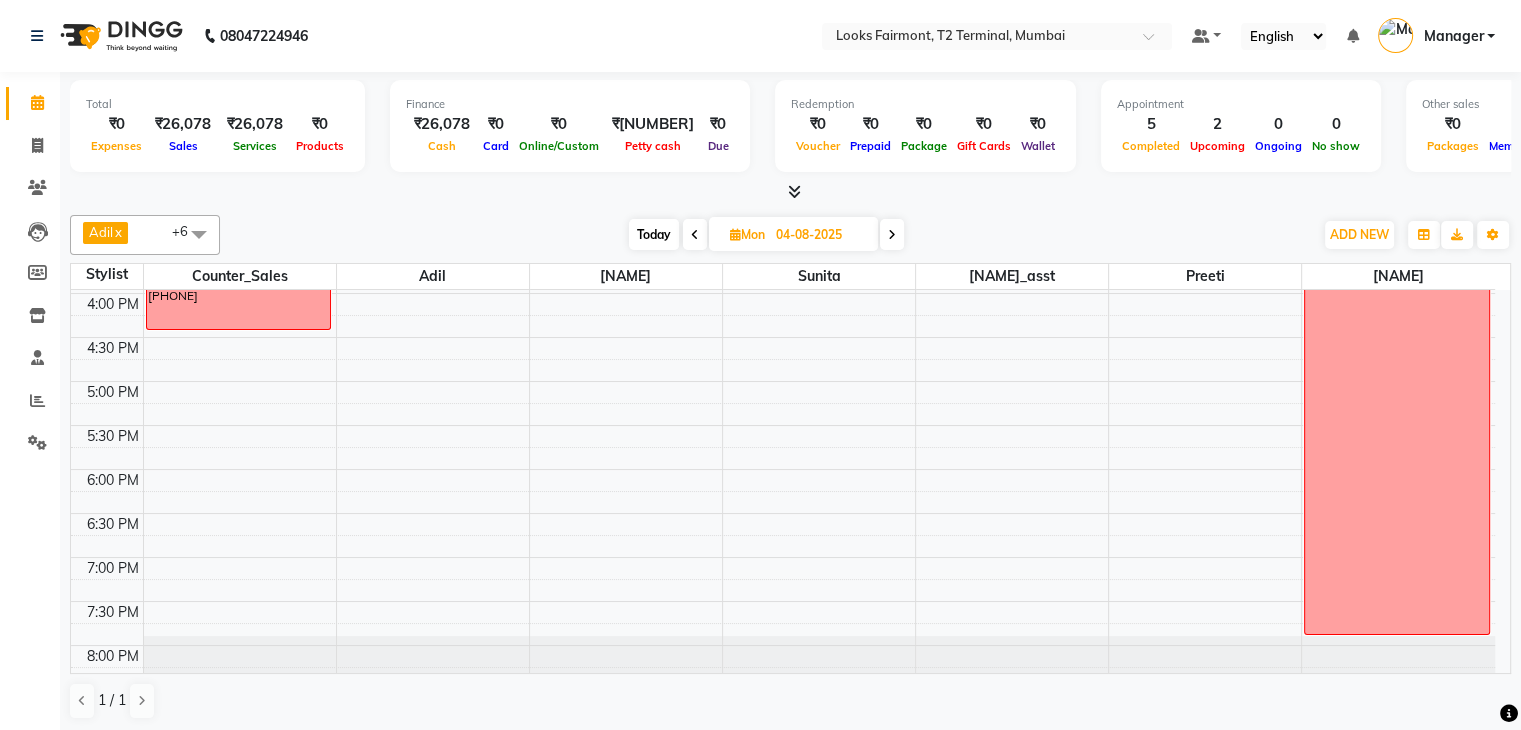 click on "8:00 AM 8:30 AM 9:00 AM 9:30 AM 10:00 AM 10:30 AM 11:00 AM 11:30 AM 12:00 PM 12:30 PM 1:00 PM 1:30 PM 2:00 PM 2:30 PM 3:00 PM 3:30 PM 4:00 PM 4:30 PM 5:00 PM 5:30 PM 6:00 PM 6:30 PM 7:00 PM 7:30 PM 8:00 PM 8:30 PM  1003 FM 1 HRS 7259718916   M TRAINING" at bounding box center [783, 161] 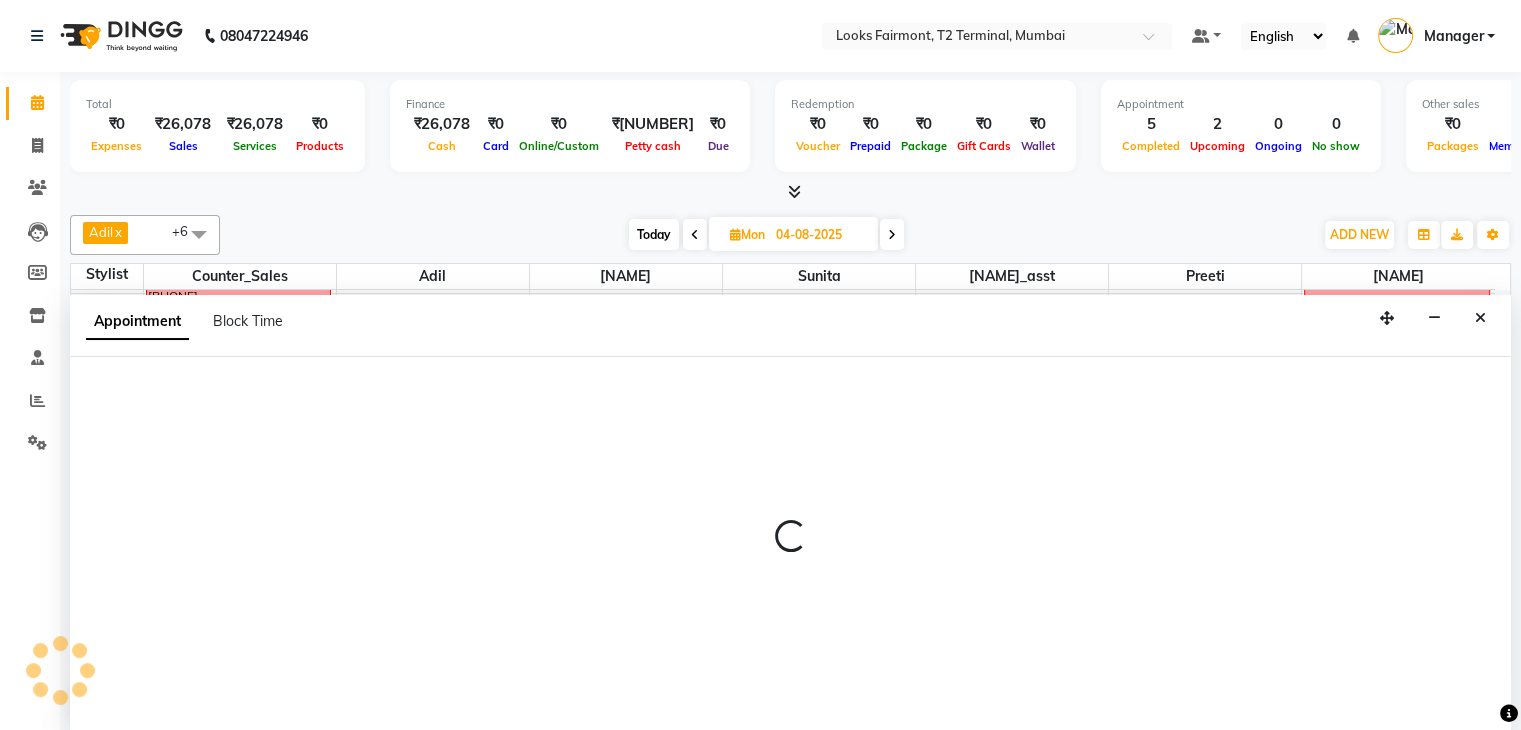 scroll, scrollTop: 1, scrollLeft: 0, axis: vertical 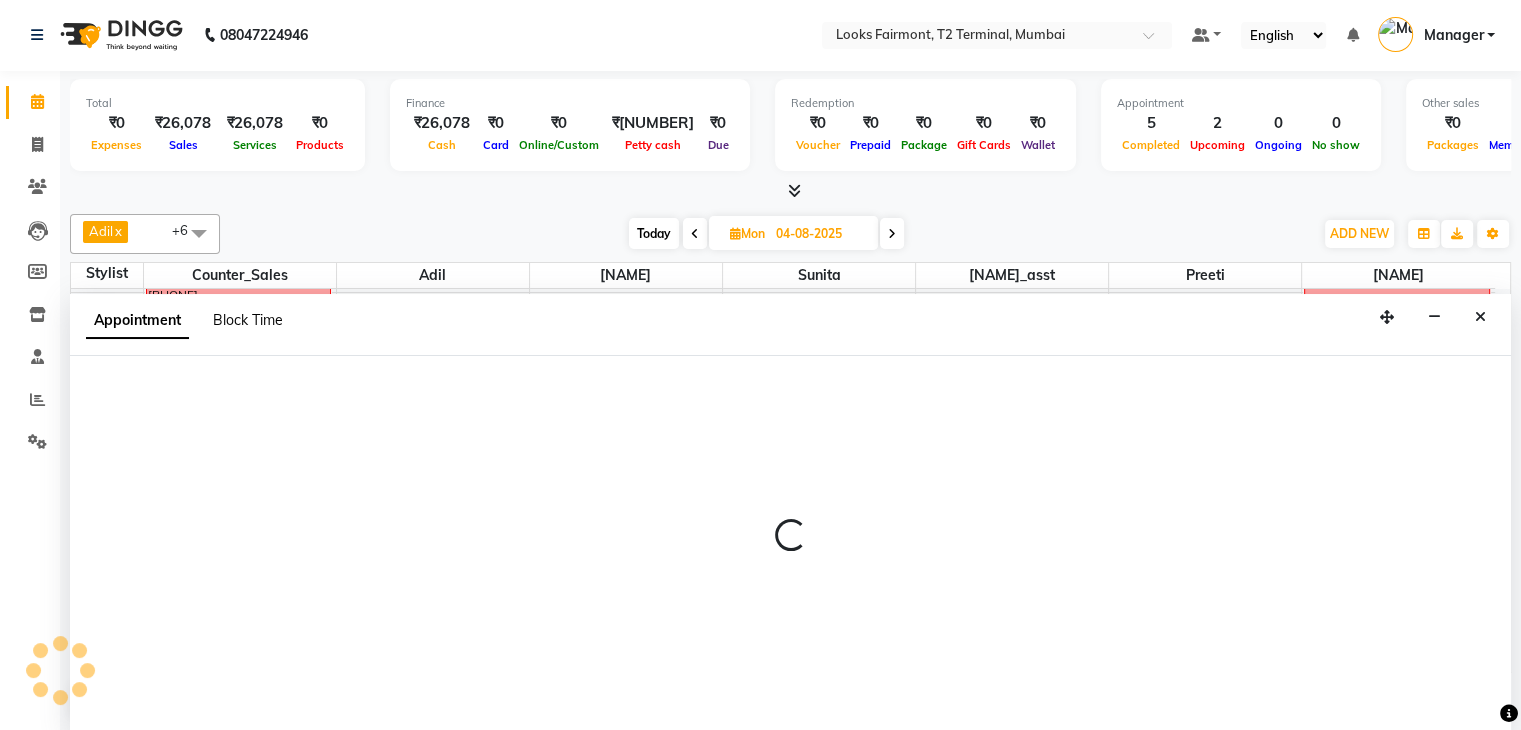 select on "76349" 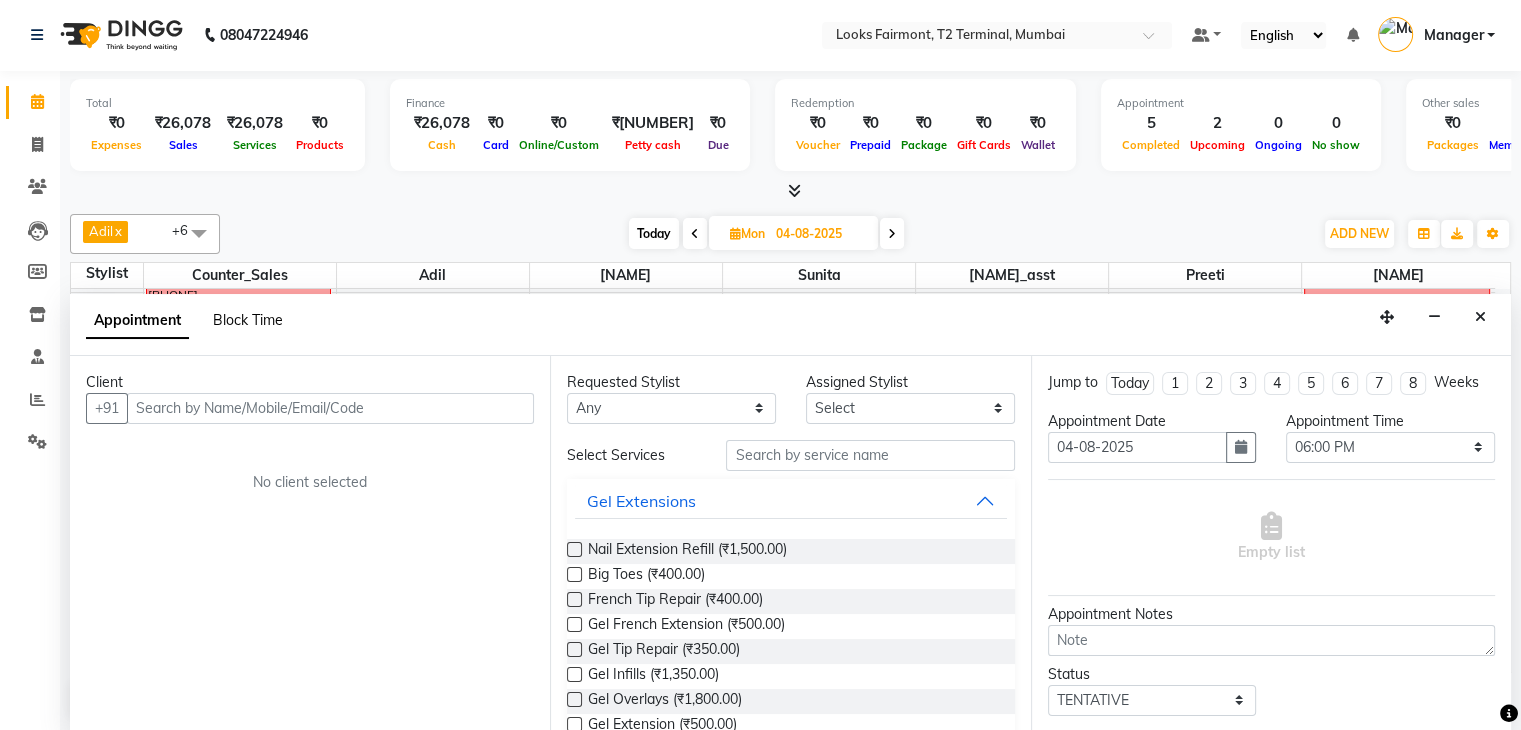 click on "Block Time" at bounding box center (248, 320) 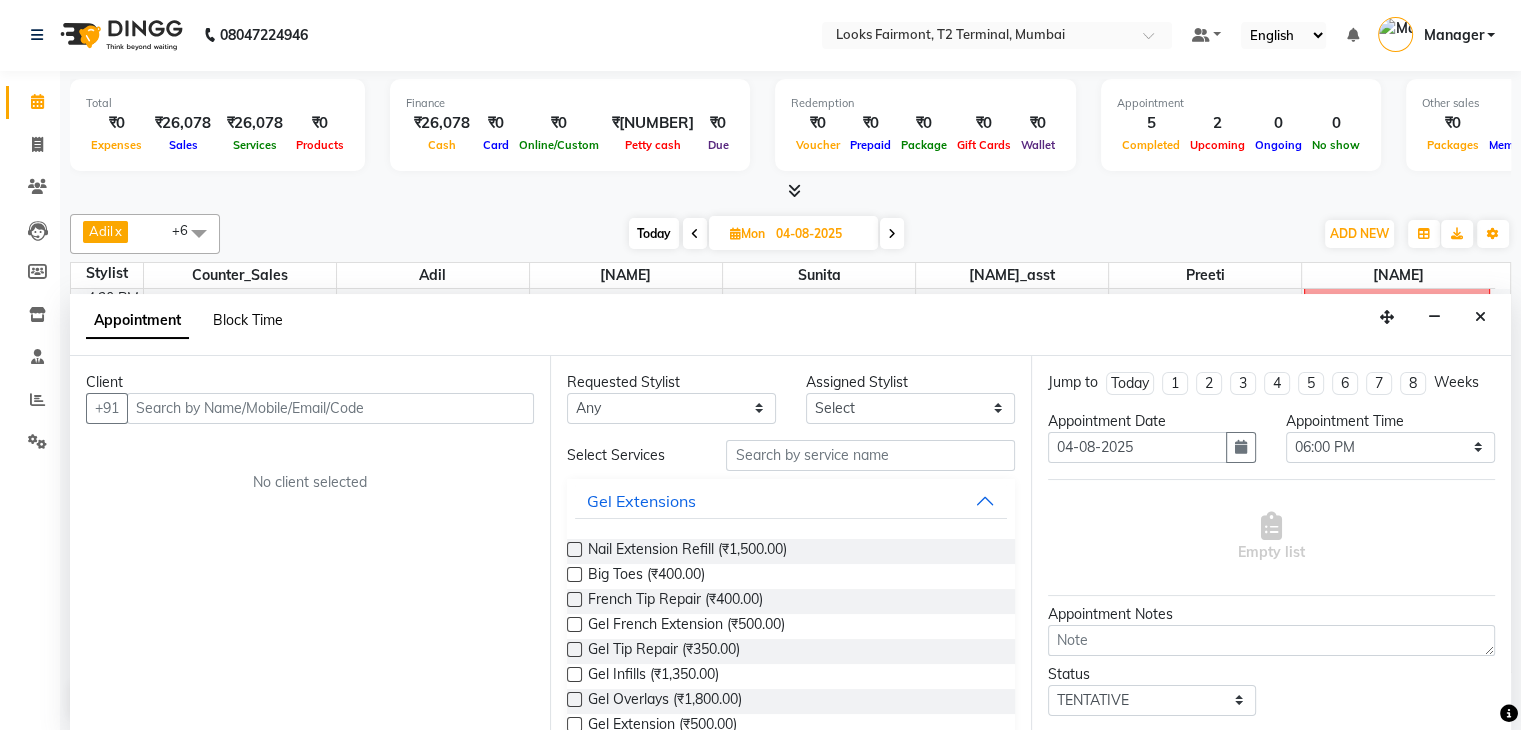 select on "76349" 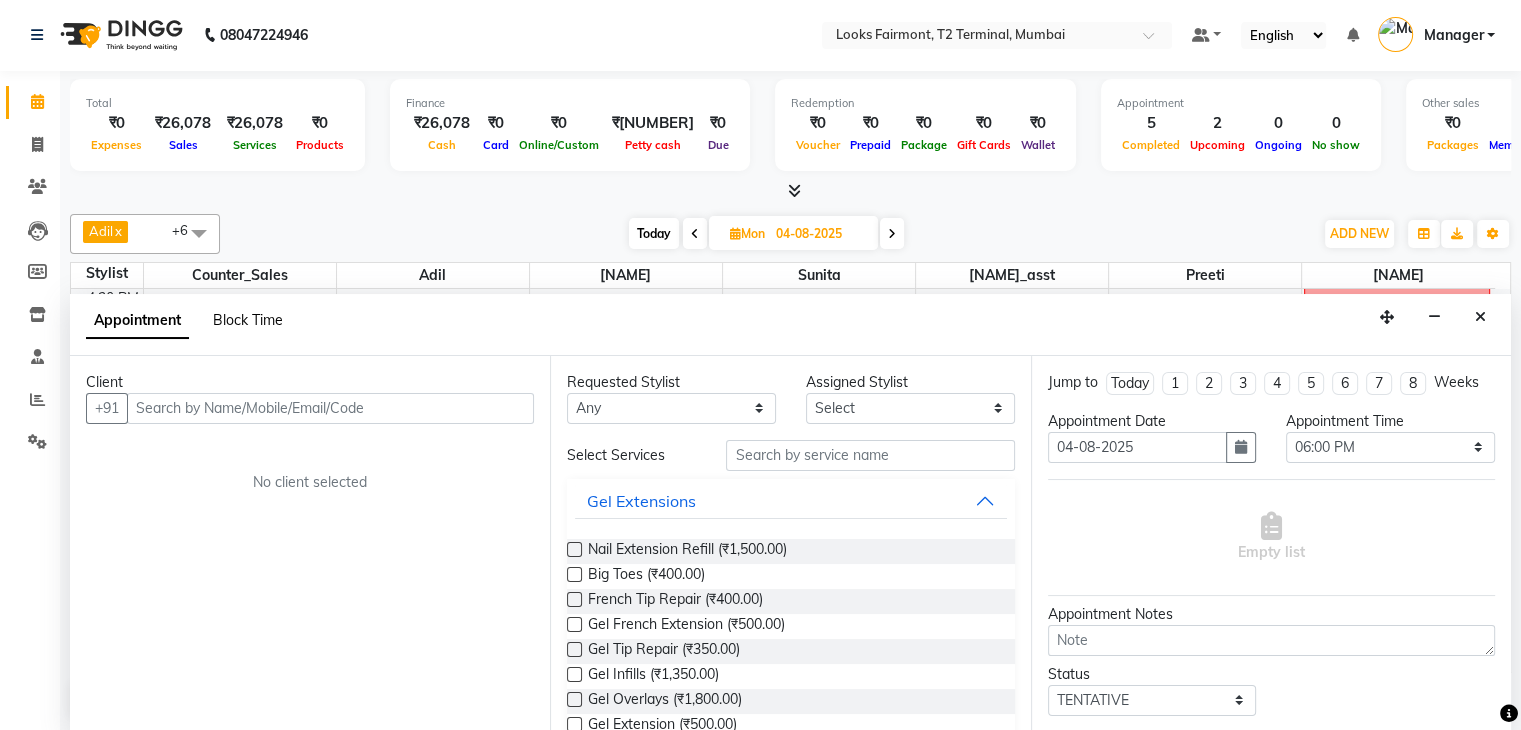 select on "1080" 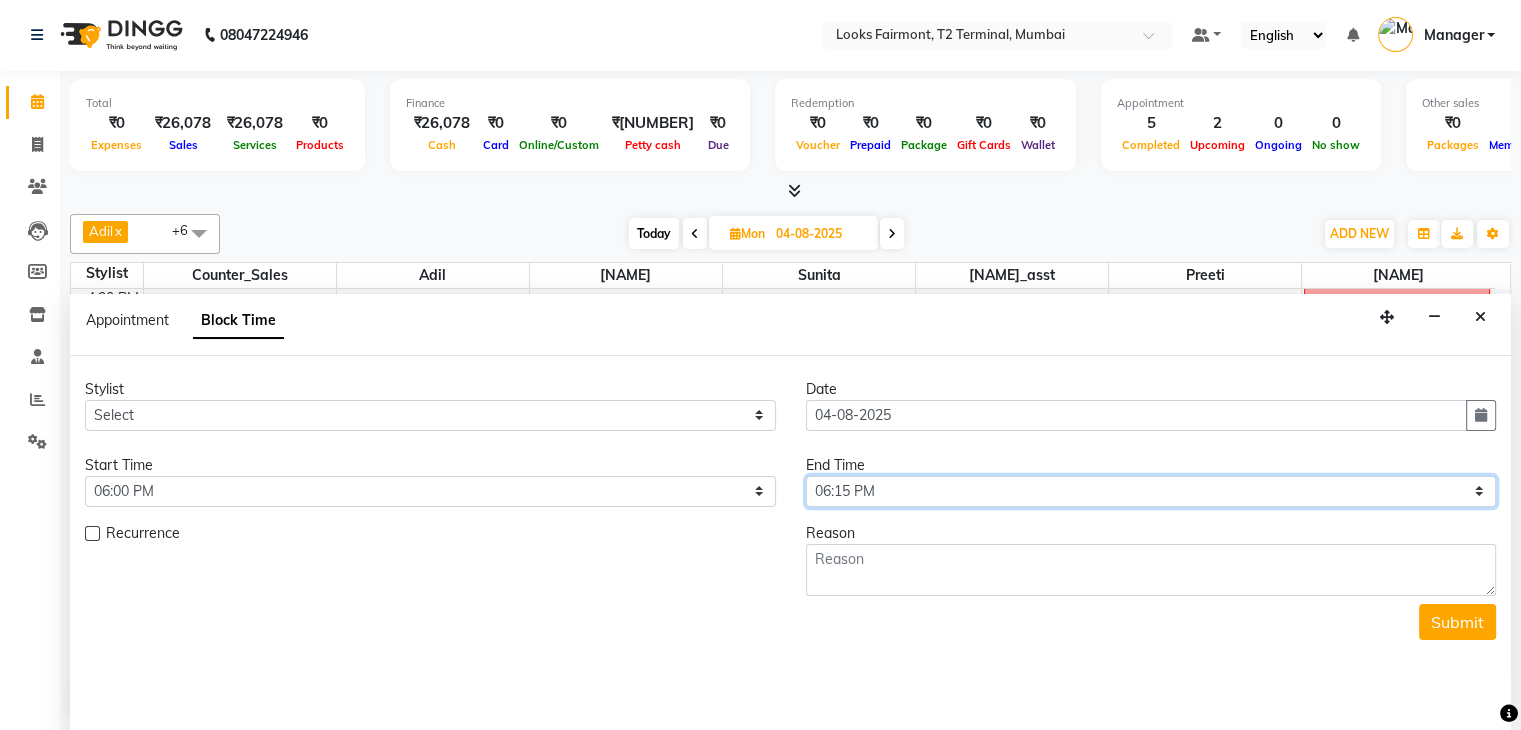 click on "Select 09:00 AM 09:15 AM 09:30 AM 09:45 AM 10:00 AM 10:15 AM 10:30 AM 10:45 AM 11:00 AM 11:15 AM 11:30 AM 11:45 AM 12:00 PM 12:15 PM 12:30 PM 12:45 PM 01:00 PM 01:15 PM 01:30 PM 01:45 PM 02:00 PM 02:15 PM 02:30 PM 02:45 PM 03:00 PM 03:15 PM 03:30 PM 03:45 PM 04:00 PM 04:15 PM 04:30 PM 04:45 PM 05:00 PM 05:15 PM 05:30 PM 05:45 PM 06:00 PM 06:15 PM 06:30 PM 06:45 PM 07:00 PM 07:15 PM 07:30 PM 07:45 PM 08:00 PM" at bounding box center (1151, 491) 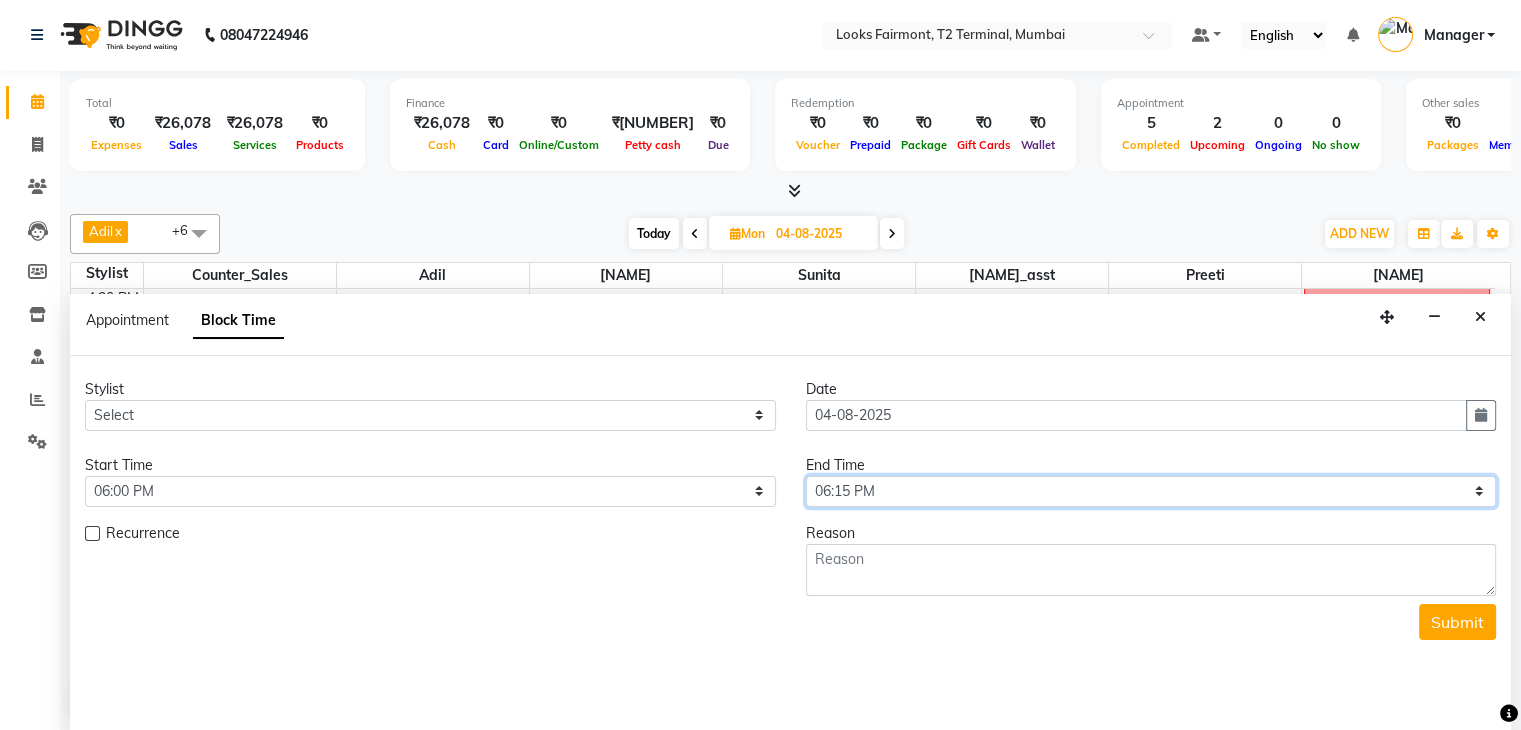 select on "1140" 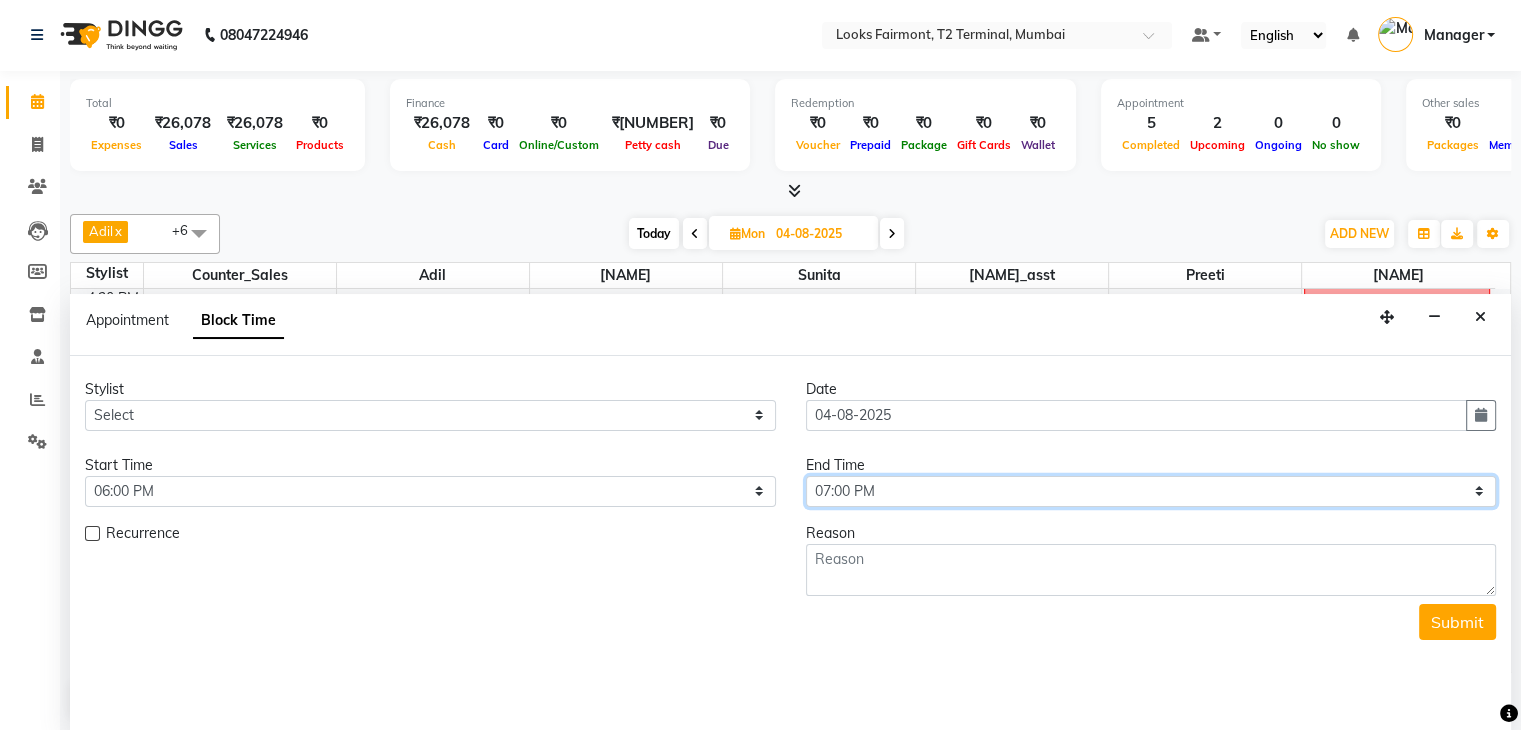 click on "Select 09:00 AM 09:15 AM 09:30 AM 09:45 AM 10:00 AM 10:15 AM 10:30 AM 10:45 AM 11:00 AM 11:15 AM 11:30 AM 11:45 AM 12:00 PM 12:15 PM 12:30 PM 12:45 PM 01:00 PM 01:15 PM 01:30 PM 01:45 PM 02:00 PM 02:15 PM 02:30 PM 02:45 PM 03:00 PM 03:15 PM 03:30 PM 03:45 PM 04:00 PM 04:15 PM 04:30 PM 04:45 PM 05:00 PM 05:15 PM 05:30 PM 05:45 PM 06:00 PM 06:15 PM 06:30 PM 06:45 PM 07:00 PM 07:15 PM 07:30 PM 07:45 PM 08:00 PM" at bounding box center (1151, 491) 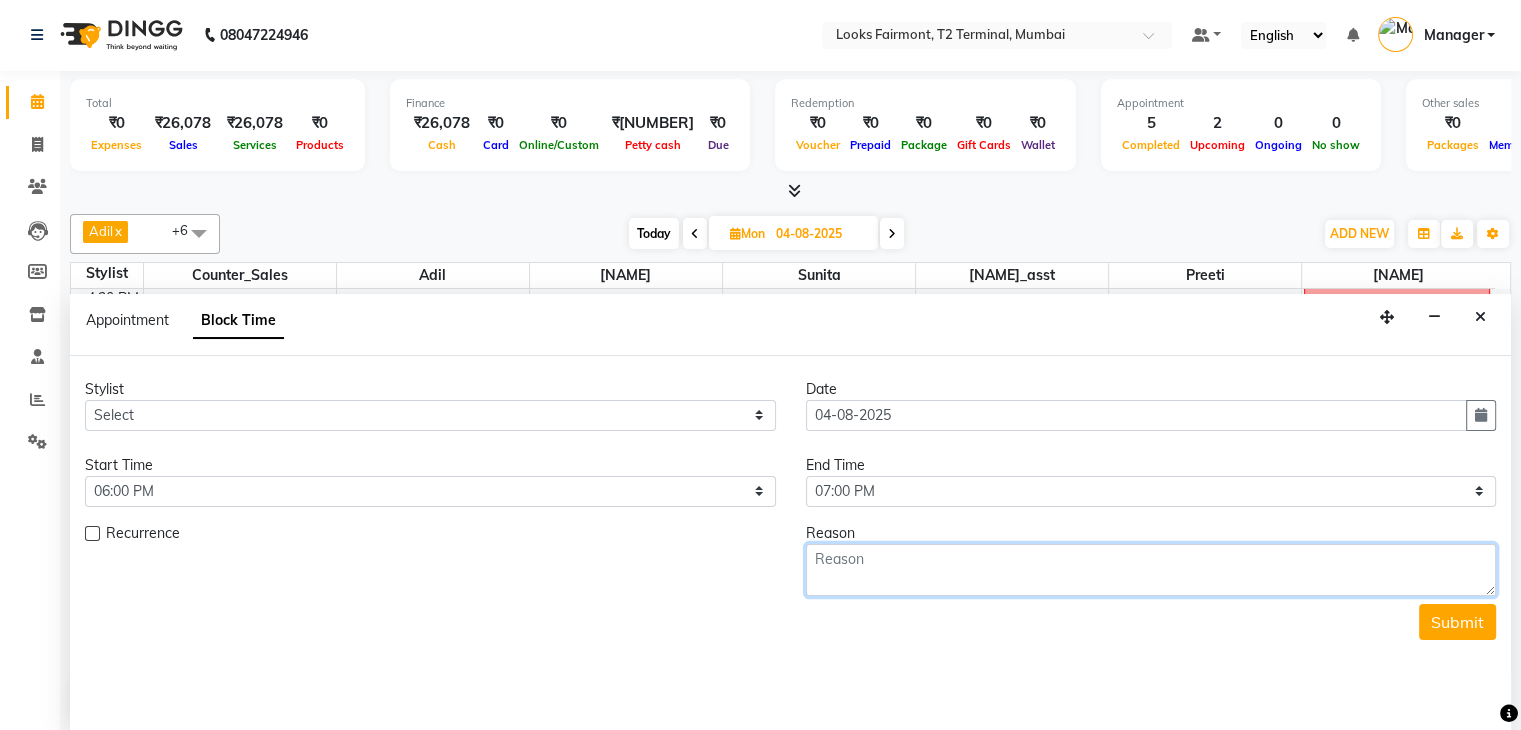 click at bounding box center (1151, 570) 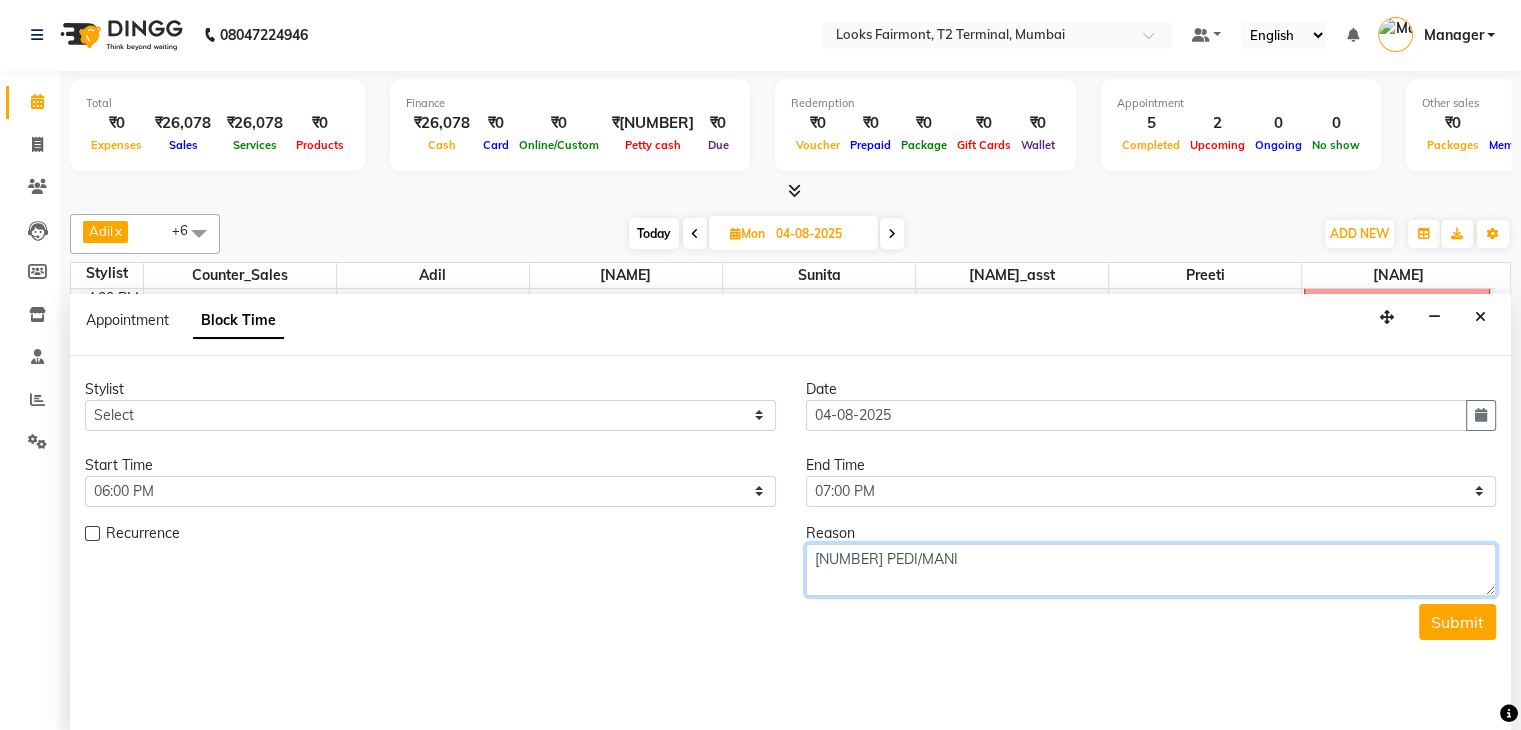 type on "926 PEDI/MANI" 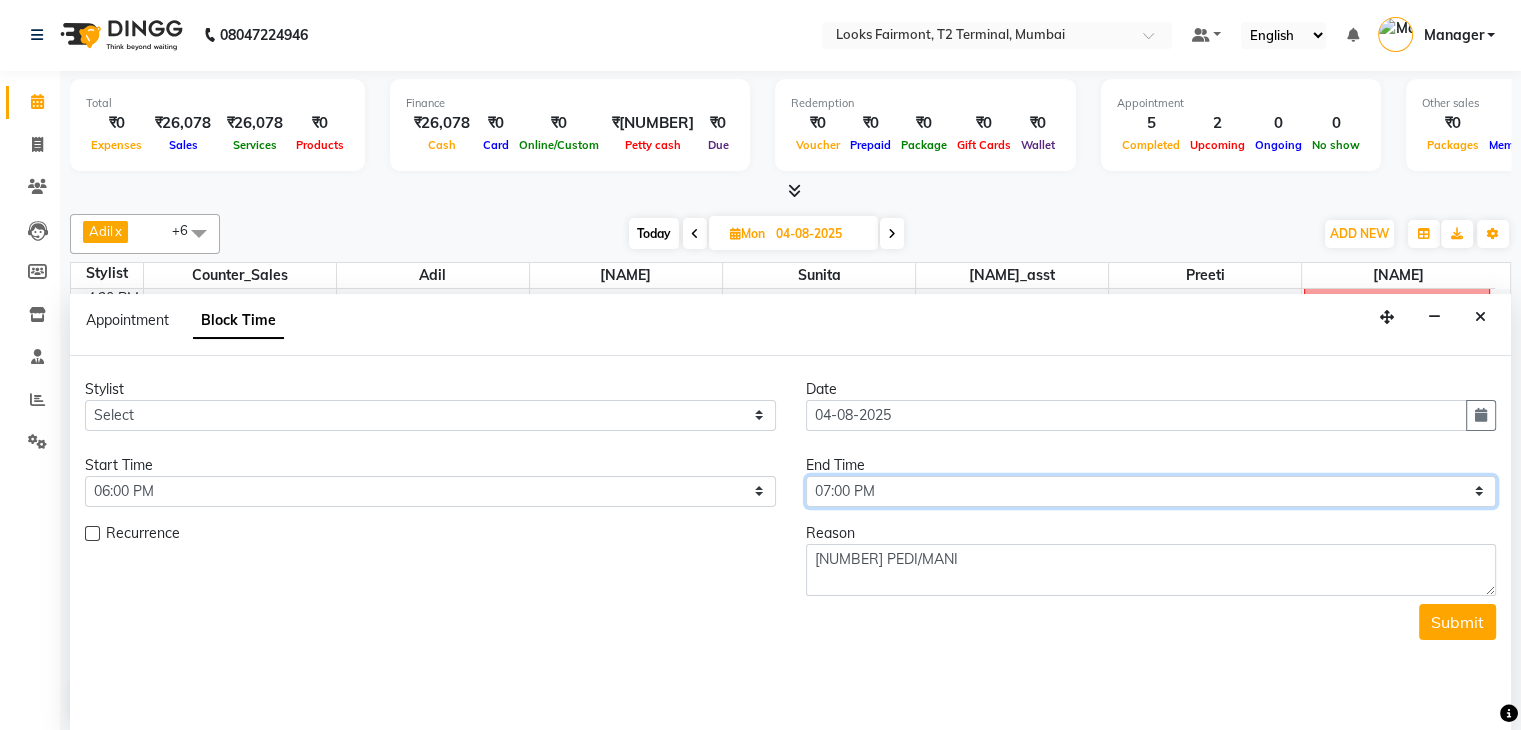 click on "Select 09:00 AM 09:15 AM 09:30 AM 09:45 AM 10:00 AM 10:15 AM 10:30 AM 10:45 AM 11:00 AM 11:15 AM 11:30 AM 11:45 AM 12:00 PM 12:15 PM 12:30 PM 12:45 PM 01:00 PM 01:15 PM 01:30 PM 01:45 PM 02:00 PM 02:15 PM 02:30 PM 02:45 PM 03:00 PM 03:15 PM 03:30 PM 03:45 PM 04:00 PM 04:15 PM 04:30 PM 04:45 PM 05:00 PM 05:15 PM 05:30 PM 05:45 PM 06:00 PM 06:15 PM 06:30 PM 06:45 PM 07:00 PM 07:15 PM 07:30 PM 07:45 PM 08:00 PM" at bounding box center [1151, 491] 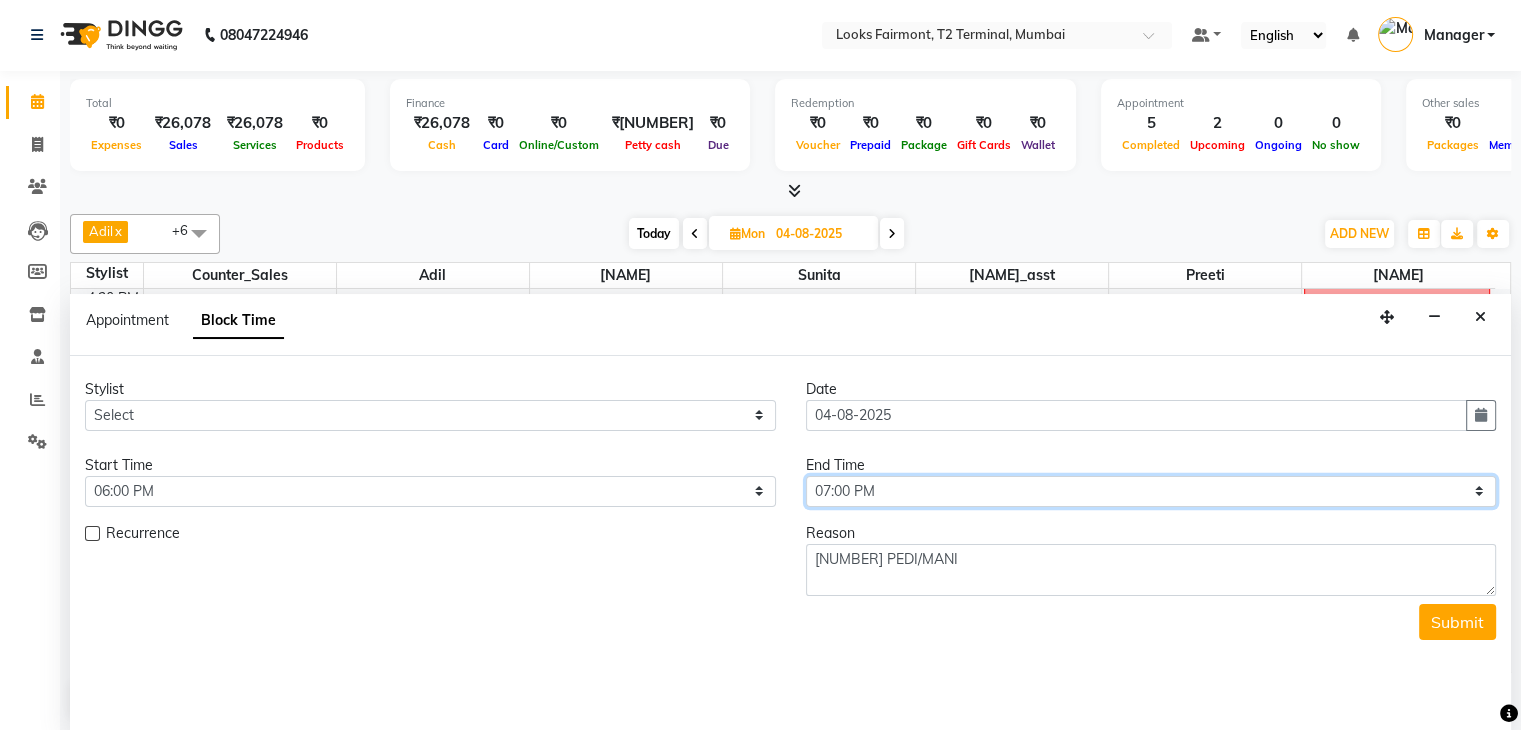 select on "1170" 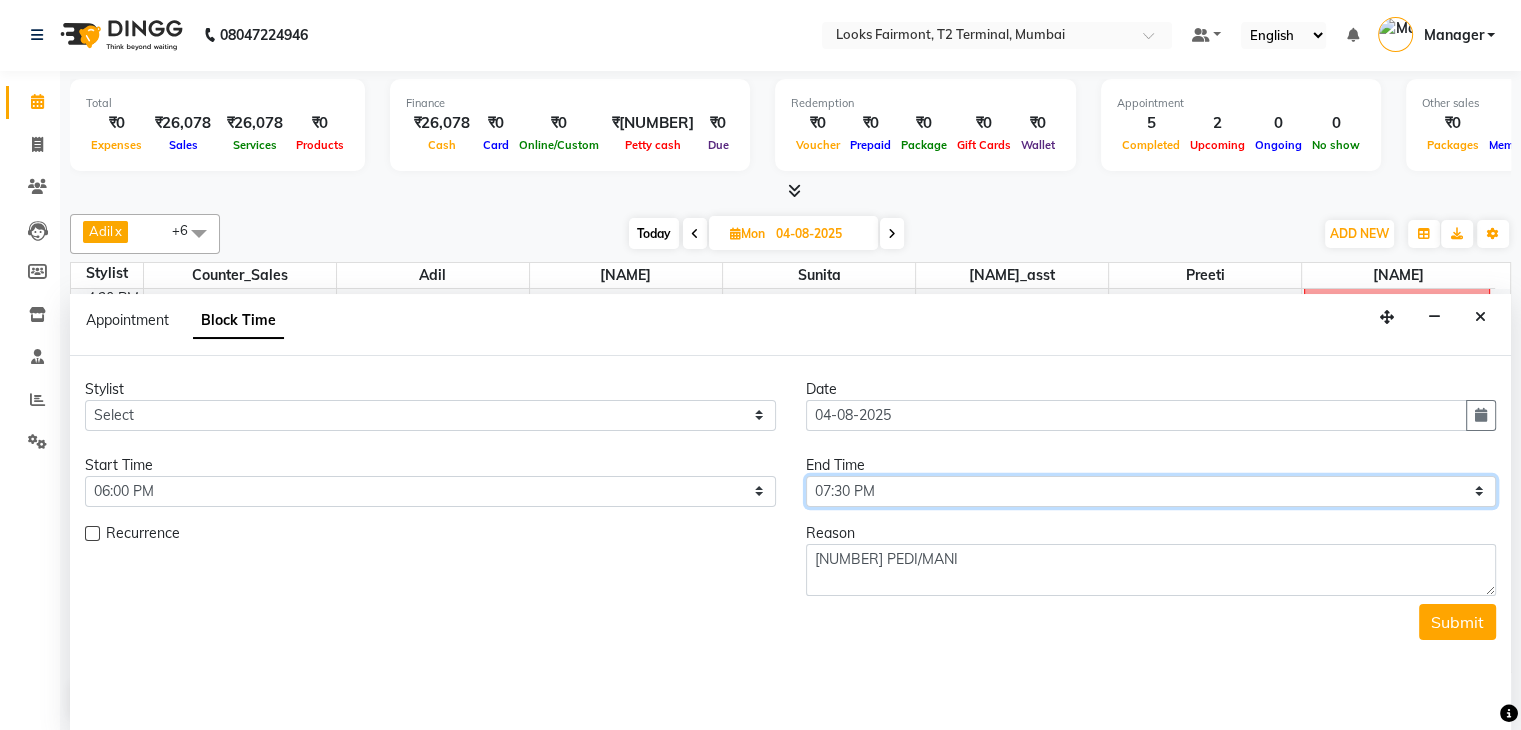 click on "Select 09:00 AM 09:15 AM 09:30 AM 09:45 AM 10:00 AM 10:15 AM 10:30 AM 10:45 AM 11:00 AM 11:15 AM 11:30 AM 11:45 AM 12:00 PM 12:15 PM 12:30 PM 12:45 PM 01:00 PM 01:15 PM 01:30 PM 01:45 PM 02:00 PM 02:15 PM 02:30 PM 02:45 PM 03:00 PM 03:15 PM 03:30 PM 03:45 PM 04:00 PM 04:15 PM 04:30 PM 04:45 PM 05:00 PM 05:15 PM 05:30 PM 05:45 PM 06:00 PM 06:15 PM 06:30 PM 06:45 PM 07:00 PM 07:15 PM 07:30 PM 07:45 PM 08:00 PM" at bounding box center (1151, 491) 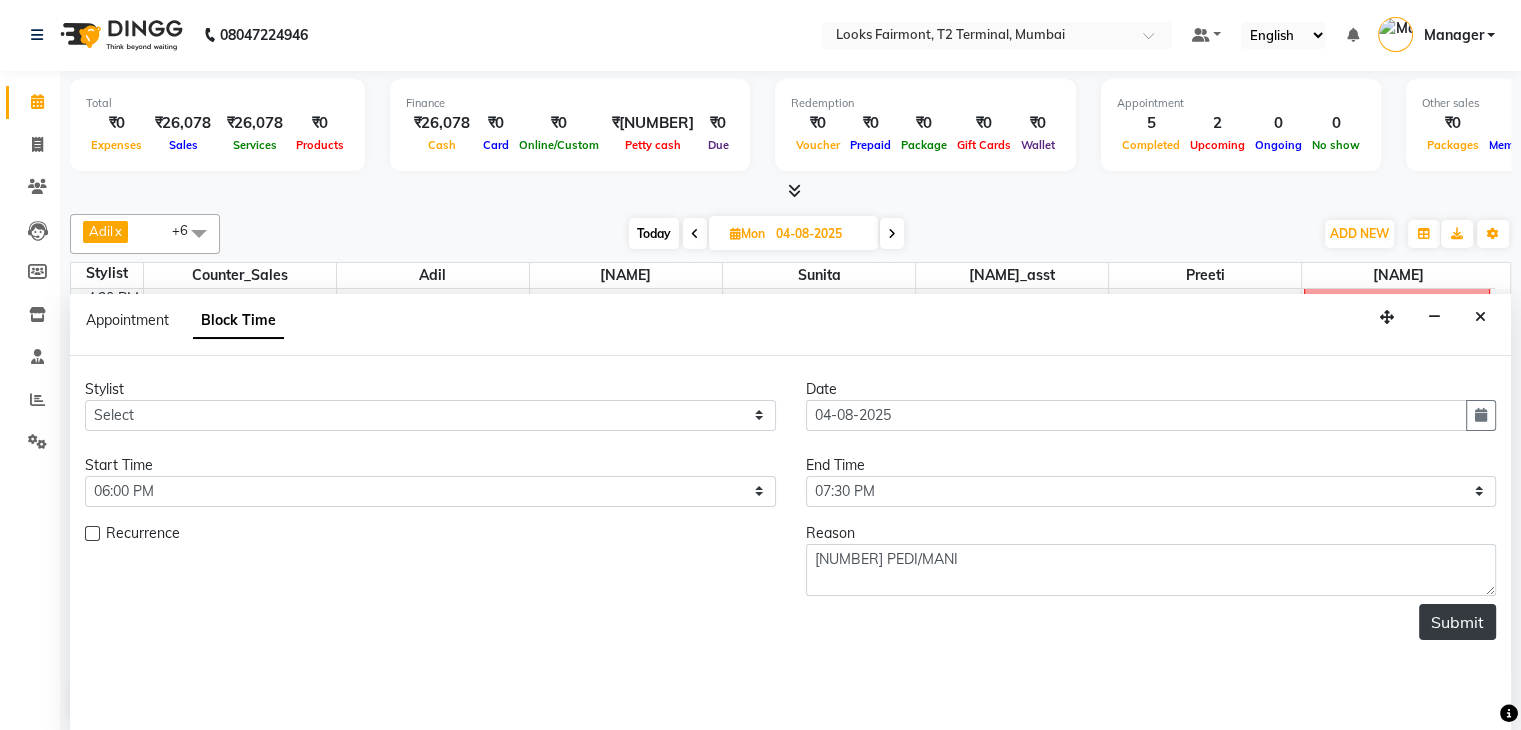 click on "Submit" at bounding box center (1457, 622) 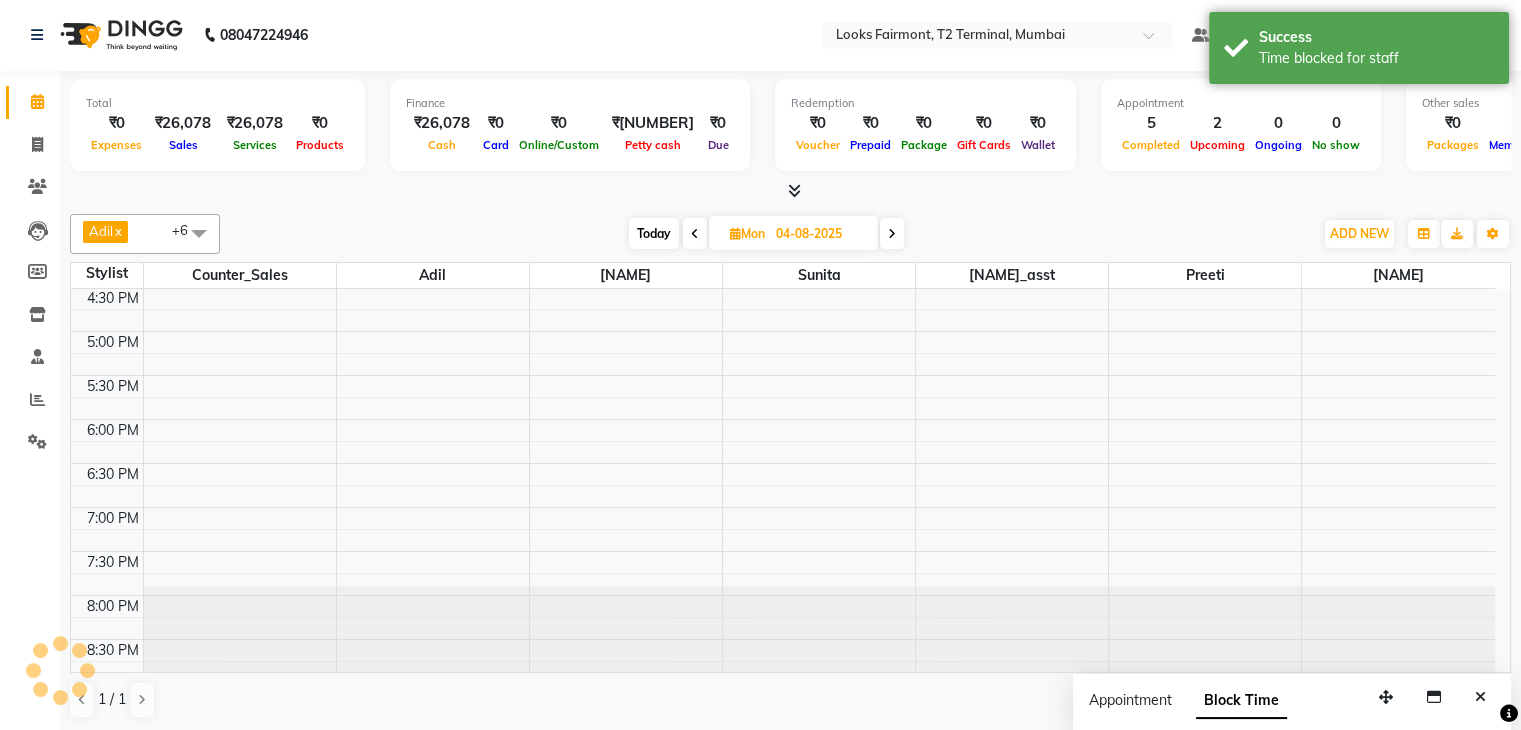 scroll, scrollTop: 0, scrollLeft: 0, axis: both 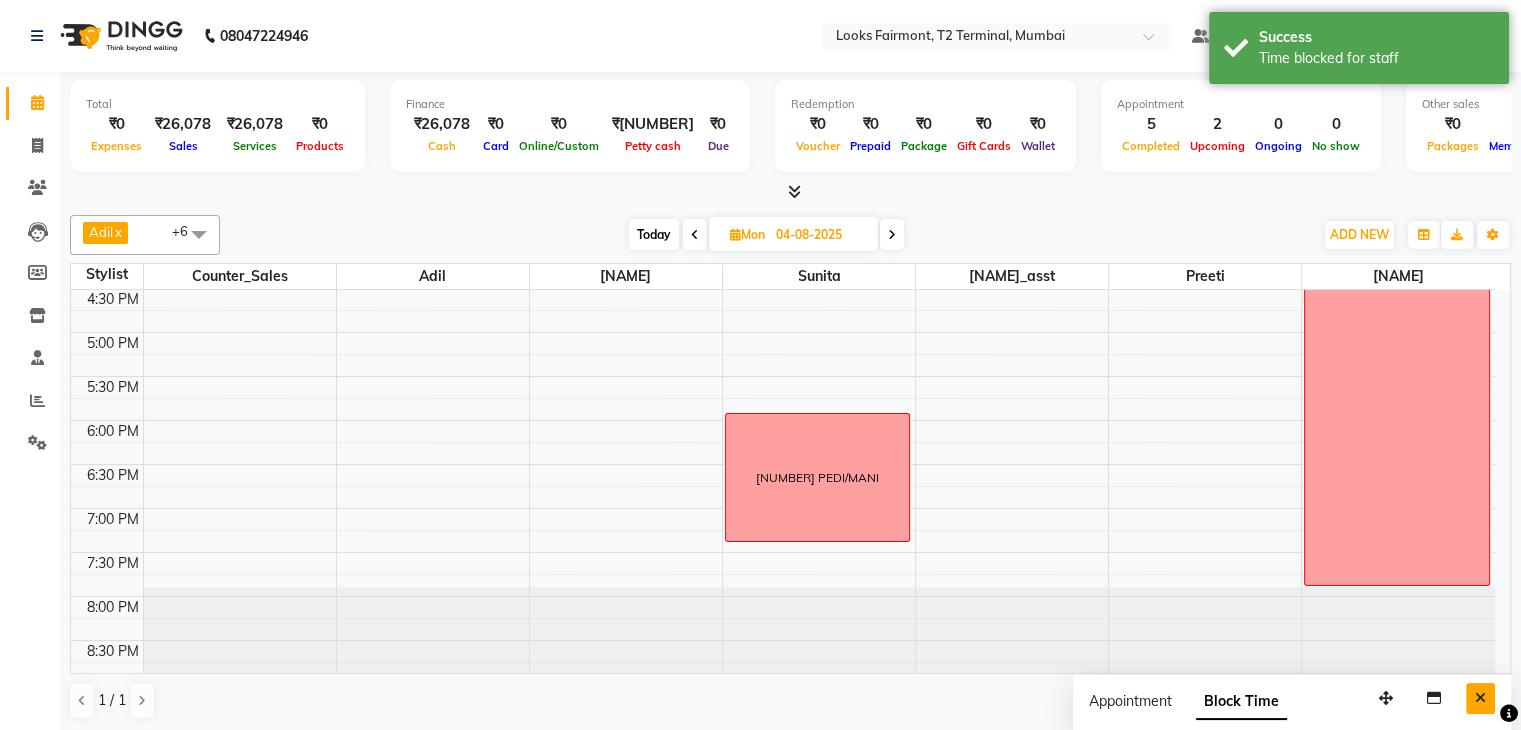 click at bounding box center (1480, 698) 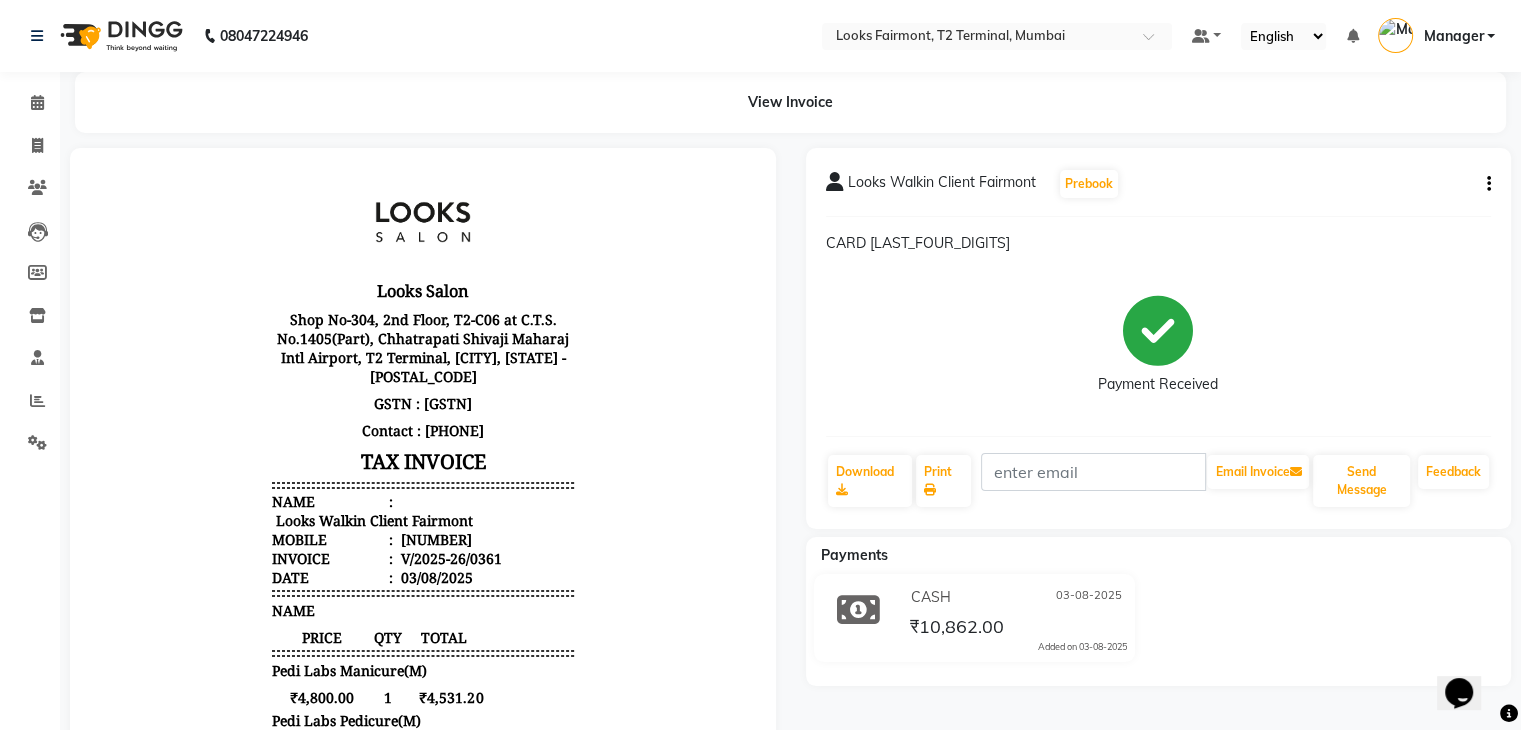 scroll, scrollTop: 82, scrollLeft: 0, axis: vertical 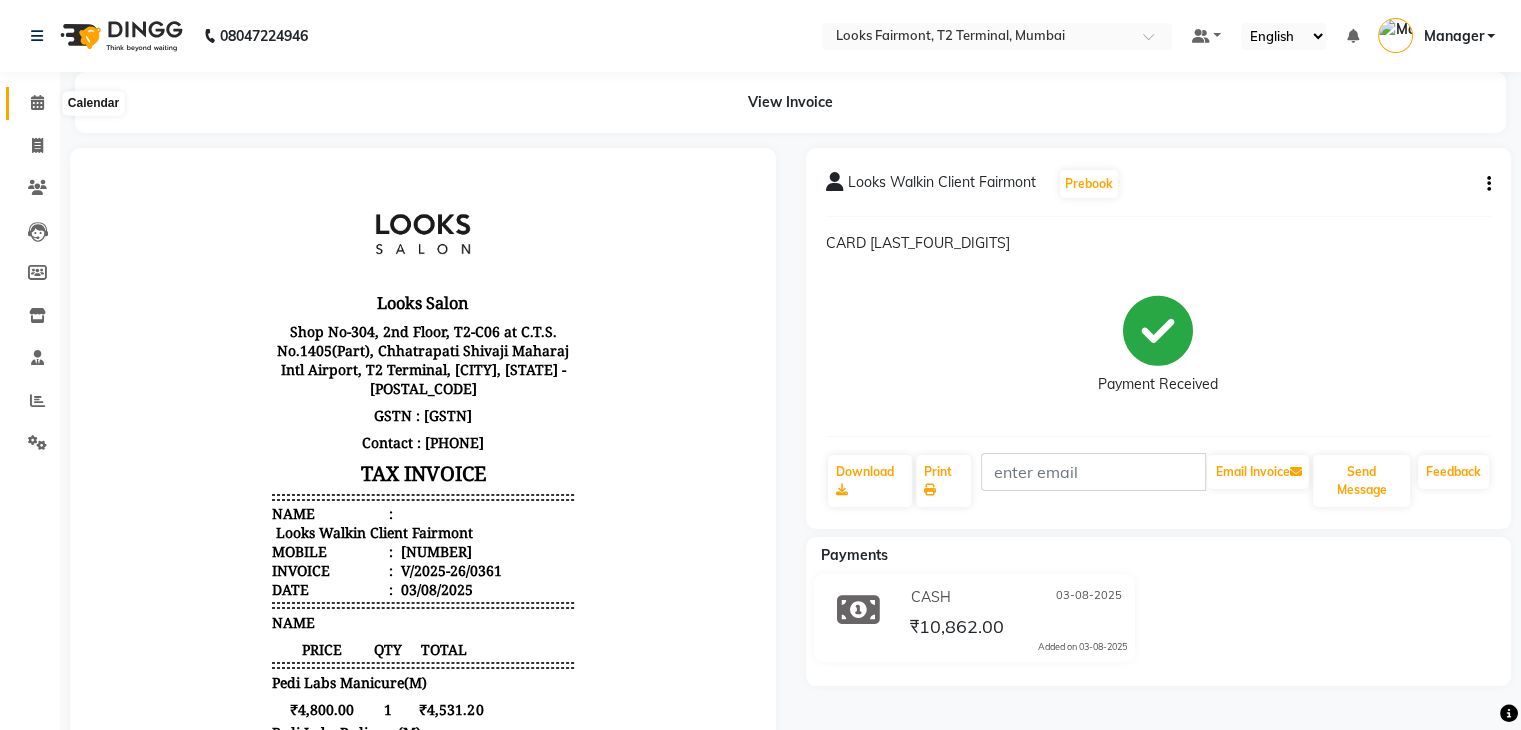 click 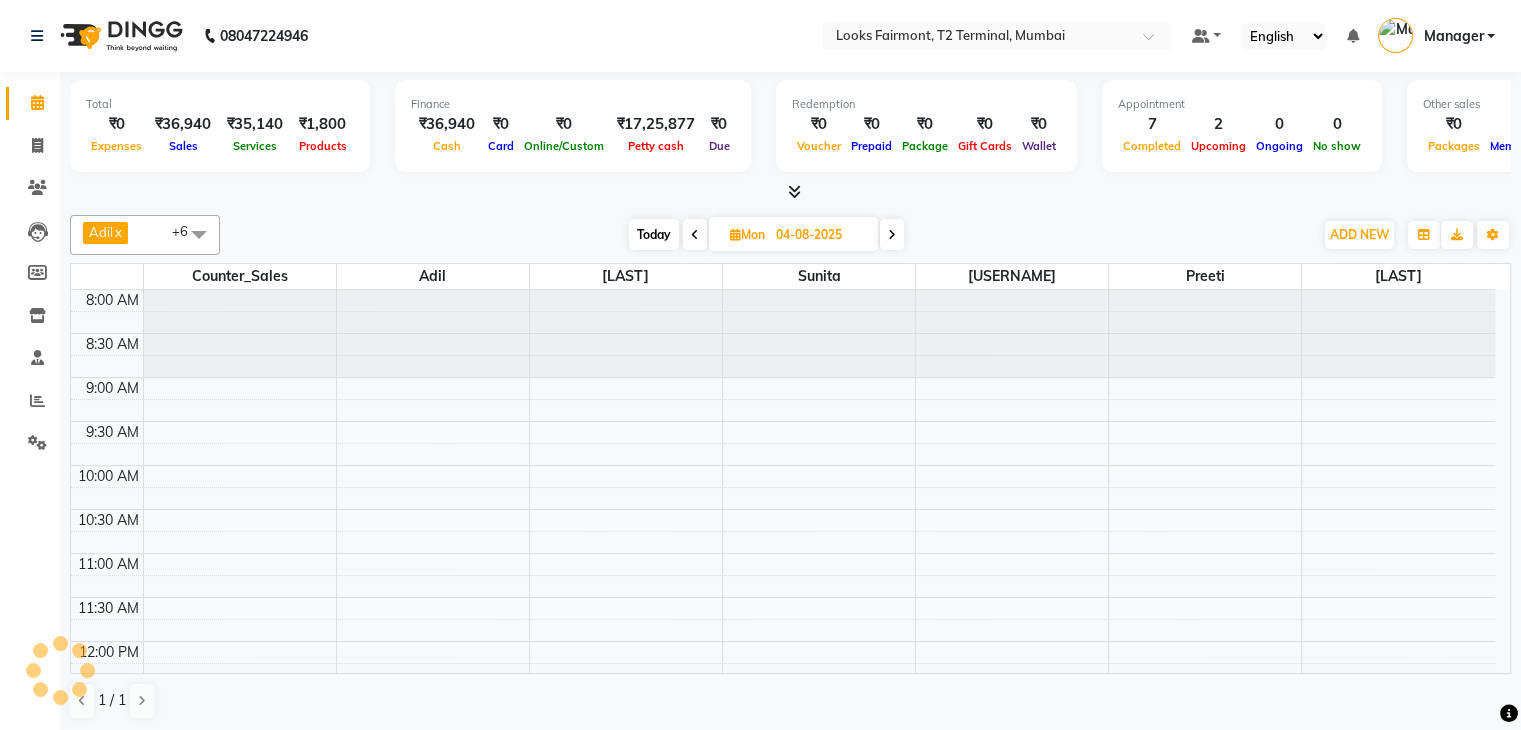 scroll, scrollTop: 0, scrollLeft: 0, axis: both 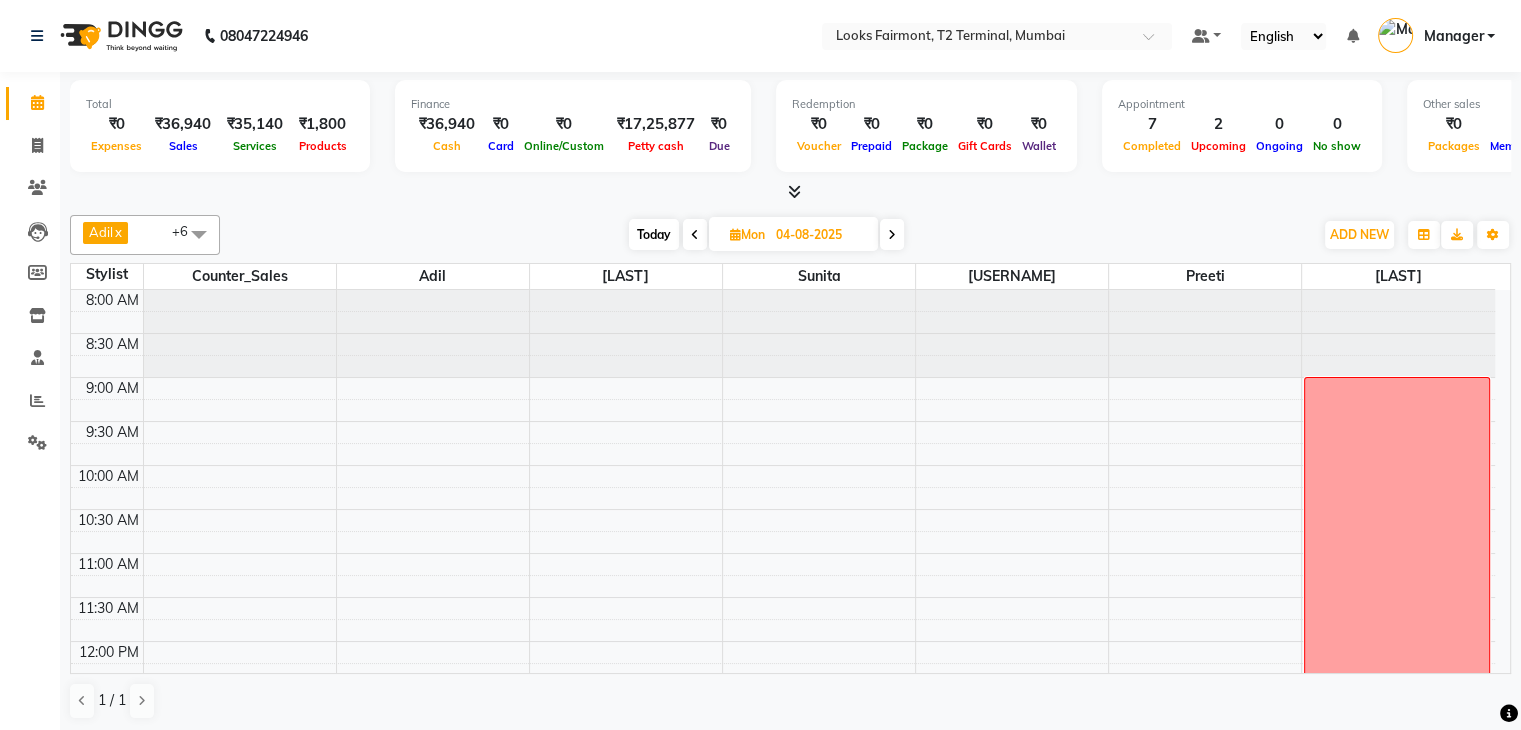 click at bounding box center (794, 191) 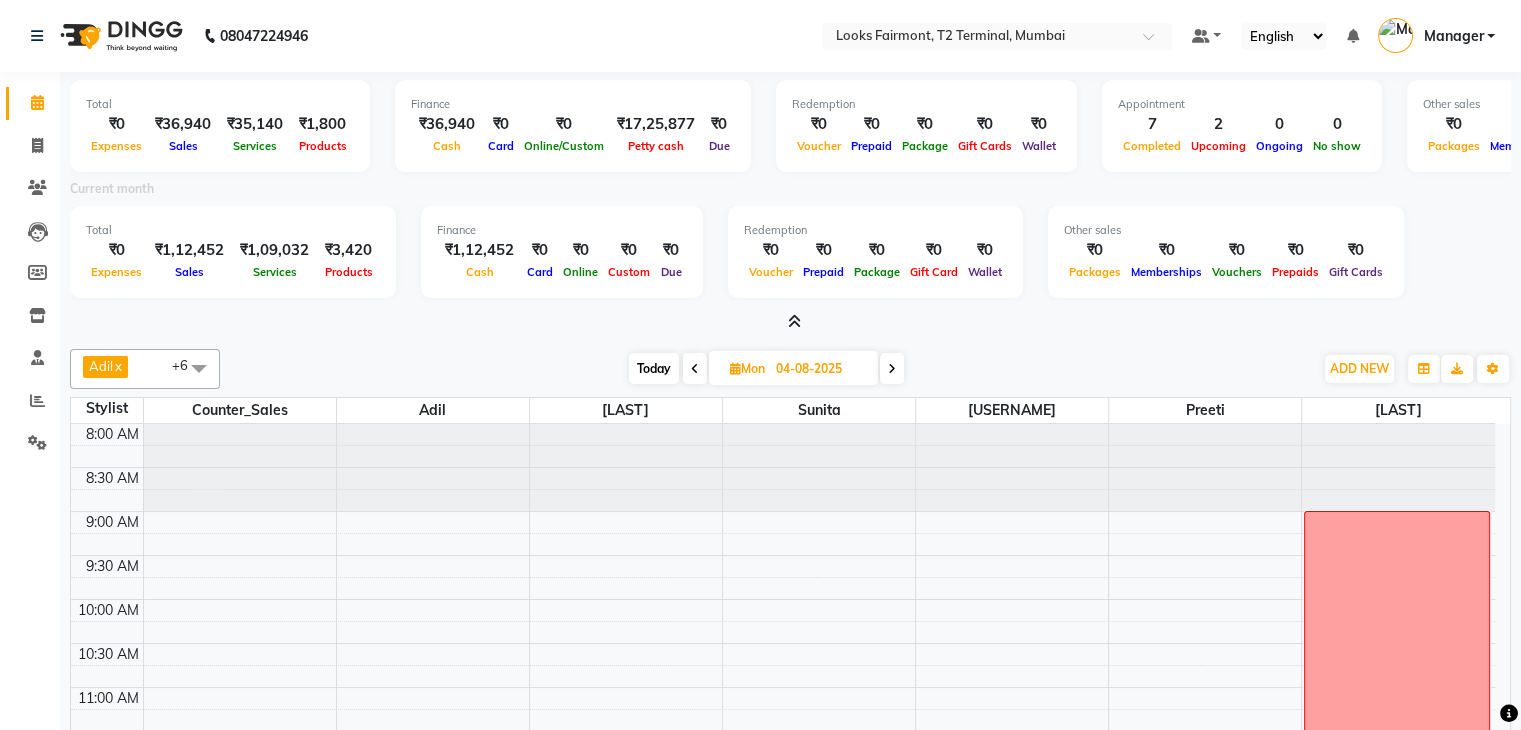 click on "Today  Mon 04-08-2025" at bounding box center (766, 369) 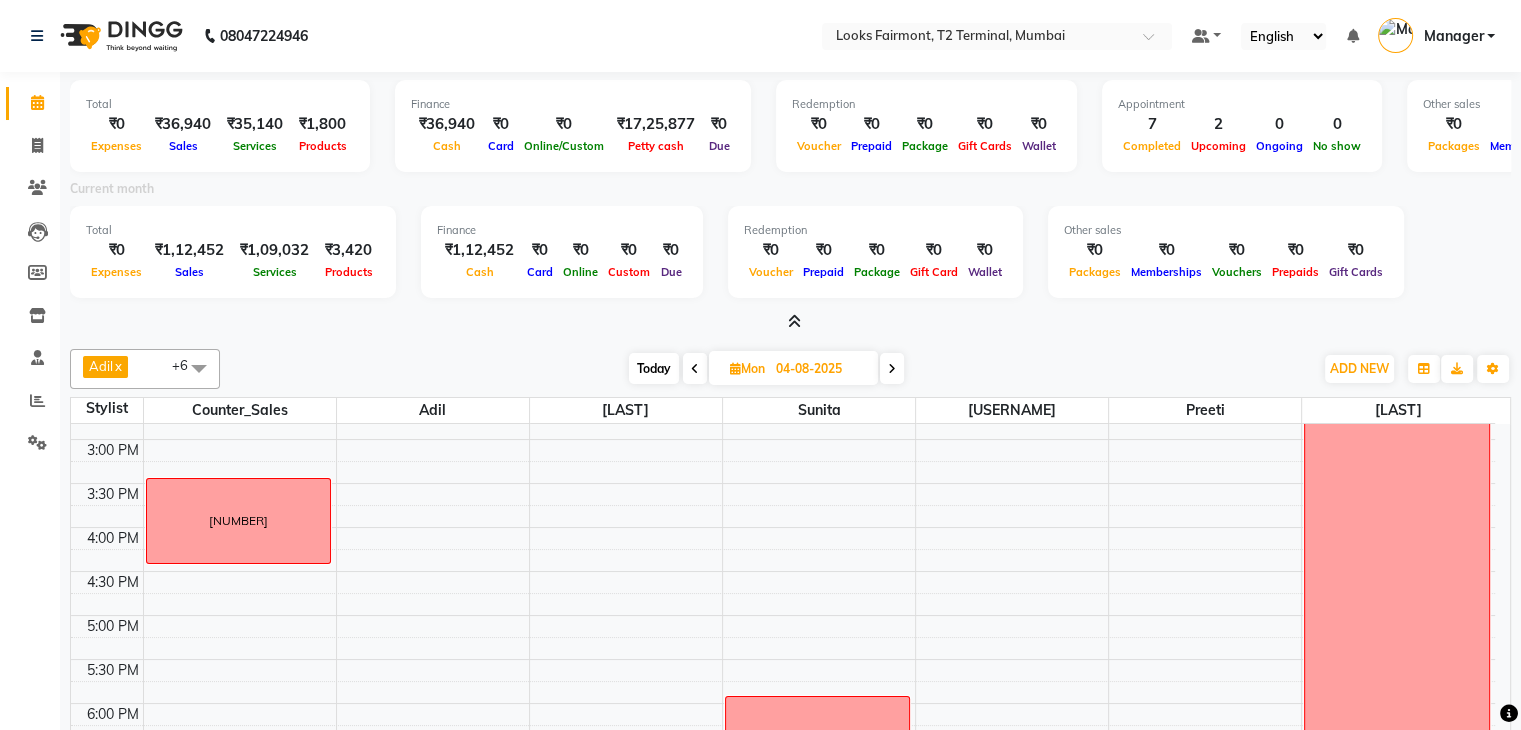scroll, scrollTop: 500, scrollLeft: 0, axis: vertical 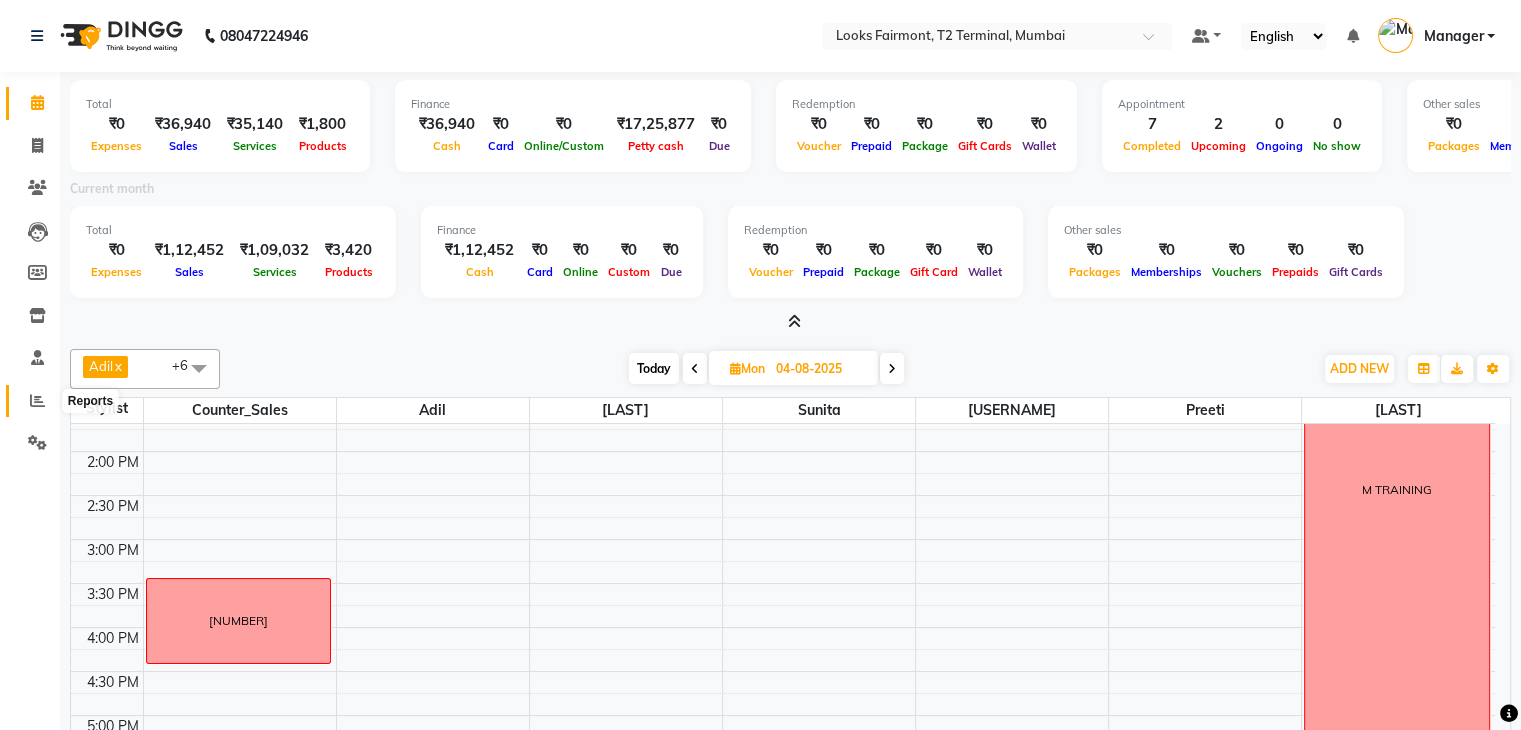 click 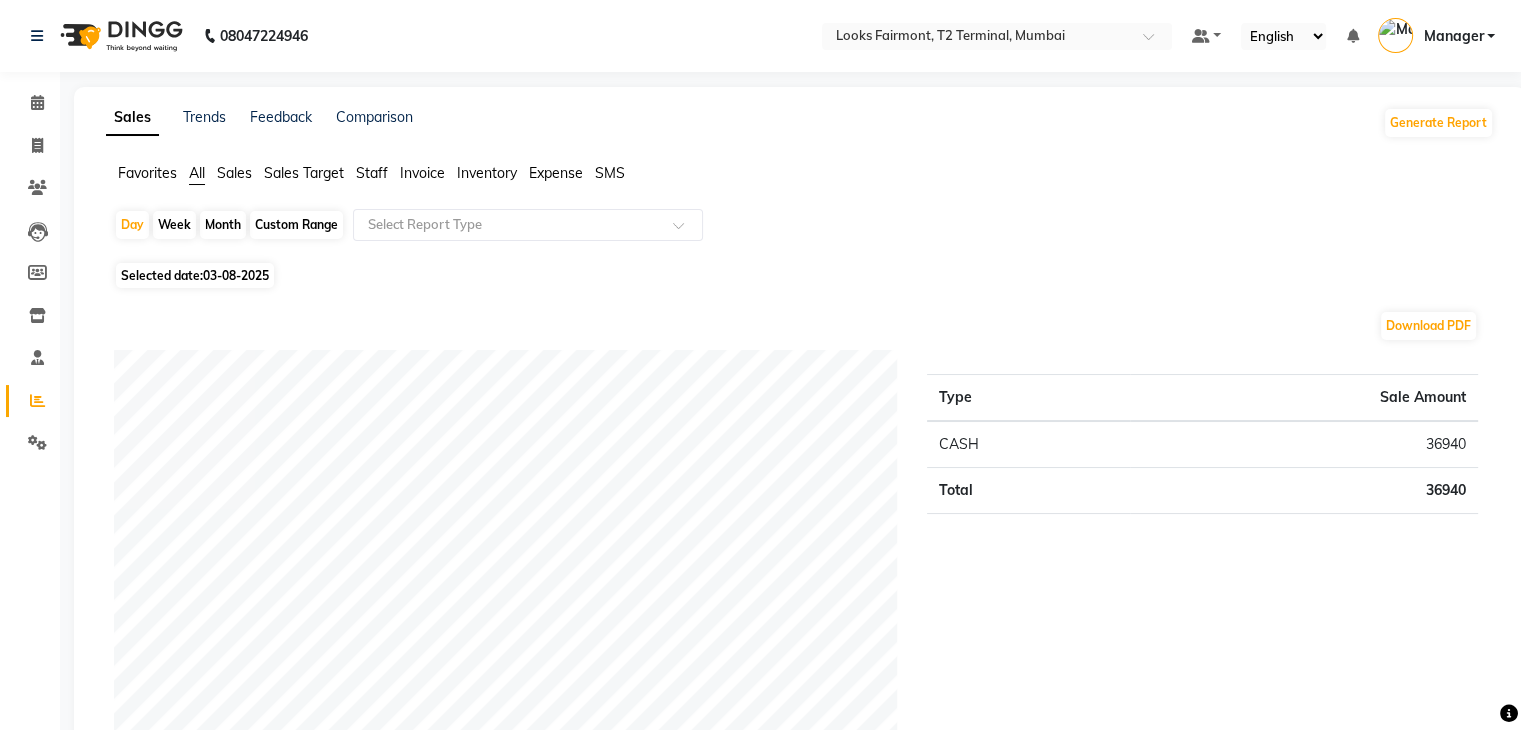 click on "Staff" 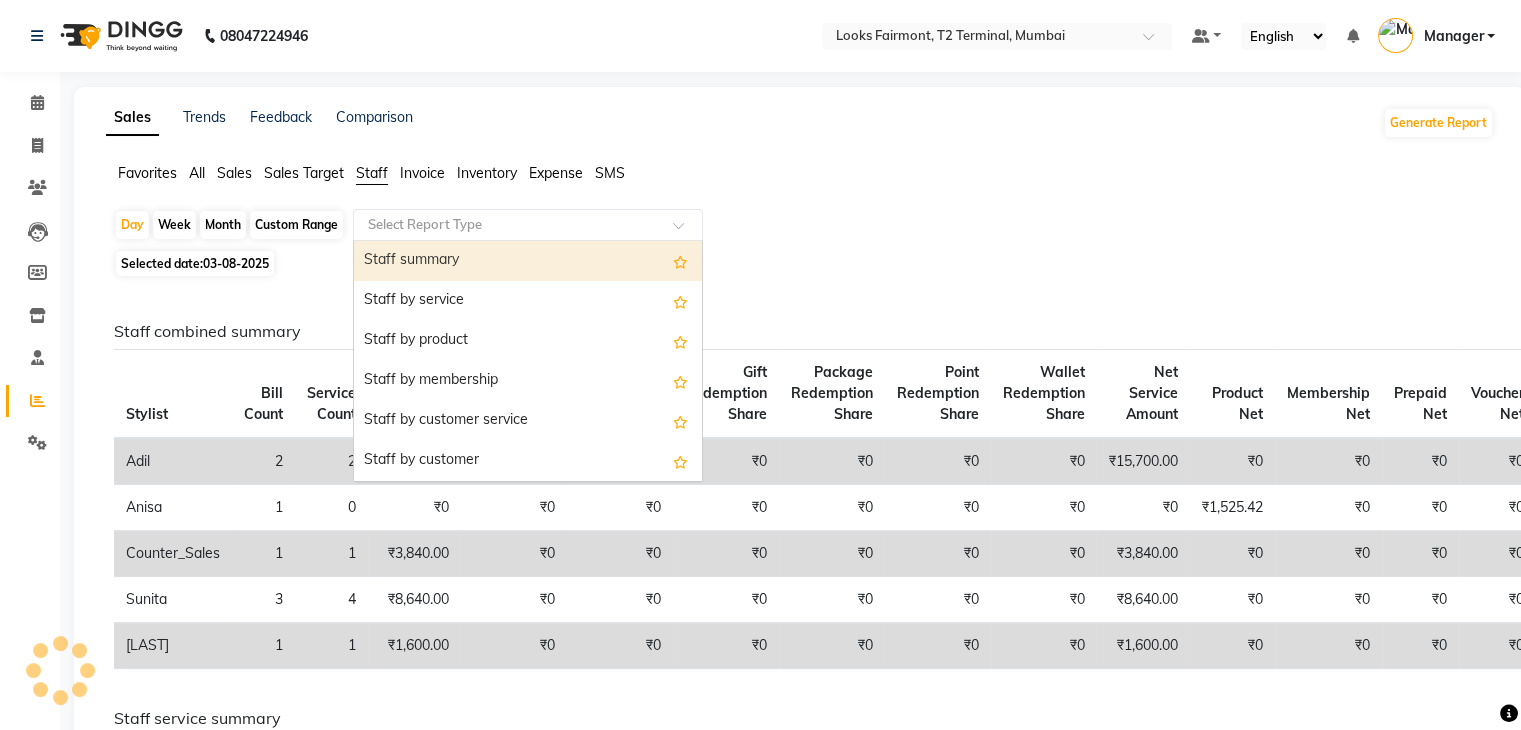 click 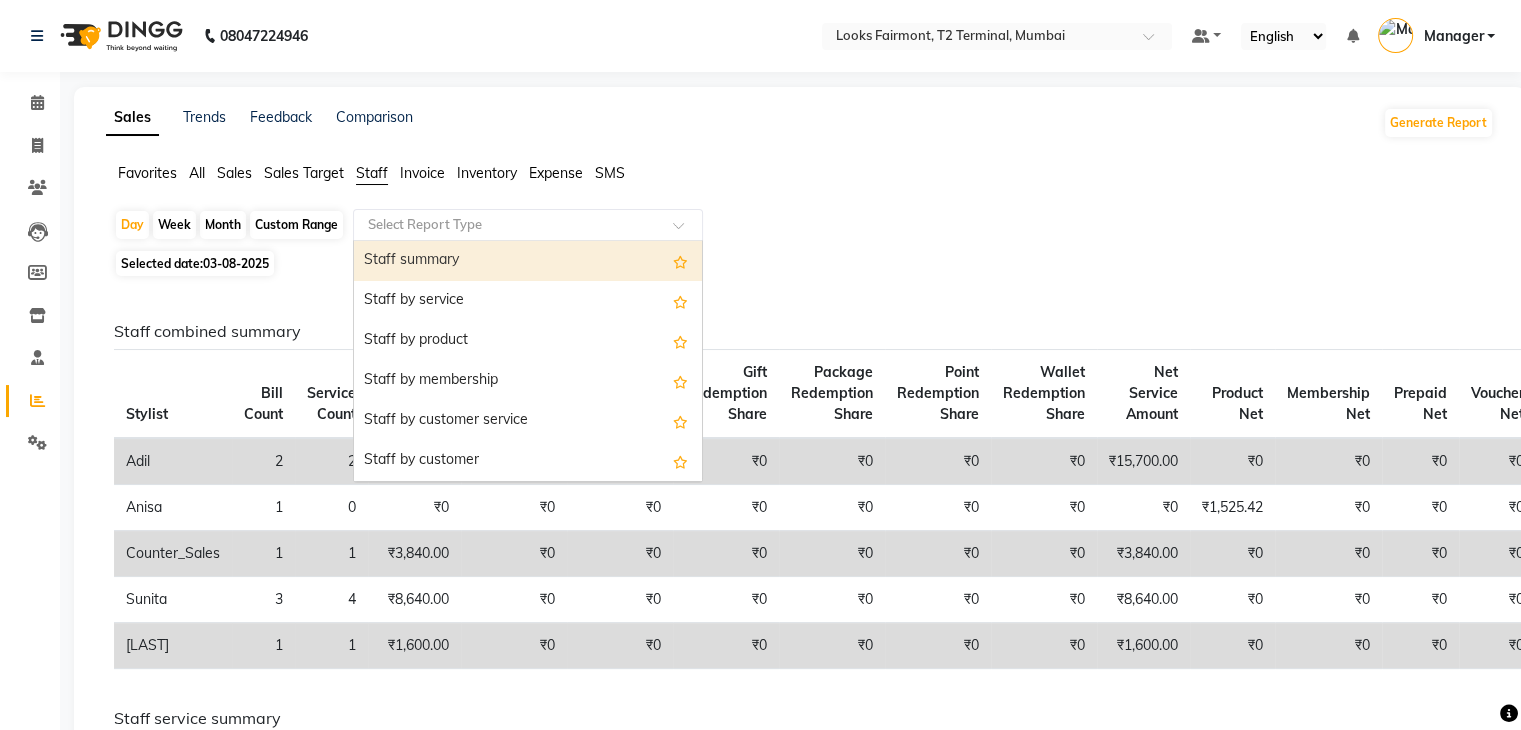 click on "Staff summary" at bounding box center [528, 261] 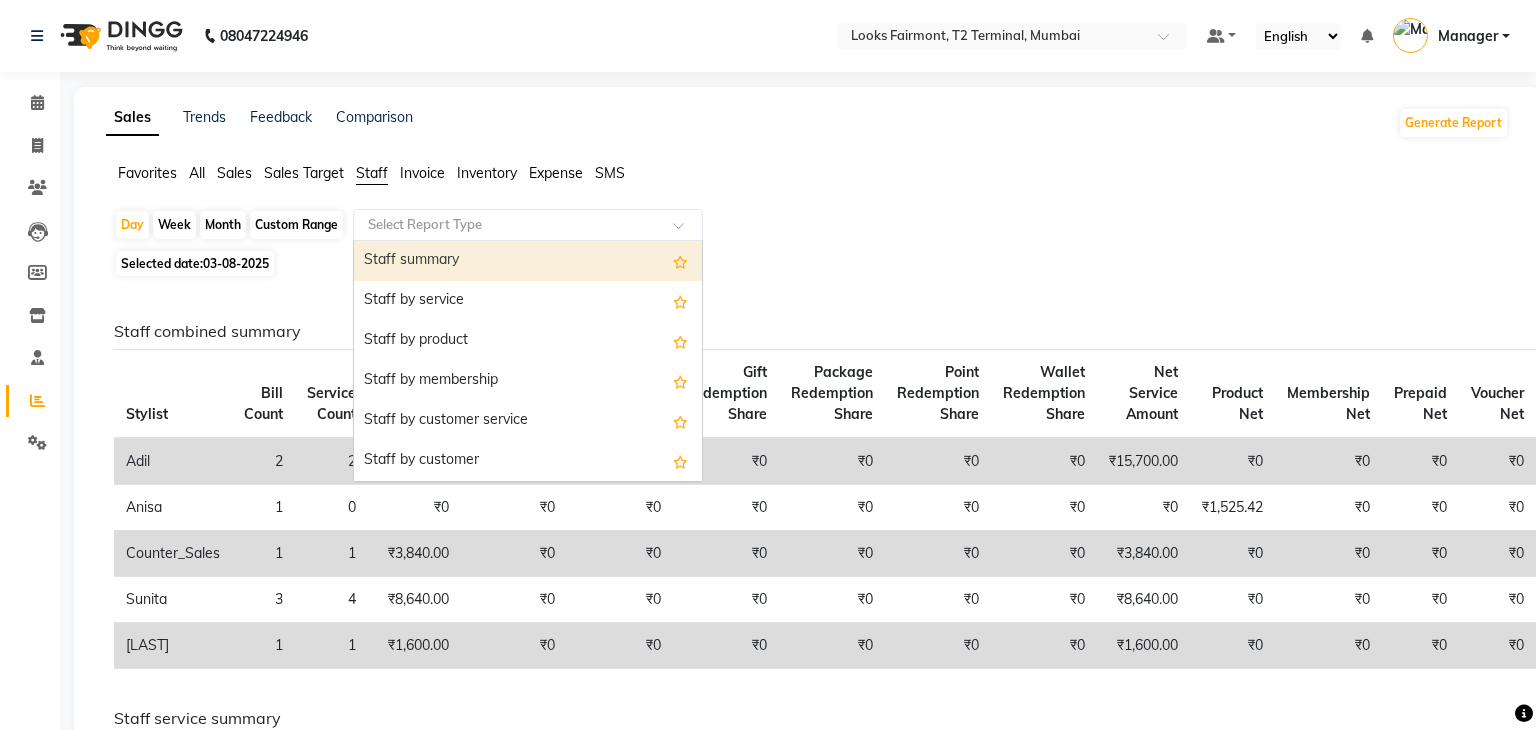 select on "full_report" 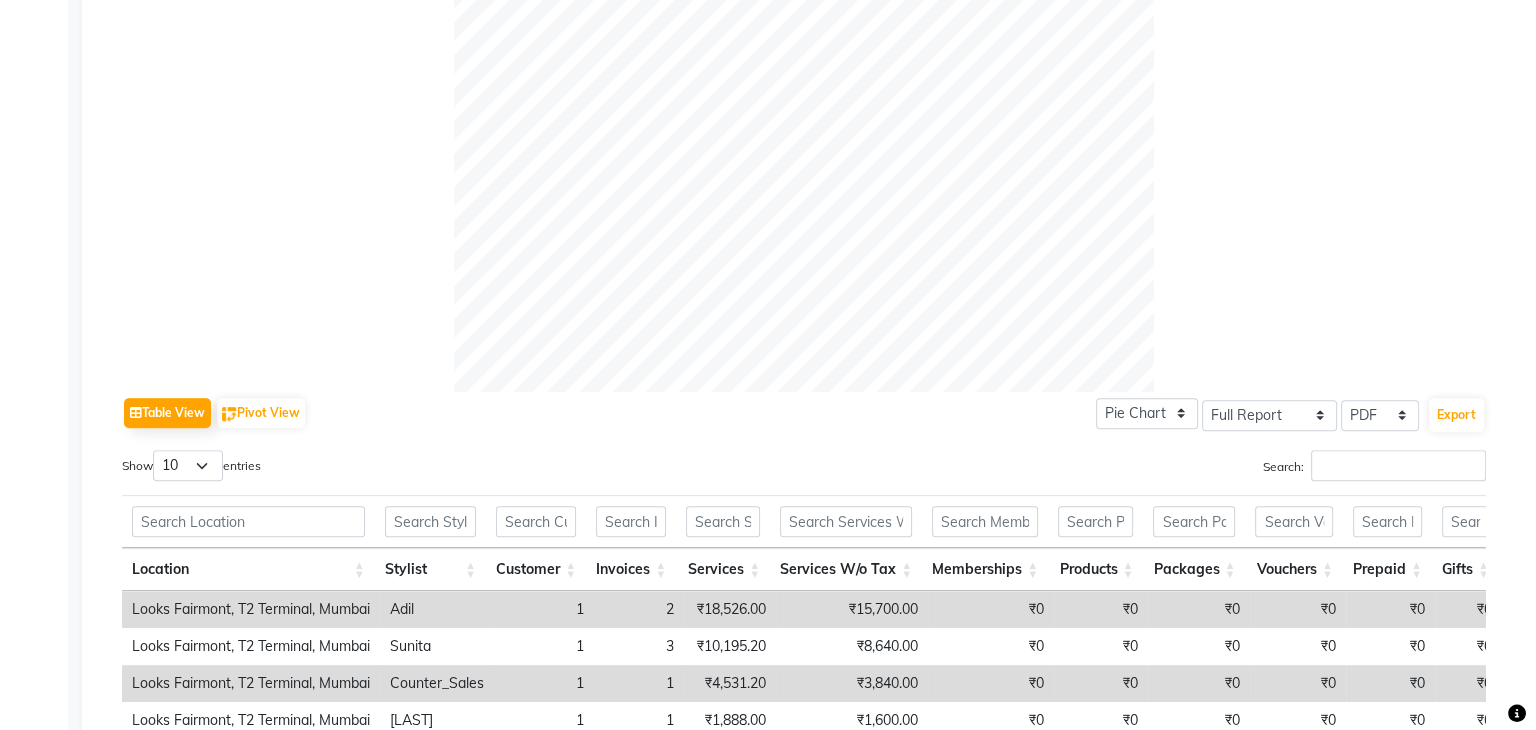 scroll, scrollTop: 700, scrollLeft: 0, axis: vertical 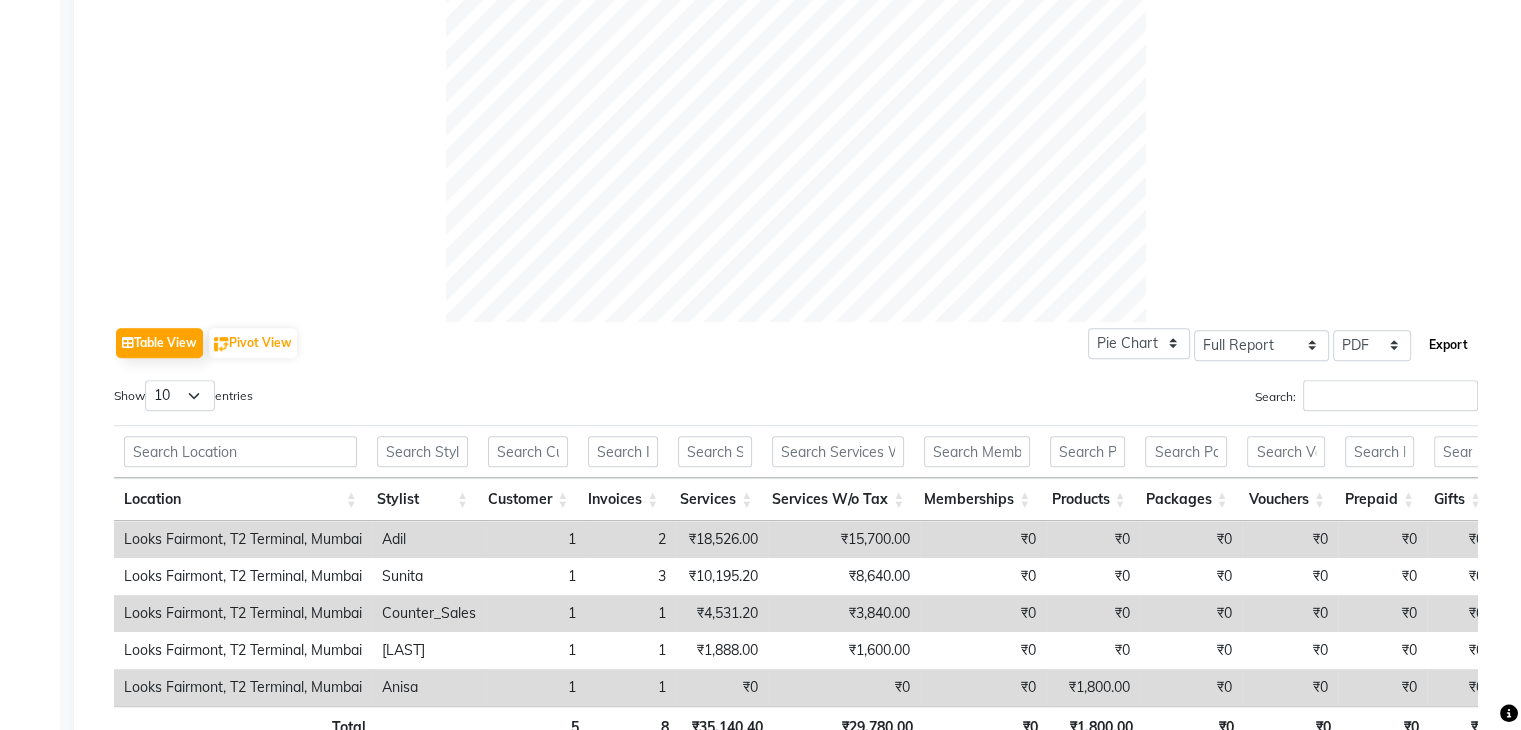 click on "Export" 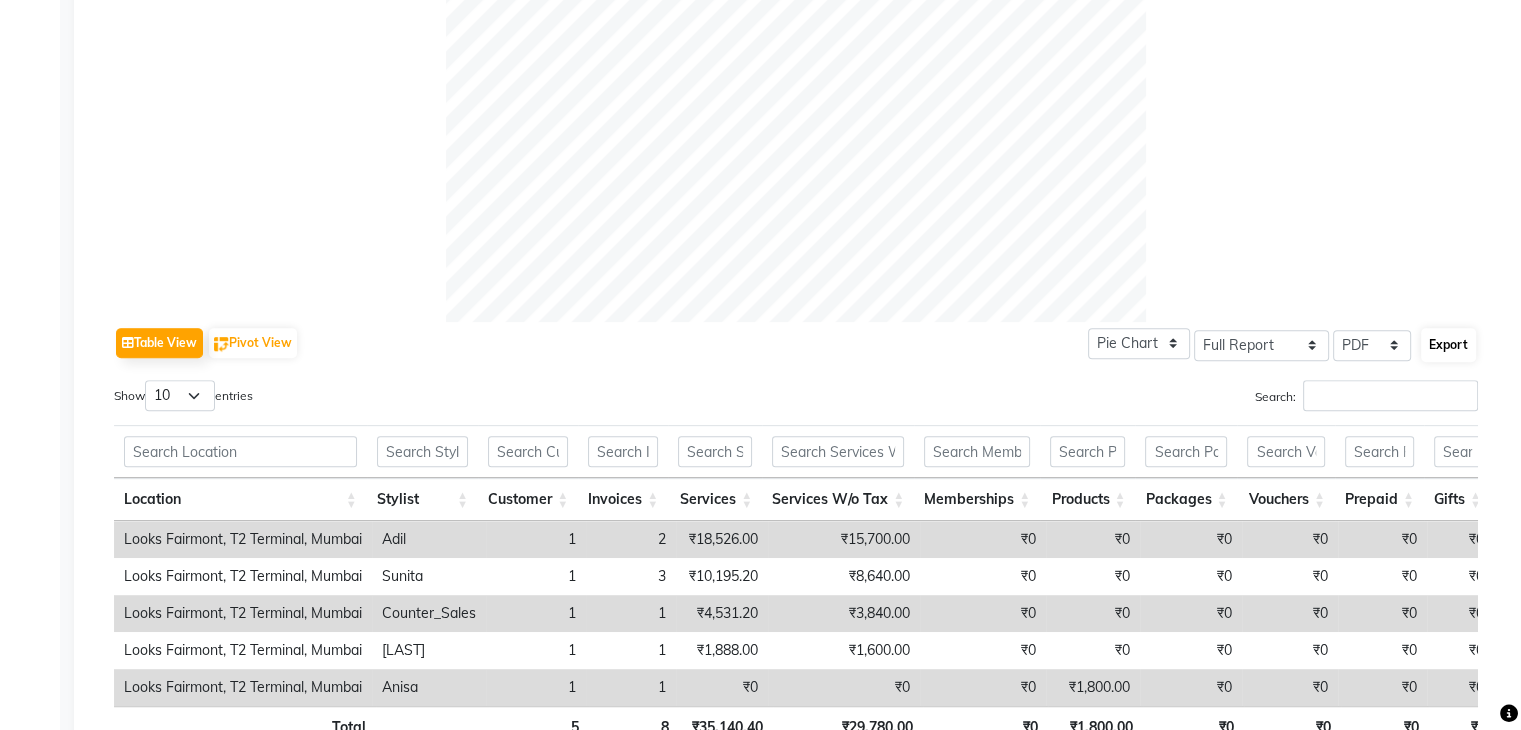 select on "monospace" 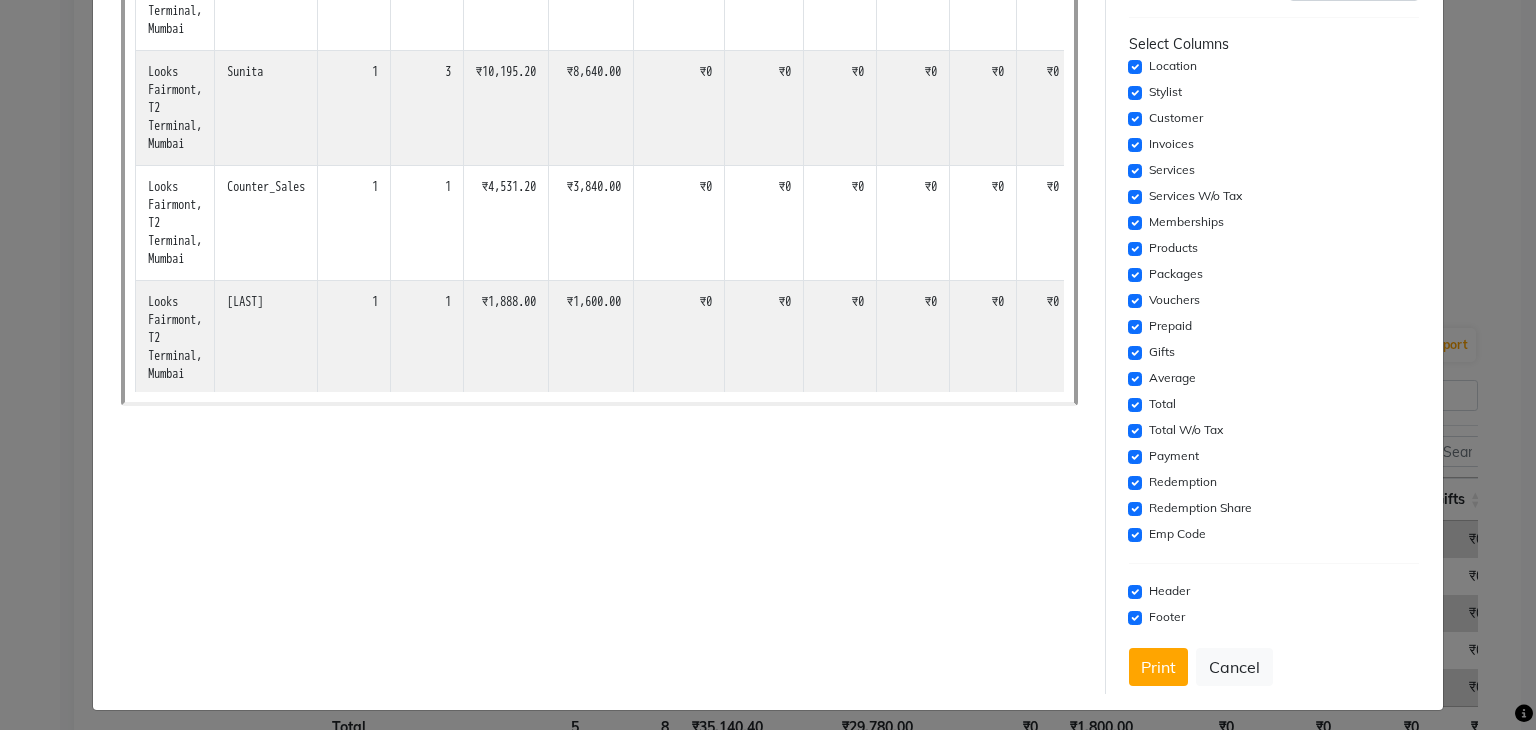 scroll, scrollTop: 307, scrollLeft: 0, axis: vertical 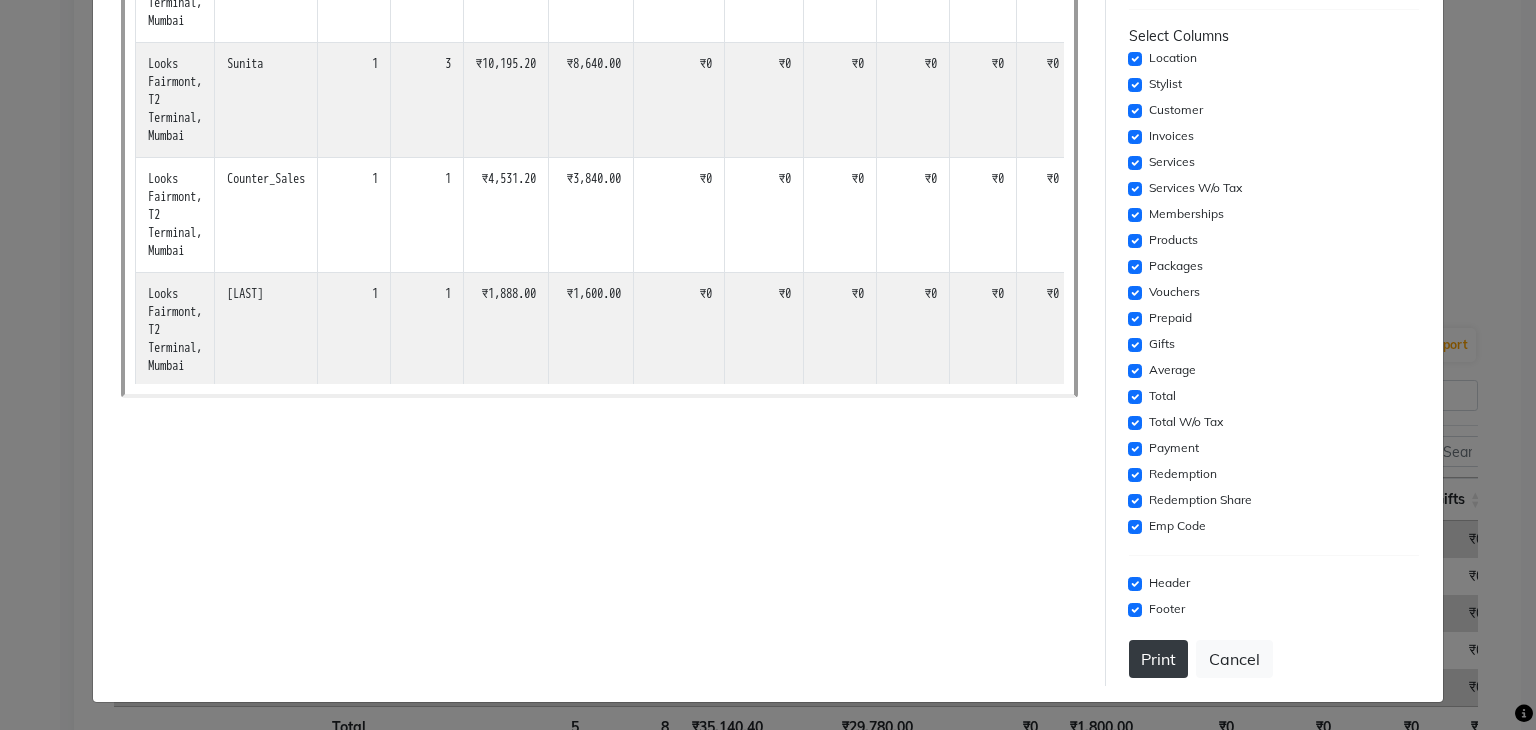 click on "Print" 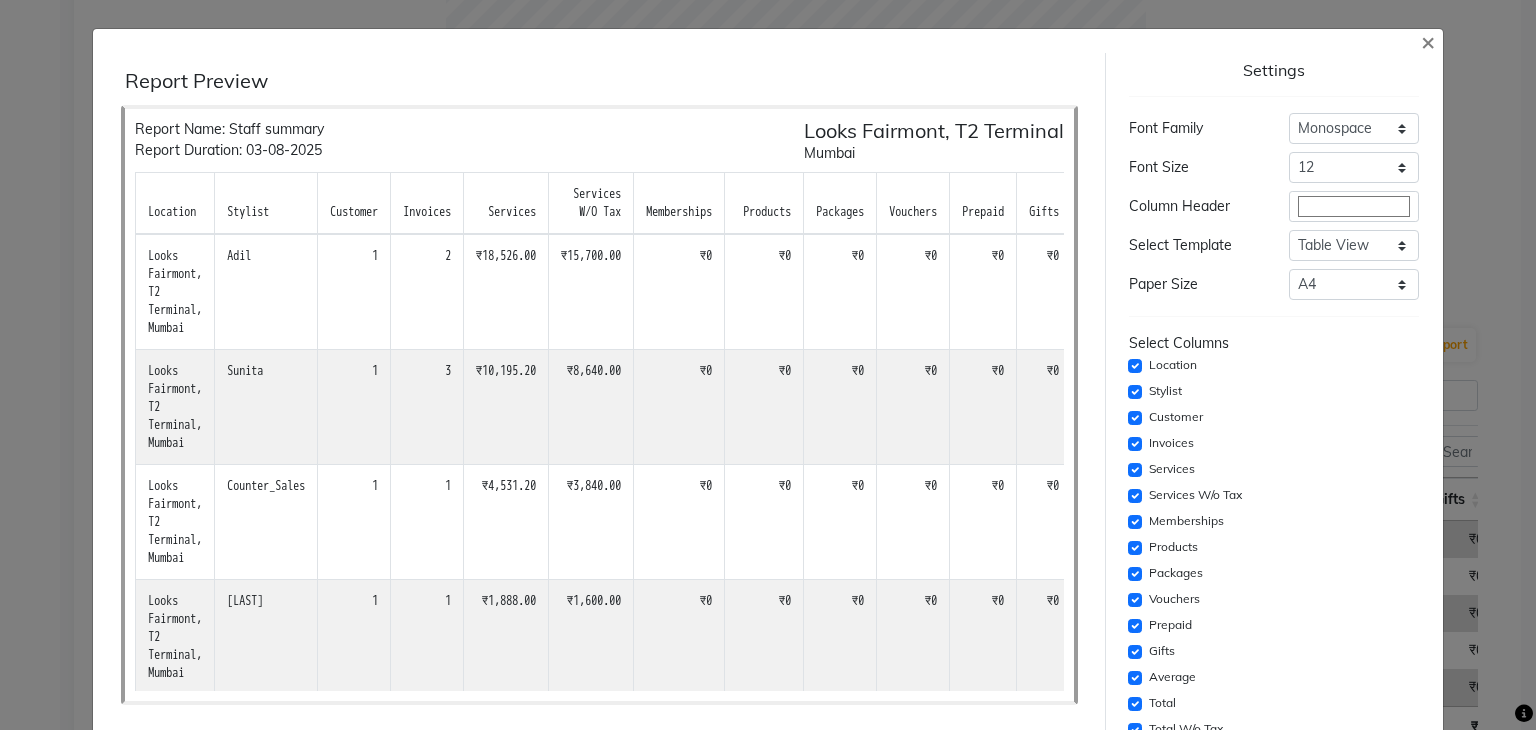 scroll, scrollTop: 0, scrollLeft: 0, axis: both 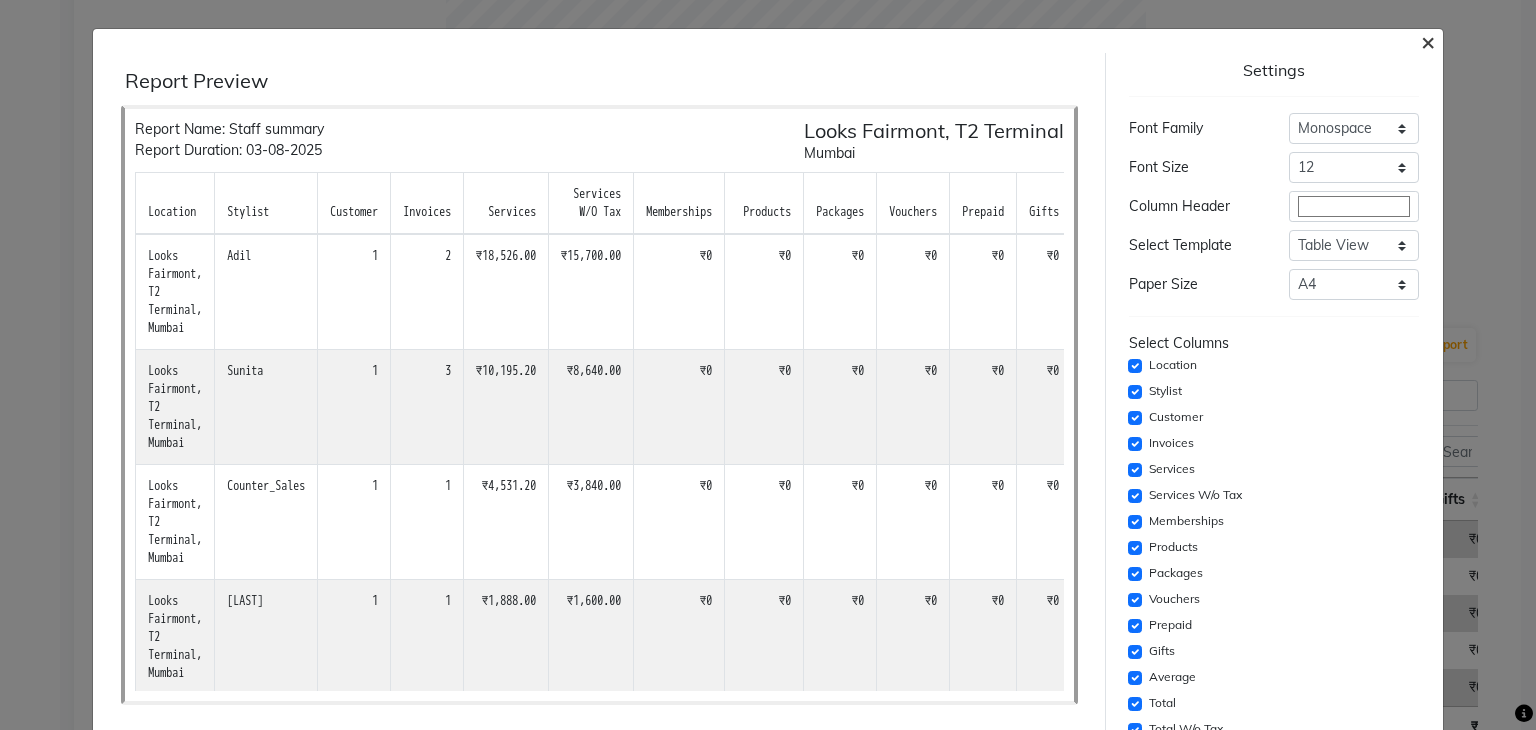 click on "×" 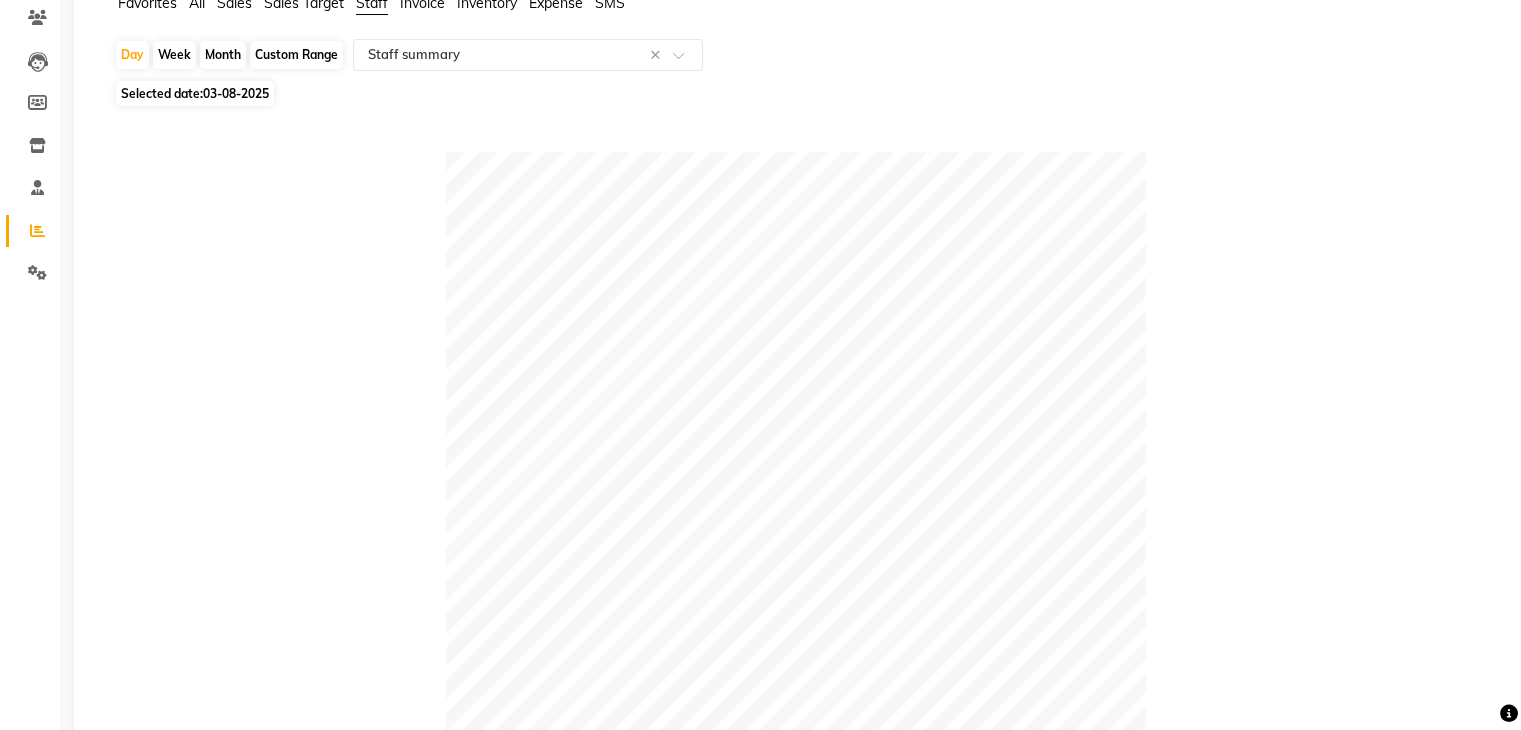 scroll, scrollTop: 0, scrollLeft: 0, axis: both 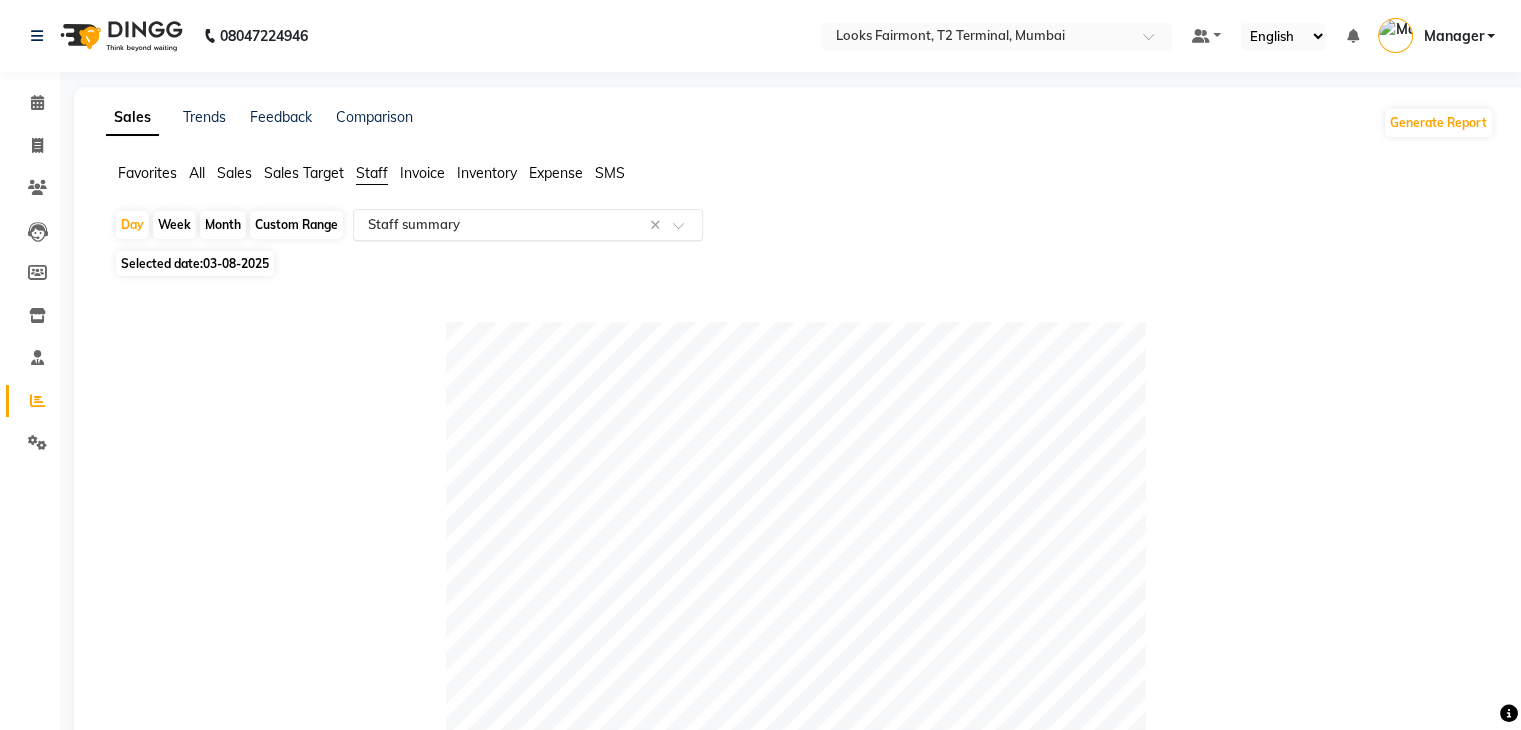 click 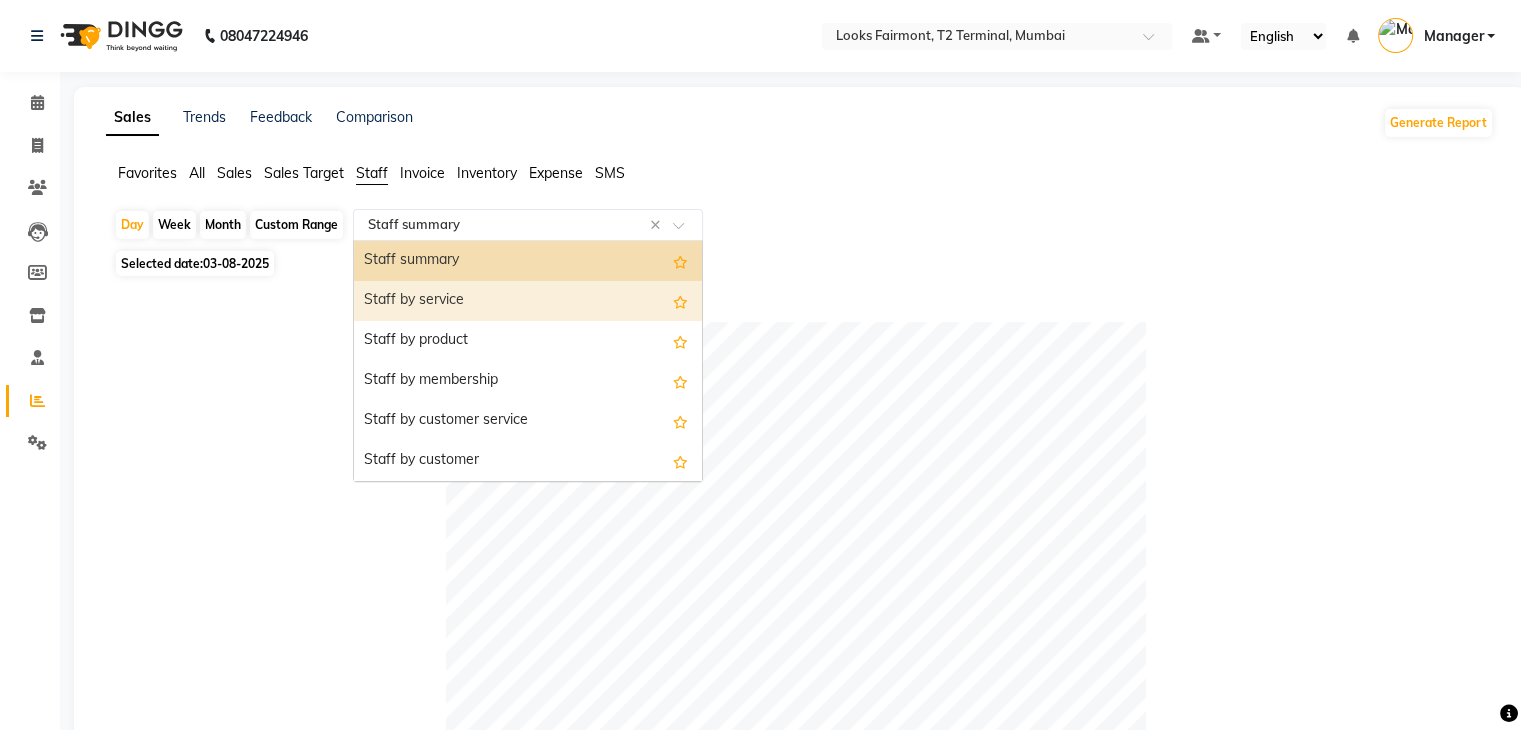 click on "Staff by service" at bounding box center (528, 301) 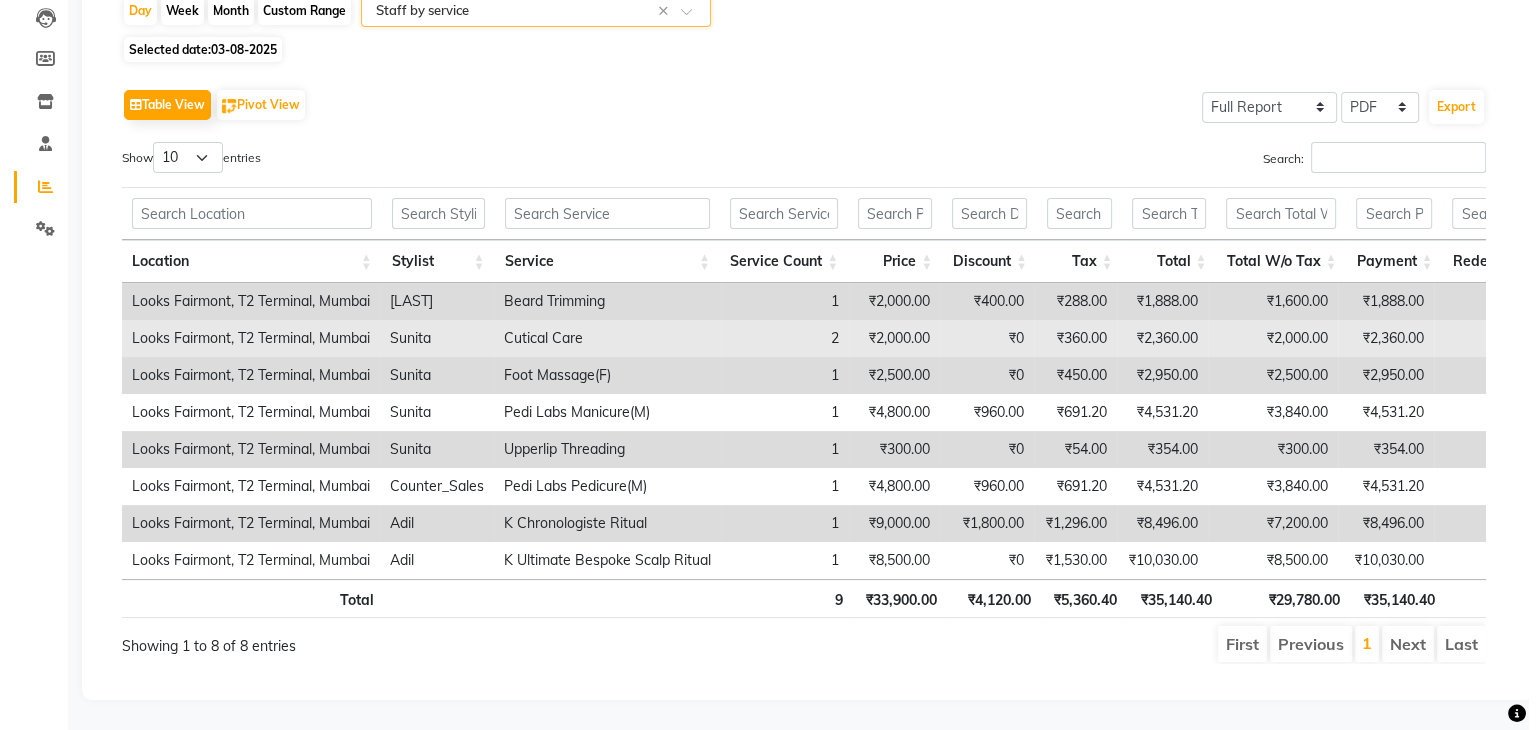 scroll, scrollTop: 243, scrollLeft: 0, axis: vertical 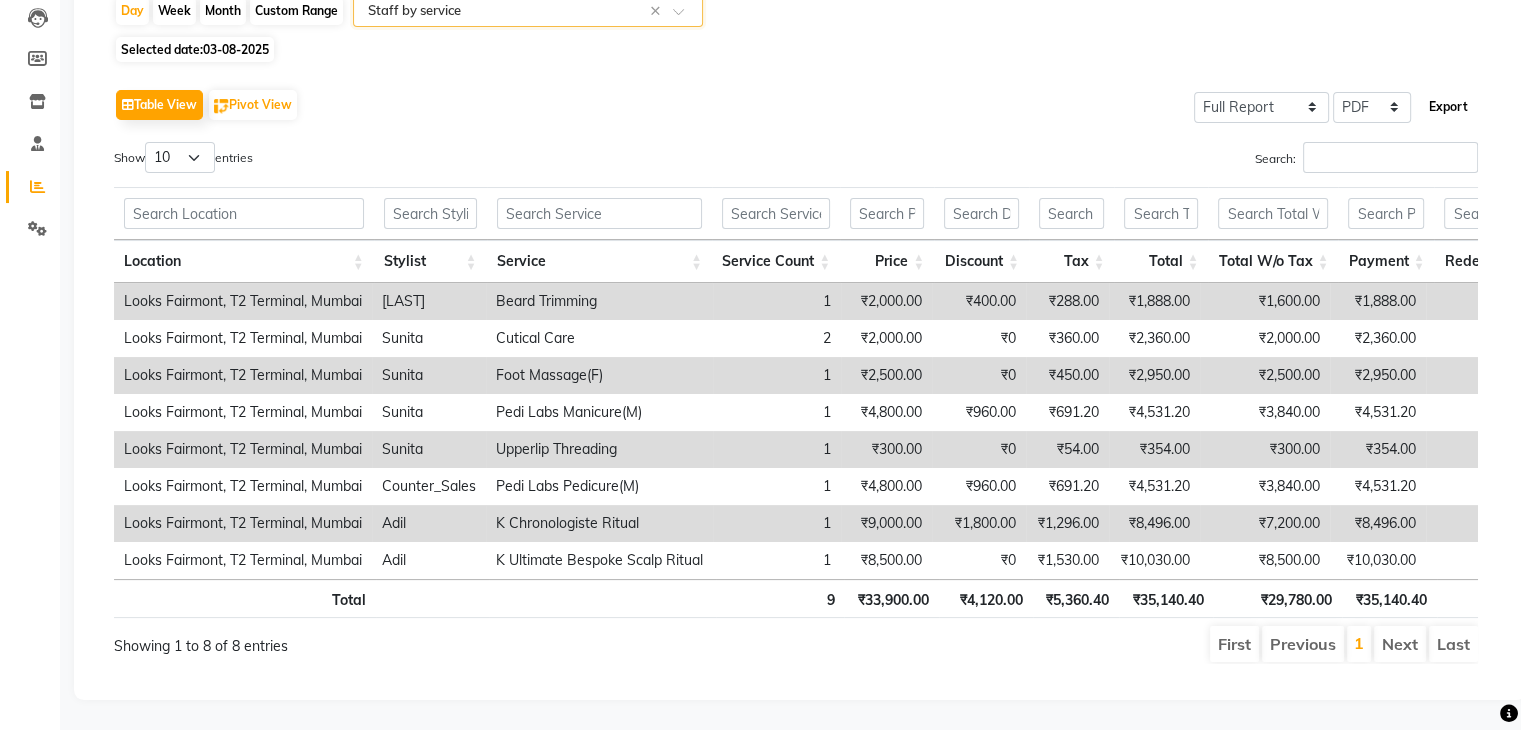 click on "Export" 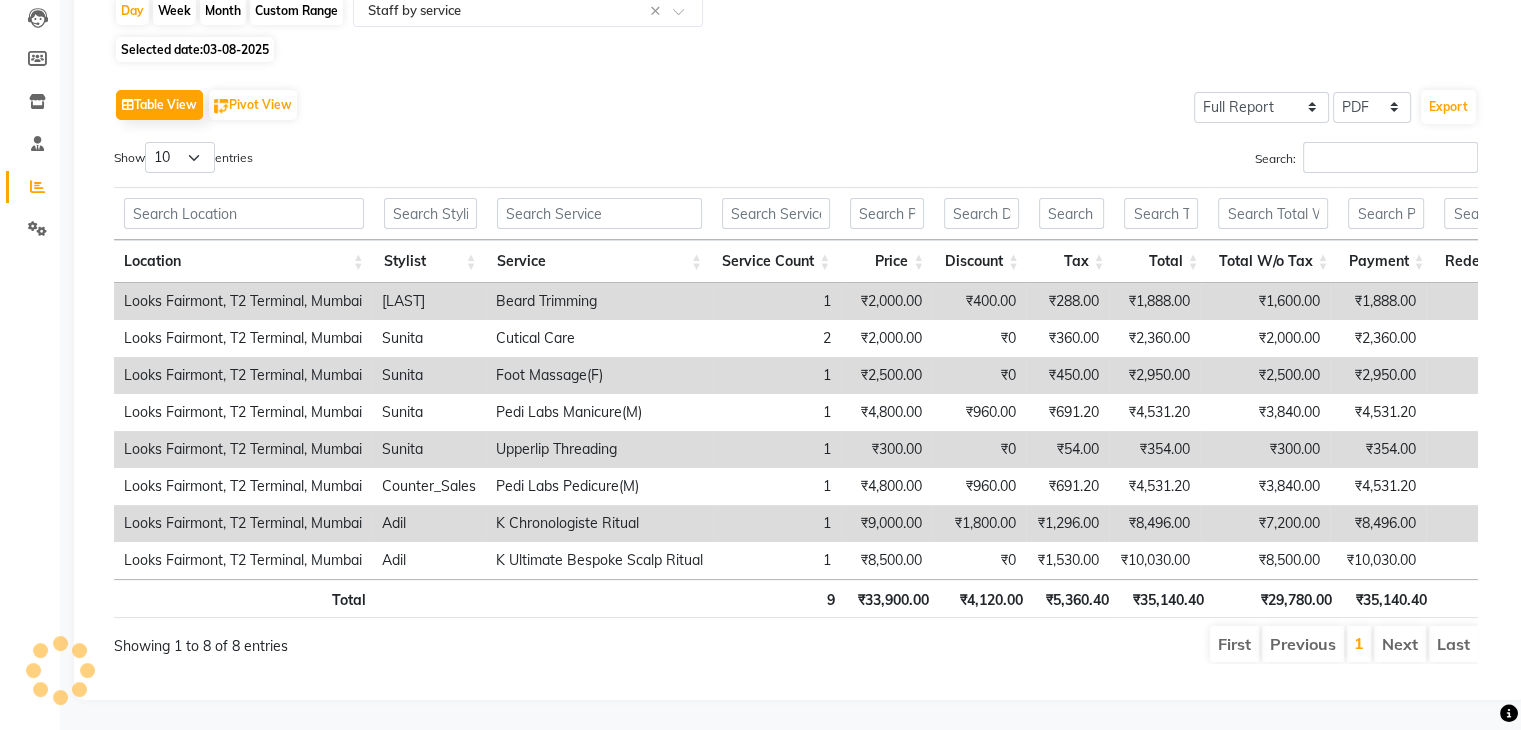select on "monospace" 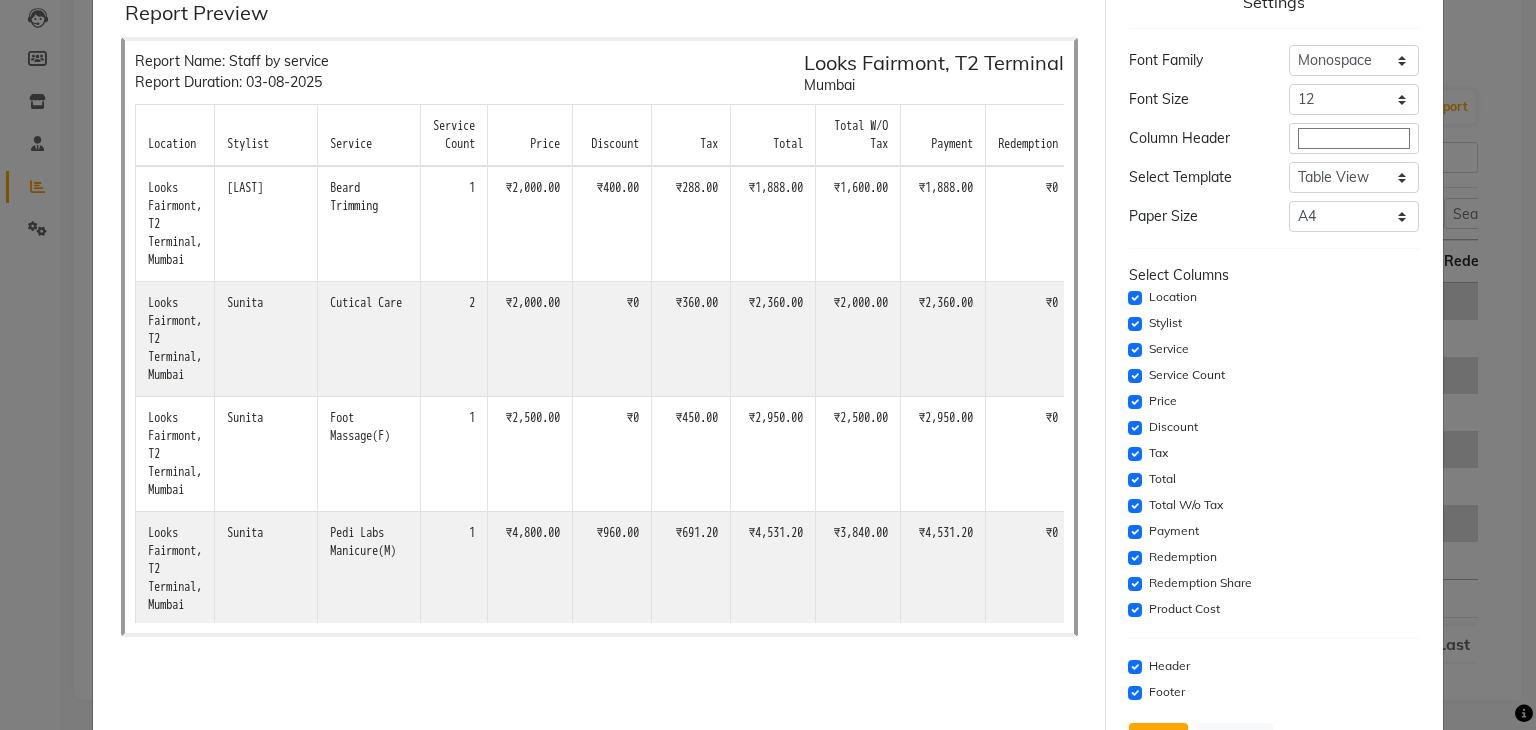 scroll, scrollTop: 151, scrollLeft: 0, axis: vertical 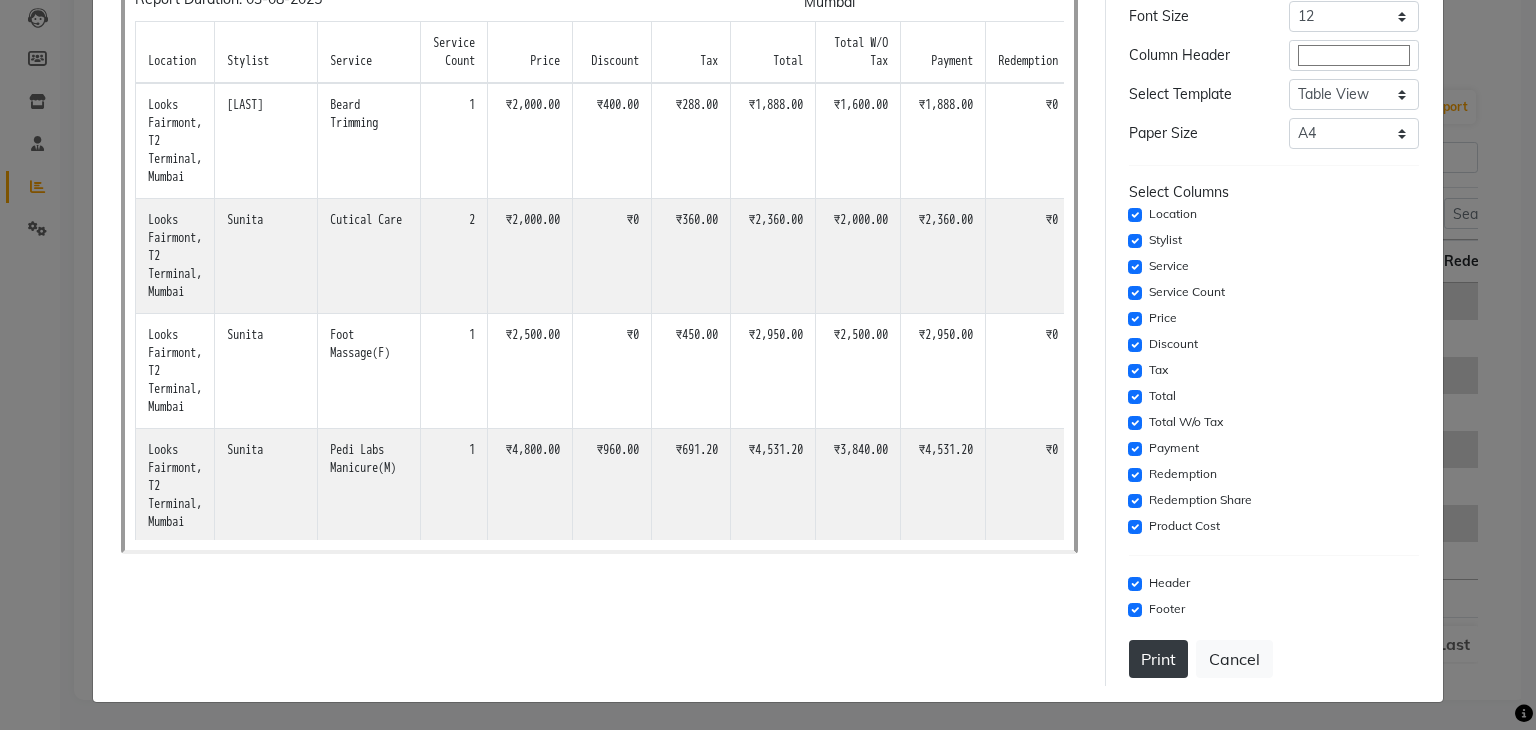 click on "Print" 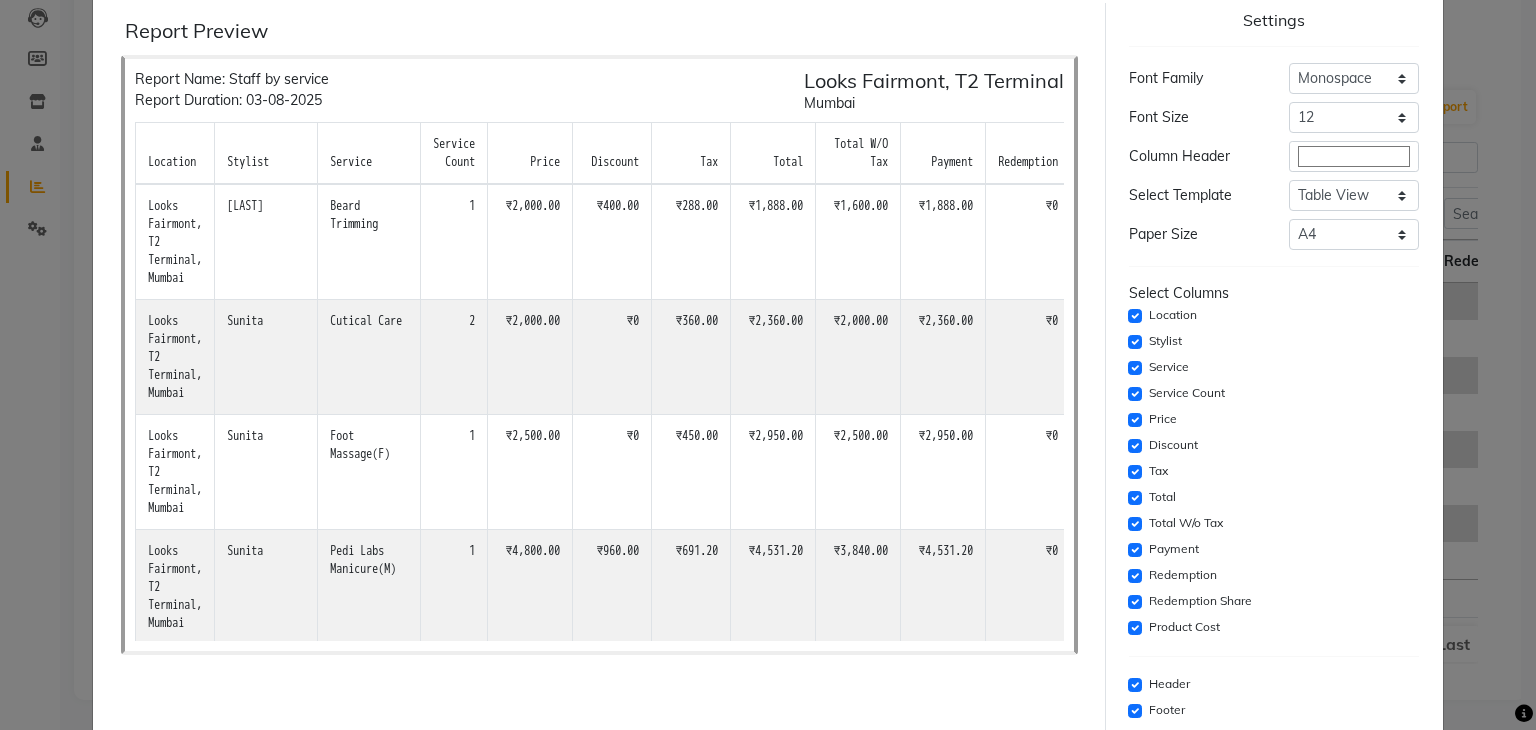 scroll, scrollTop: 0, scrollLeft: 0, axis: both 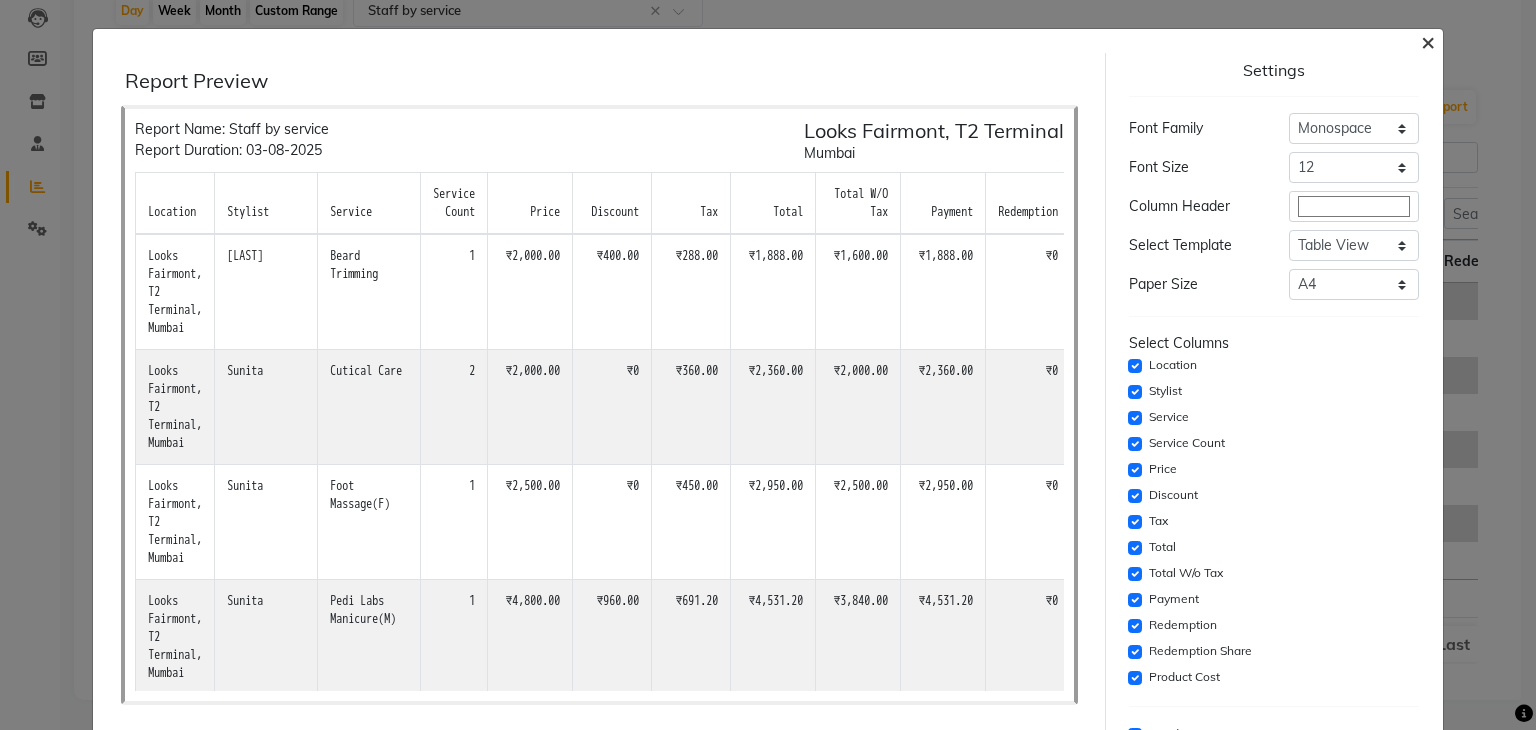 drag, startPoint x: 1415, startPoint y: 36, endPoint x: 1344, endPoint y: 59, distance: 74.63243 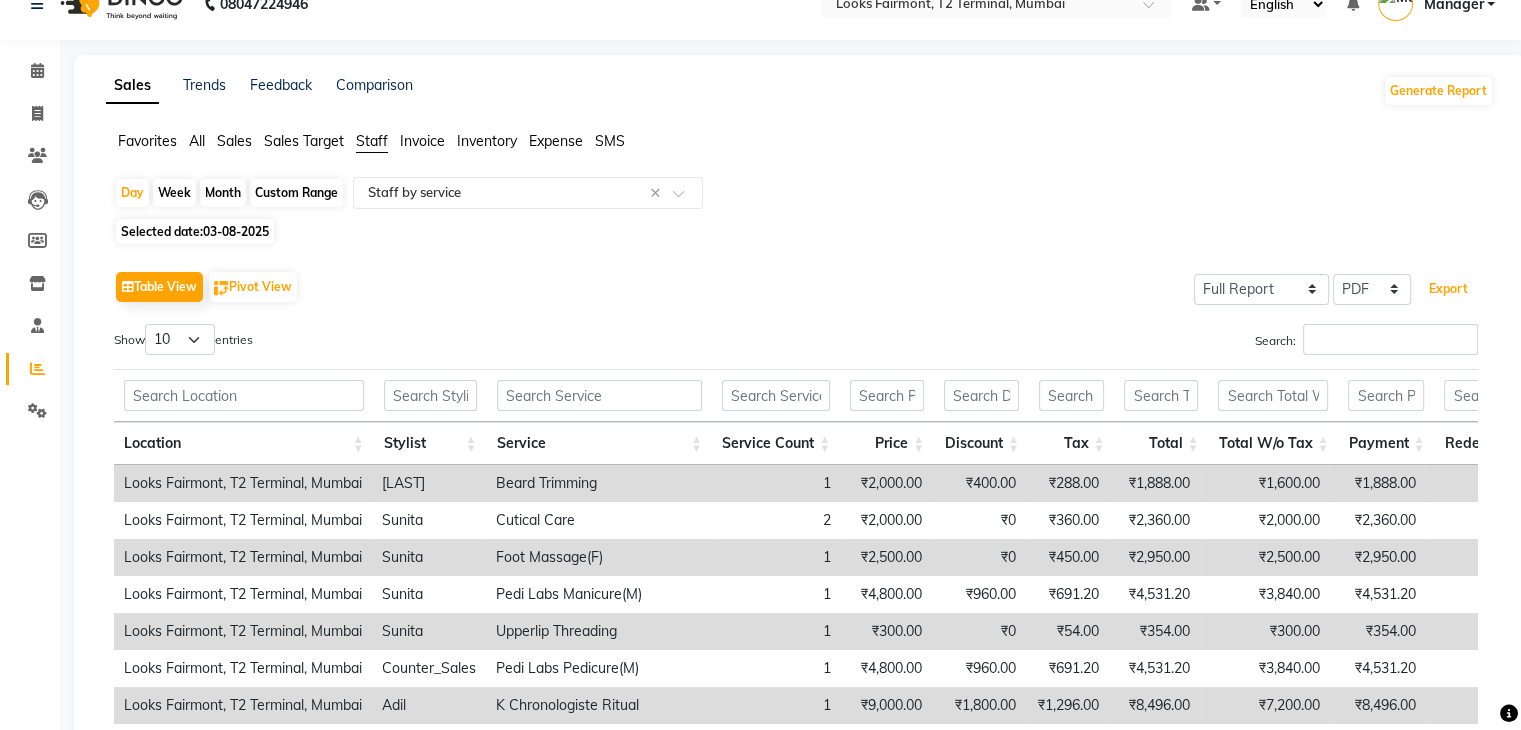 scroll, scrollTop: 0, scrollLeft: 0, axis: both 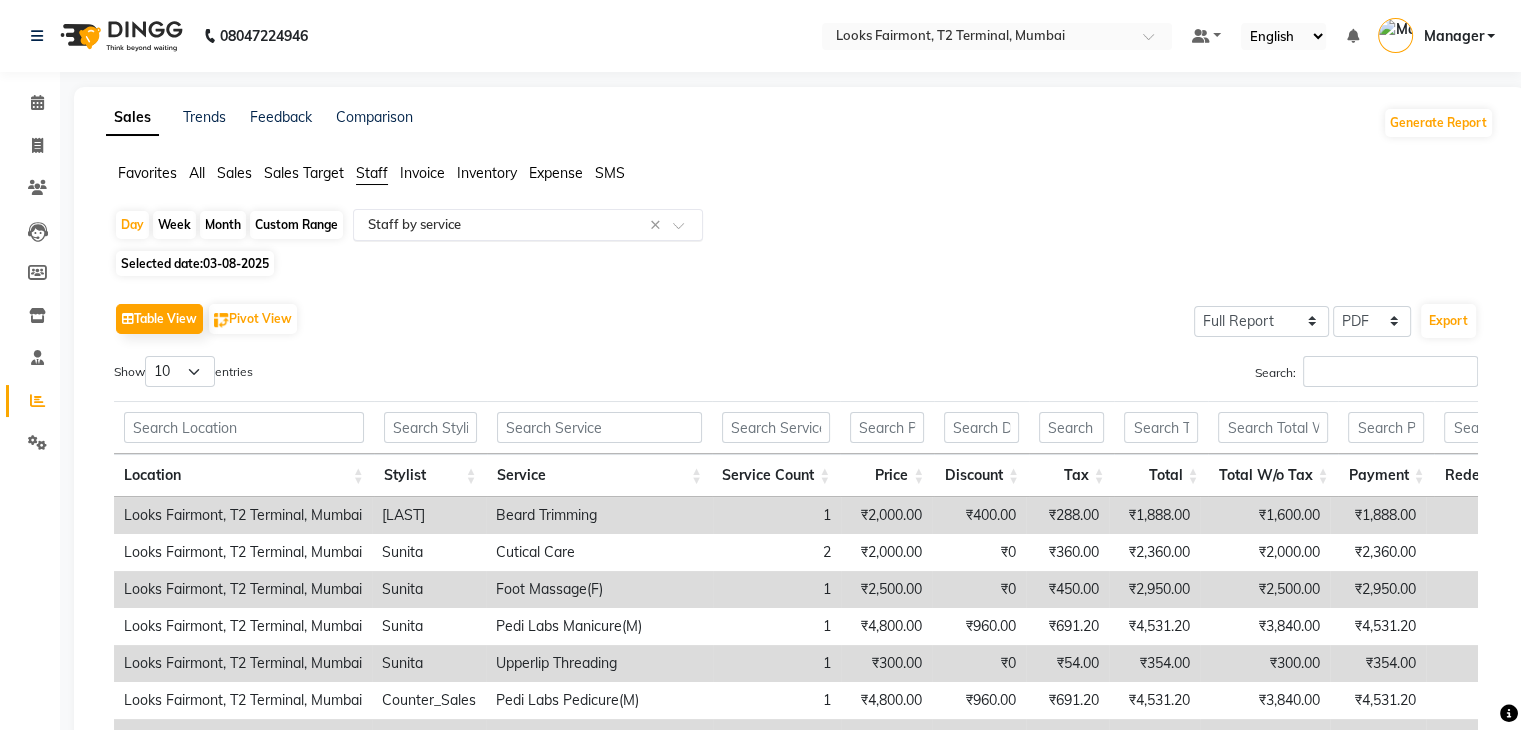 click 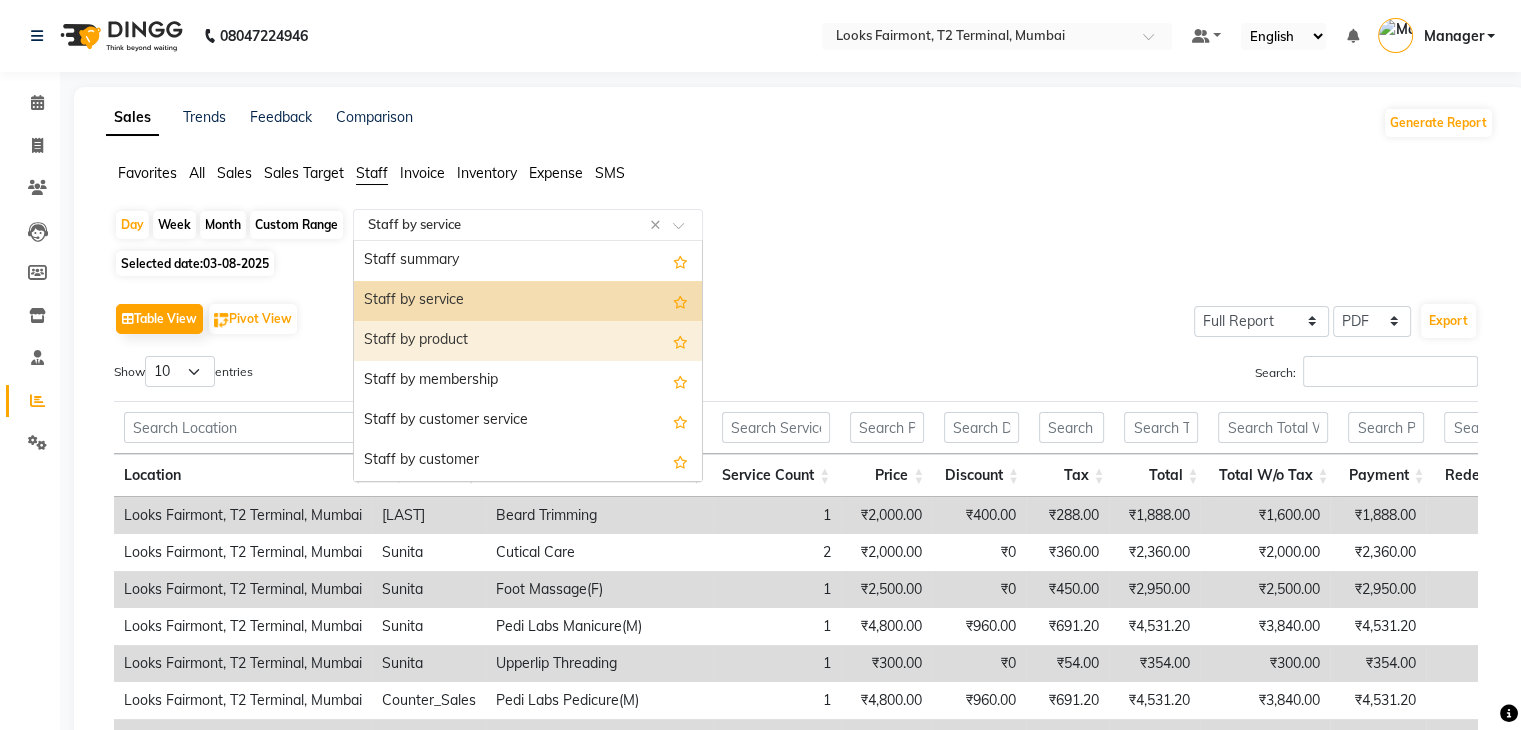 click on "Staff by product" at bounding box center (528, 341) 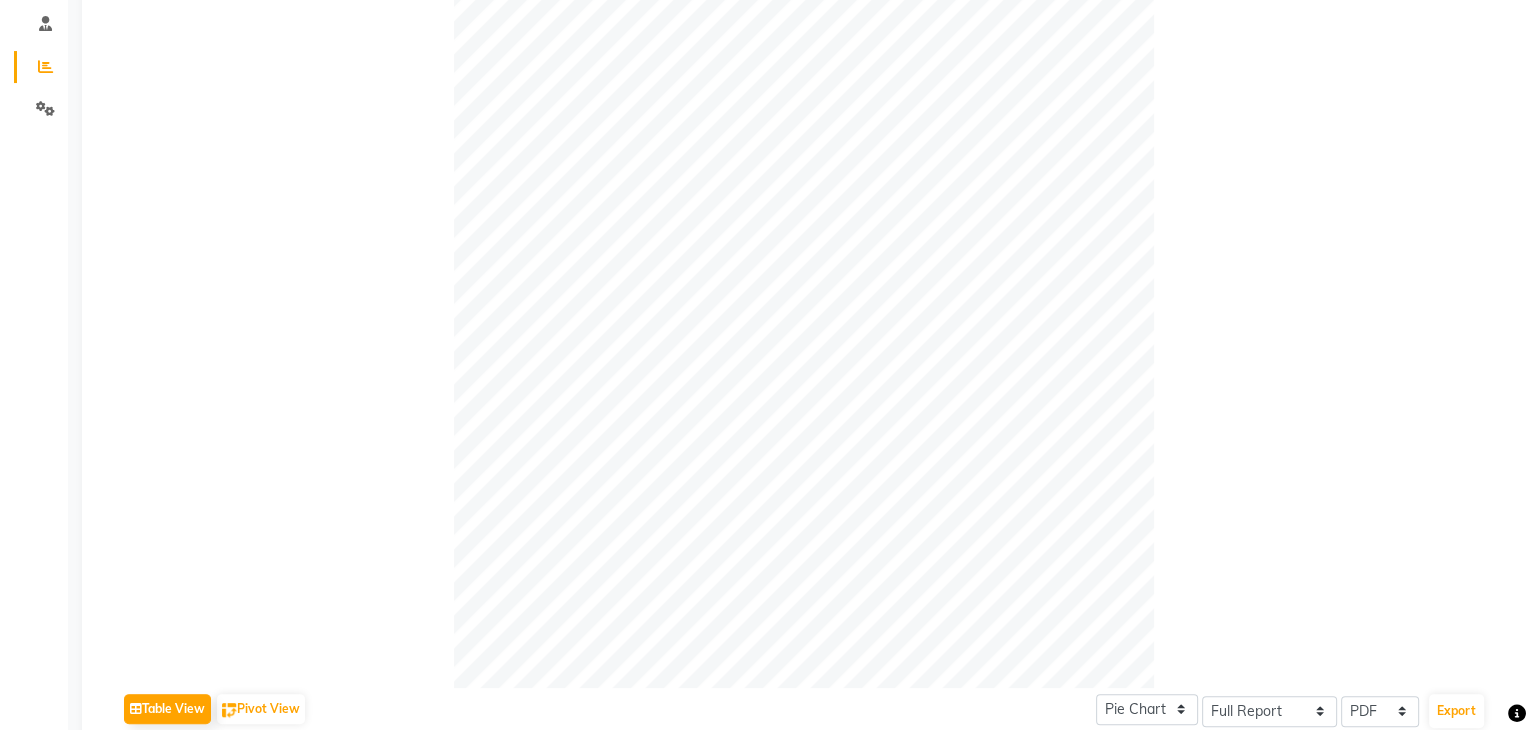scroll, scrollTop: 700, scrollLeft: 0, axis: vertical 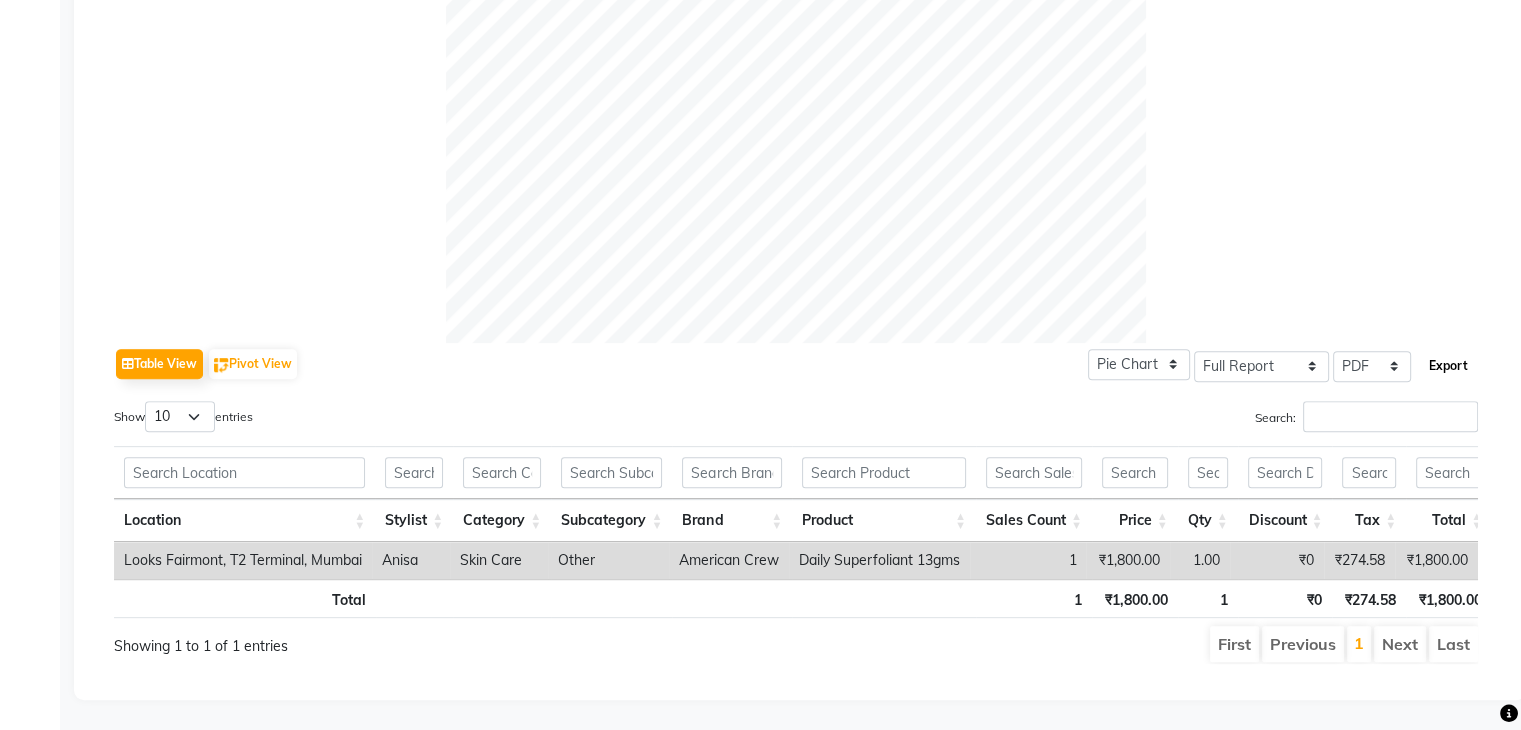 click on "Export" 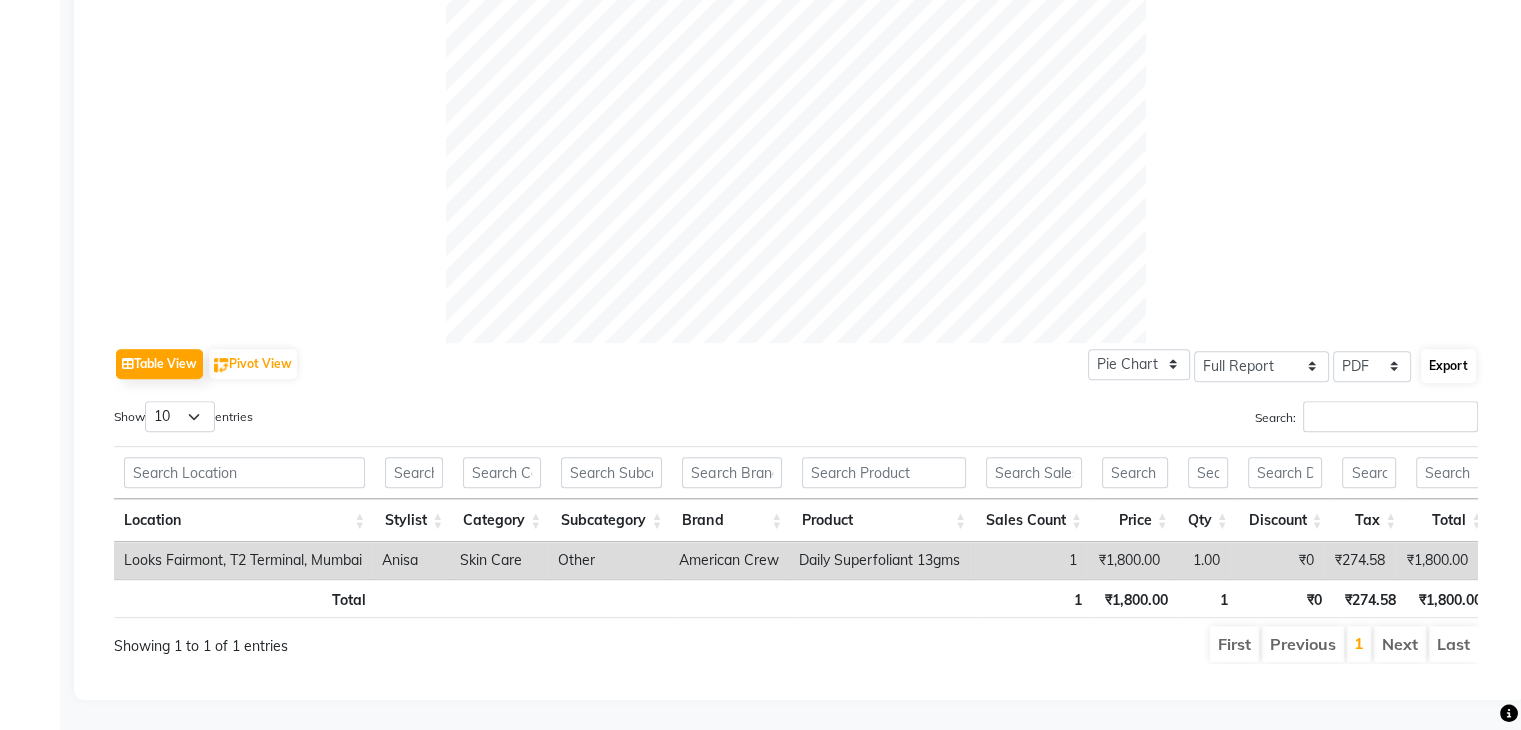 select on "monospace" 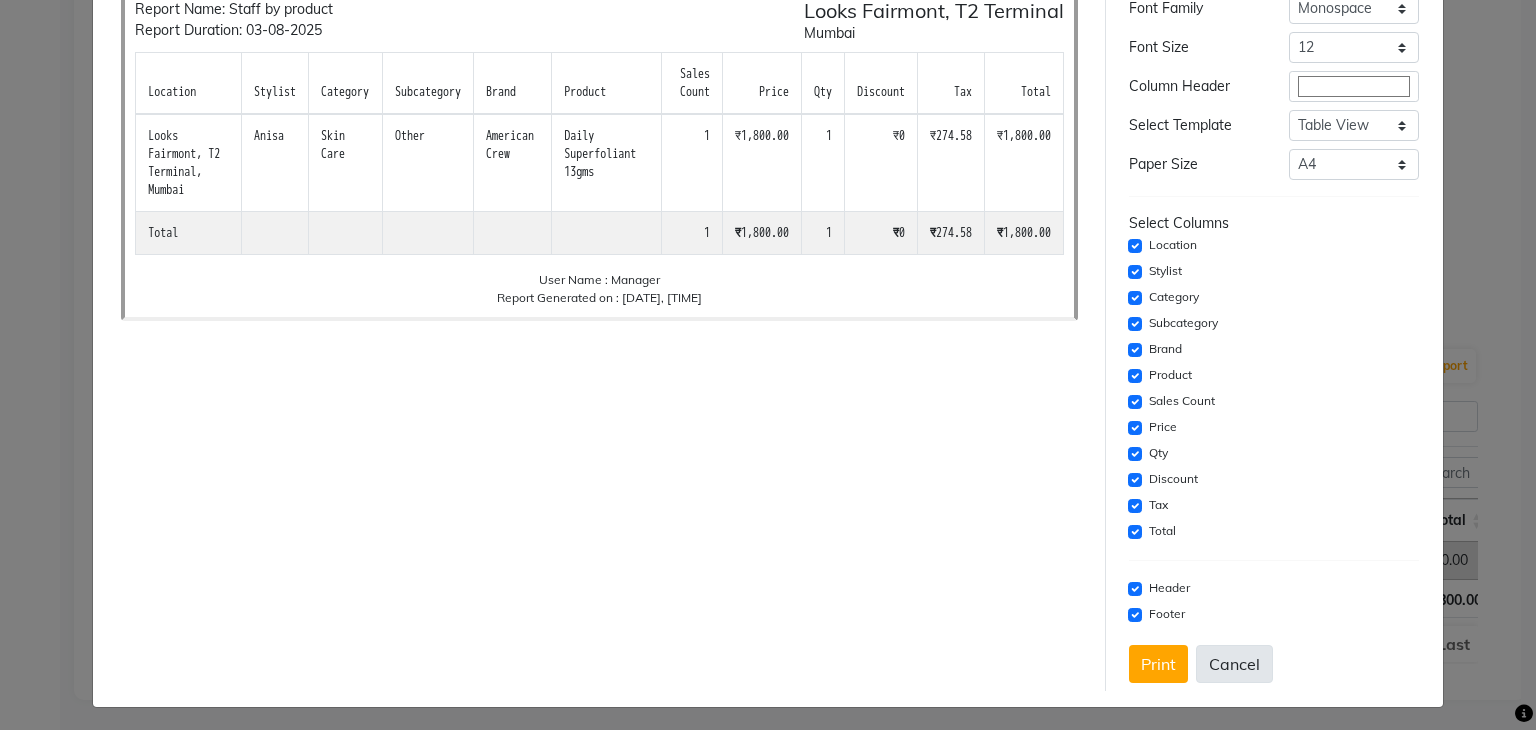 scroll, scrollTop: 125, scrollLeft: 0, axis: vertical 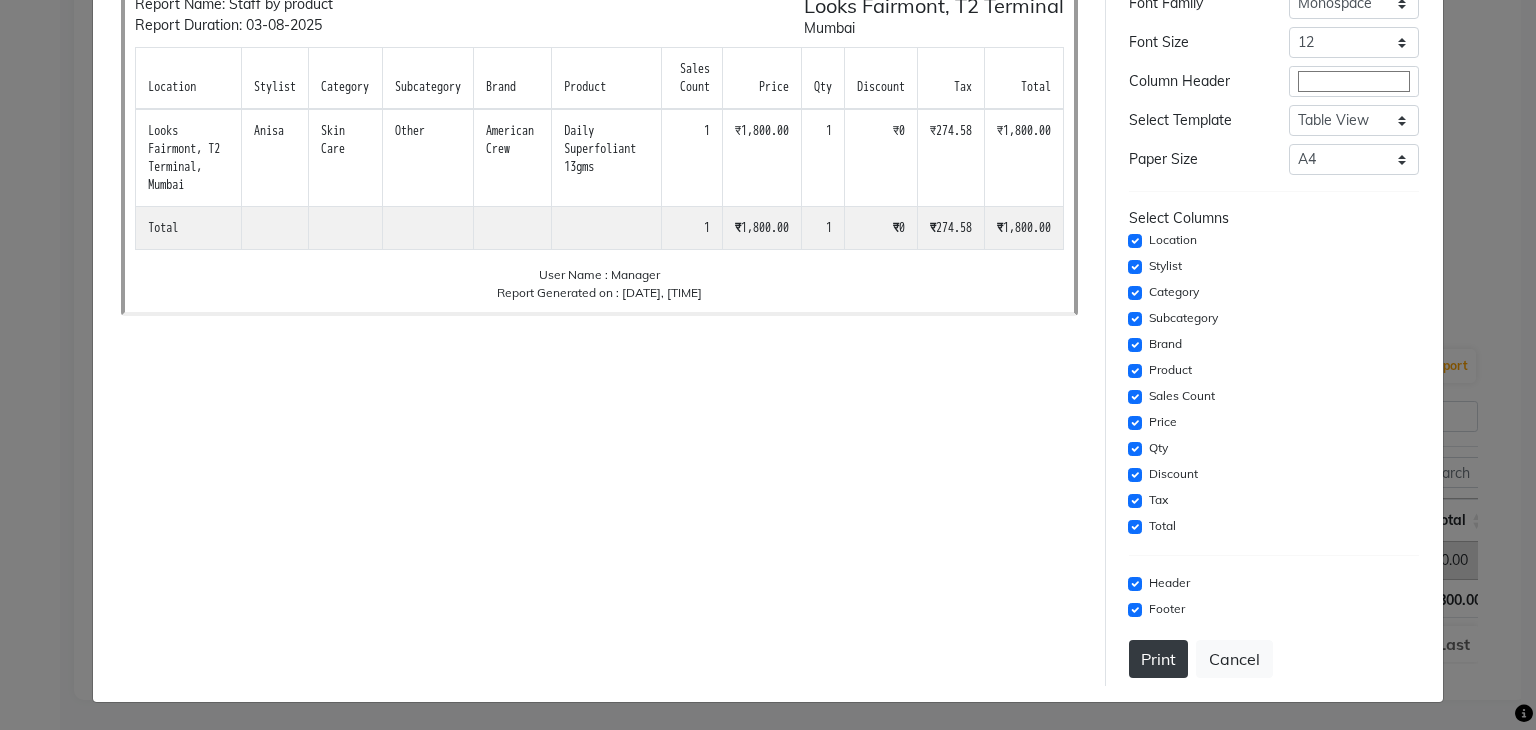 click on "Print" 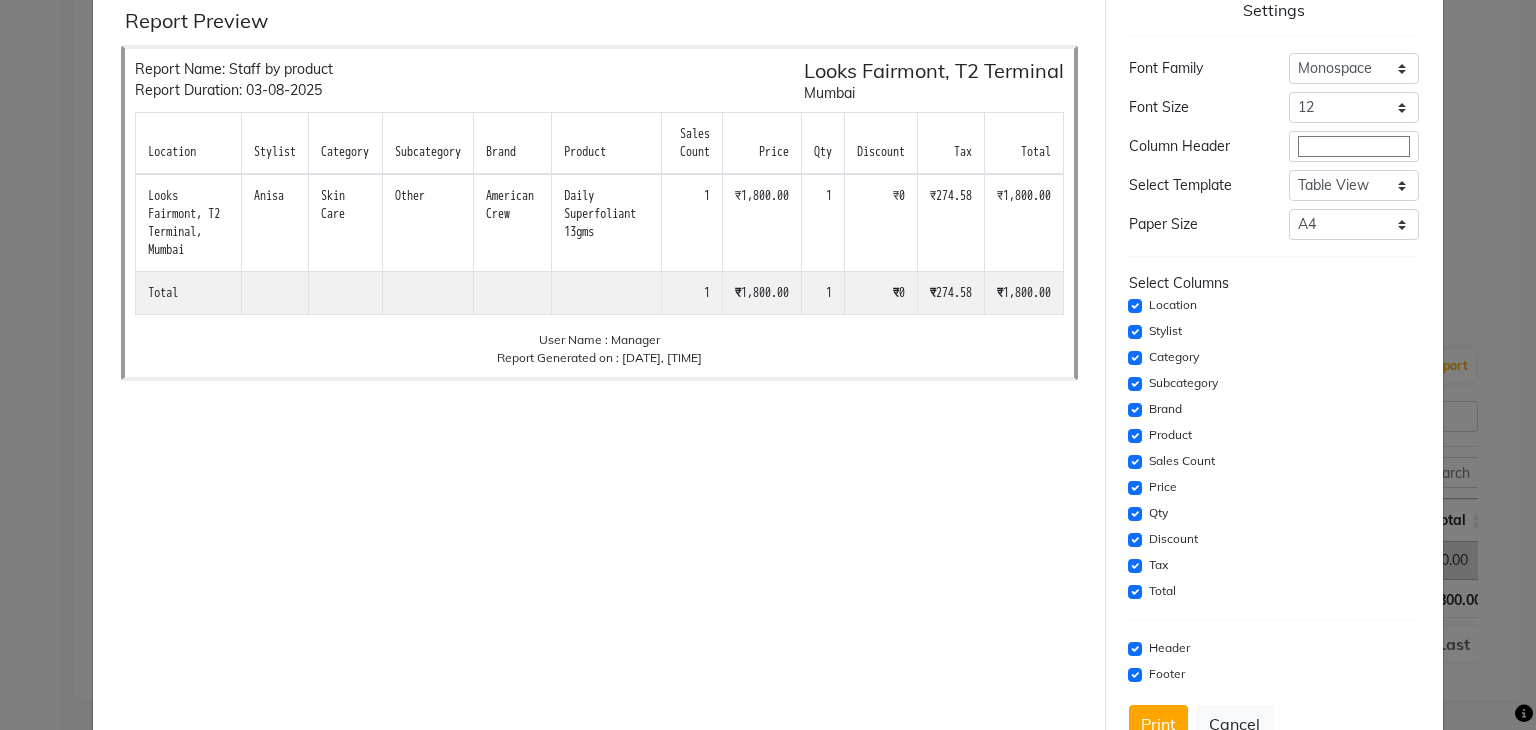scroll, scrollTop: 0, scrollLeft: 0, axis: both 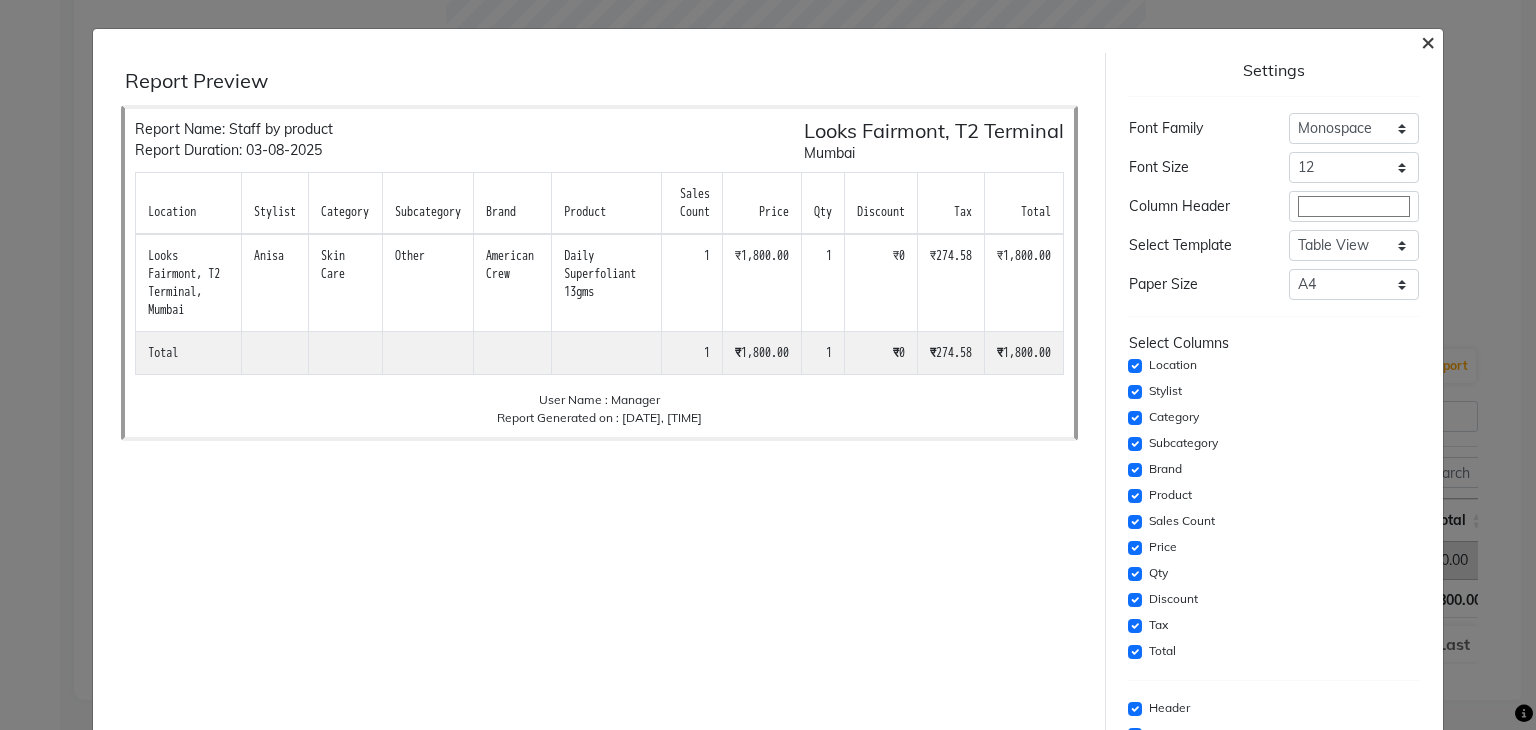 click on "×" 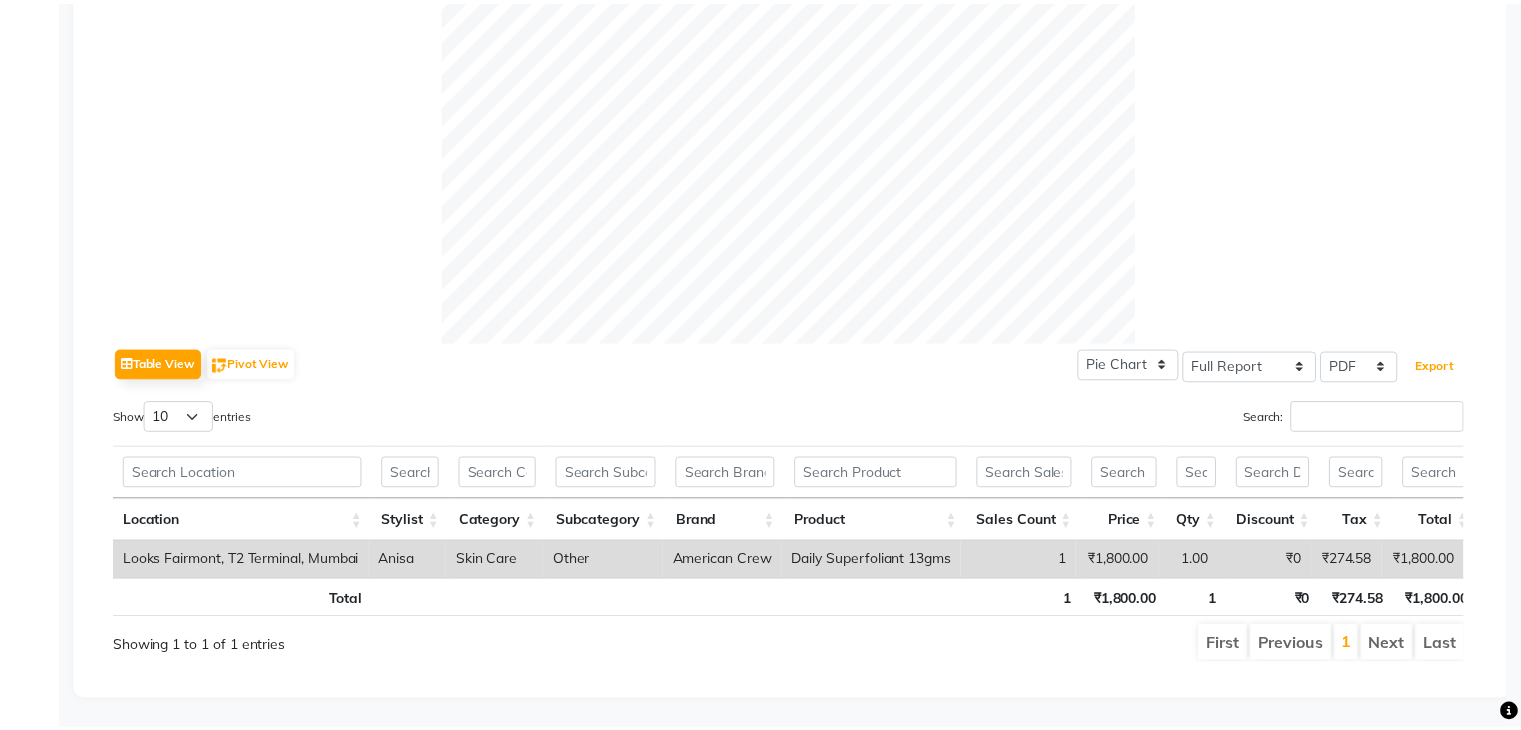 scroll, scrollTop: 693, scrollLeft: 0, axis: vertical 